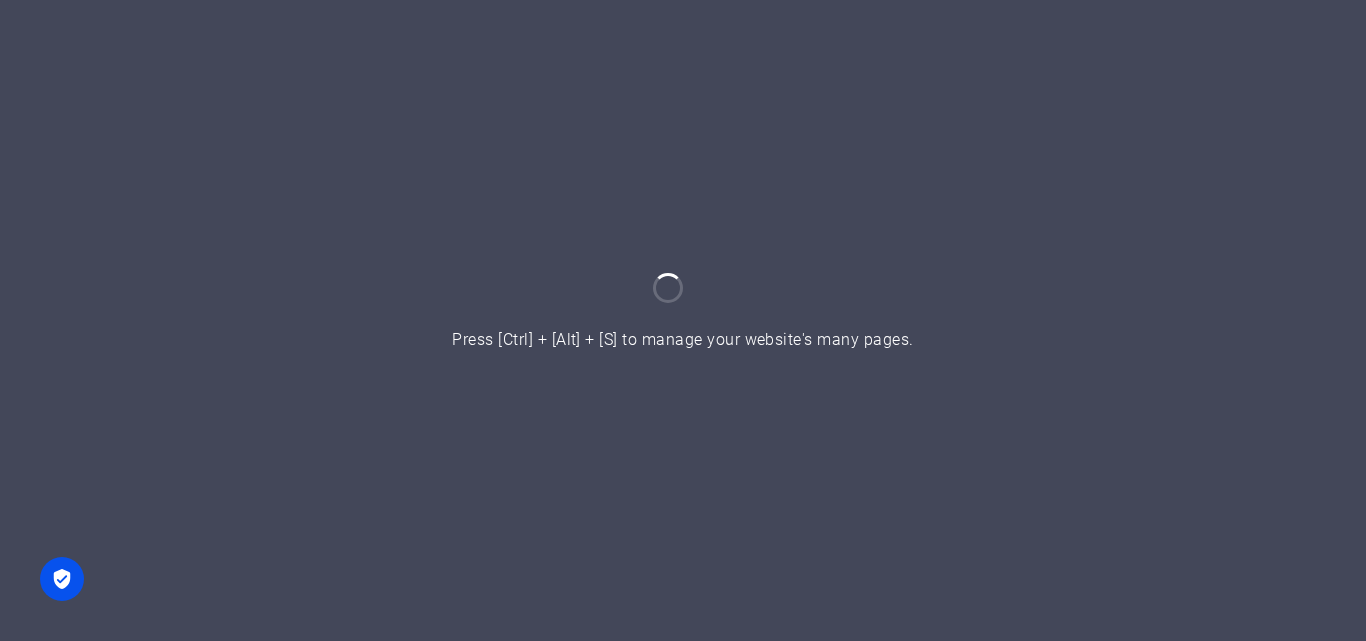 scroll, scrollTop: 0, scrollLeft: 0, axis: both 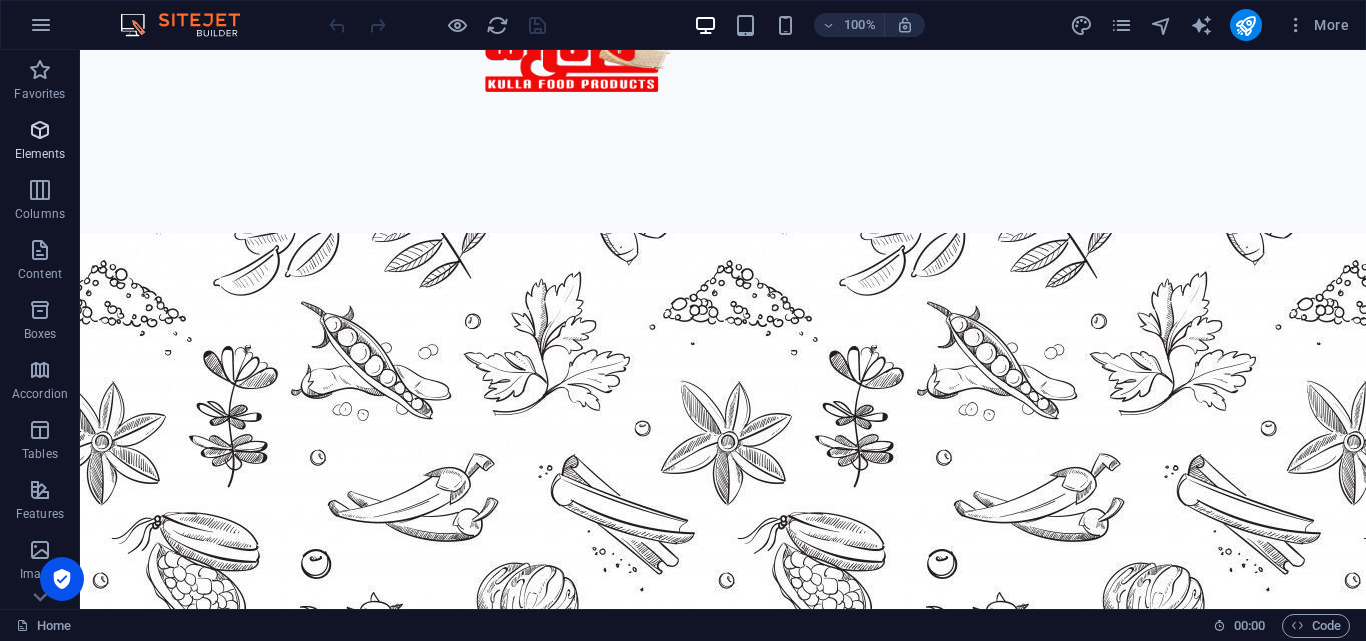 click on "Elements" at bounding box center (40, 154) 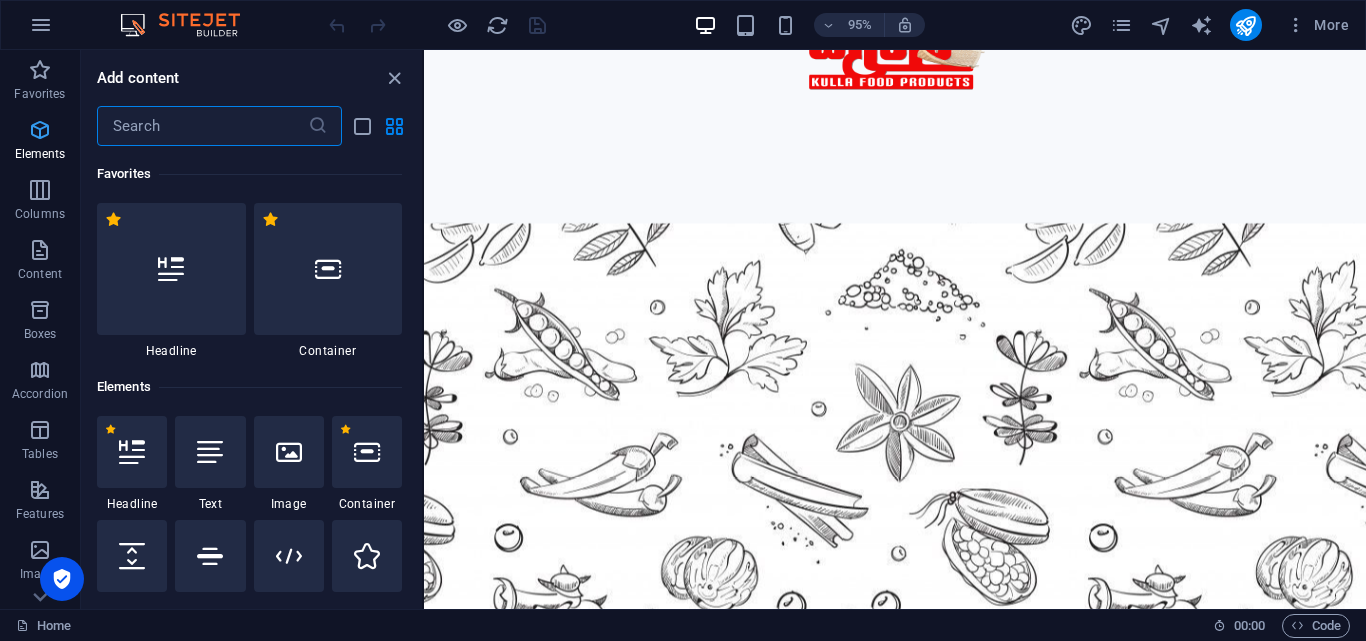scroll, scrollTop: 884, scrollLeft: 0, axis: vertical 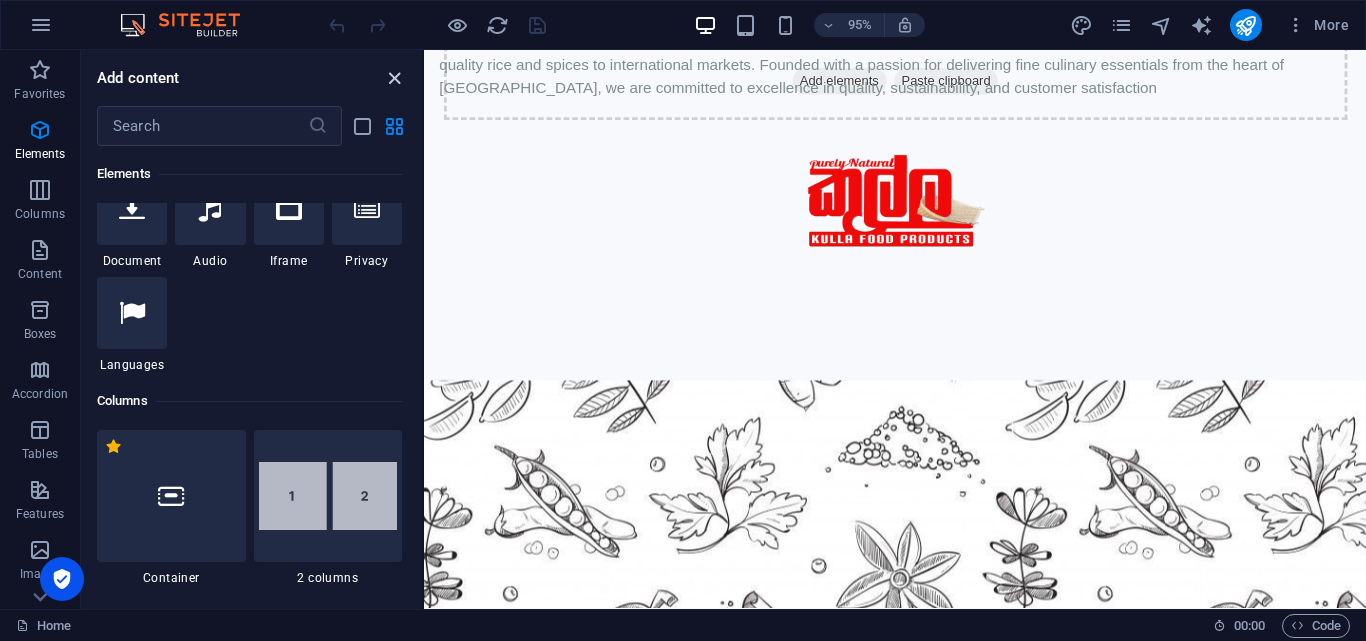 click at bounding box center [394, 78] 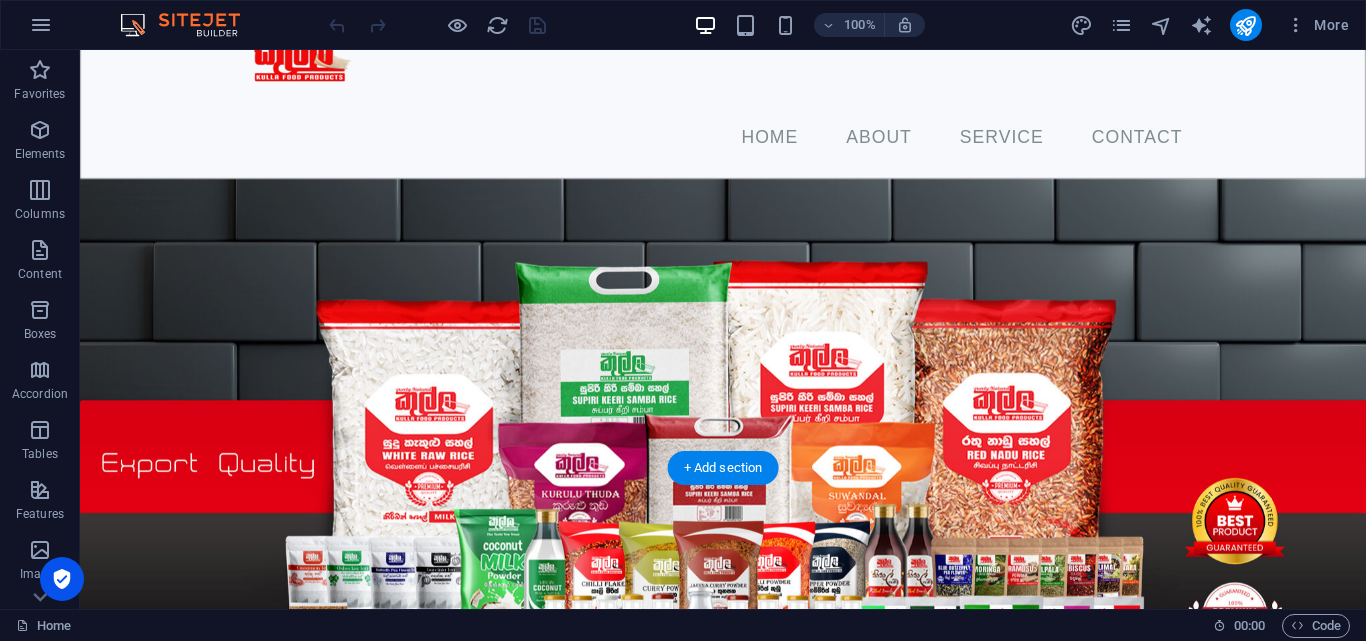 scroll, scrollTop: 0, scrollLeft: 0, axis: both 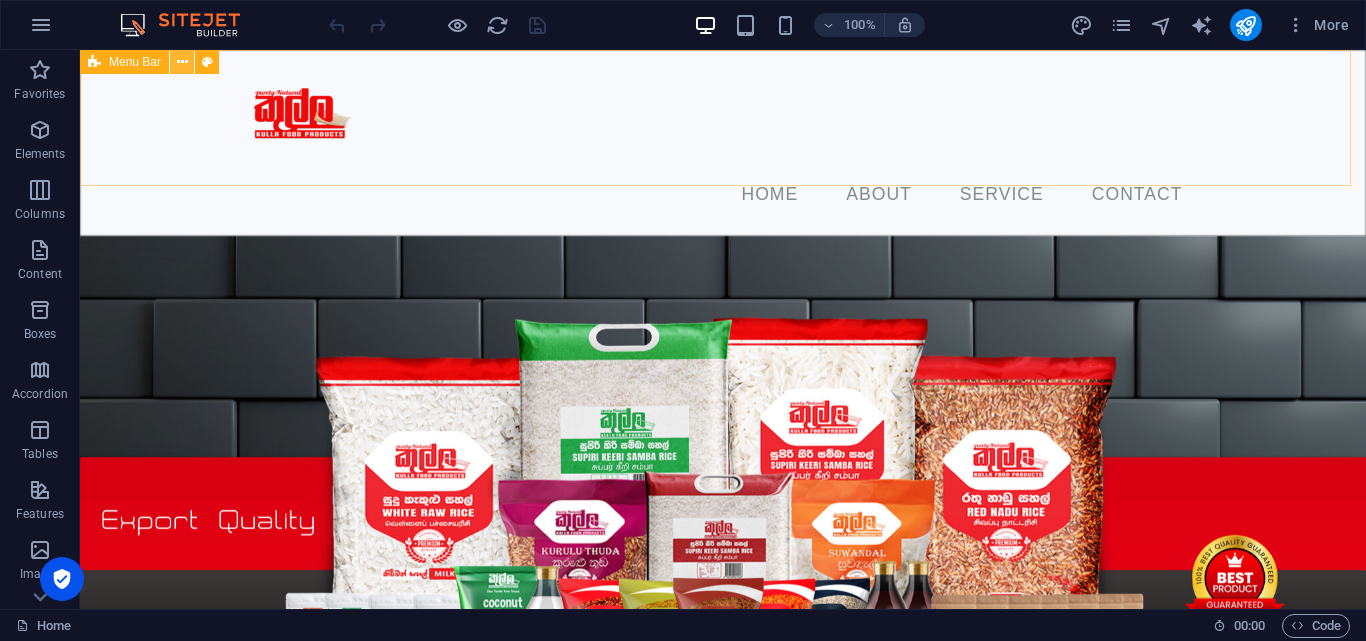 click at bounding box center (182, 62) 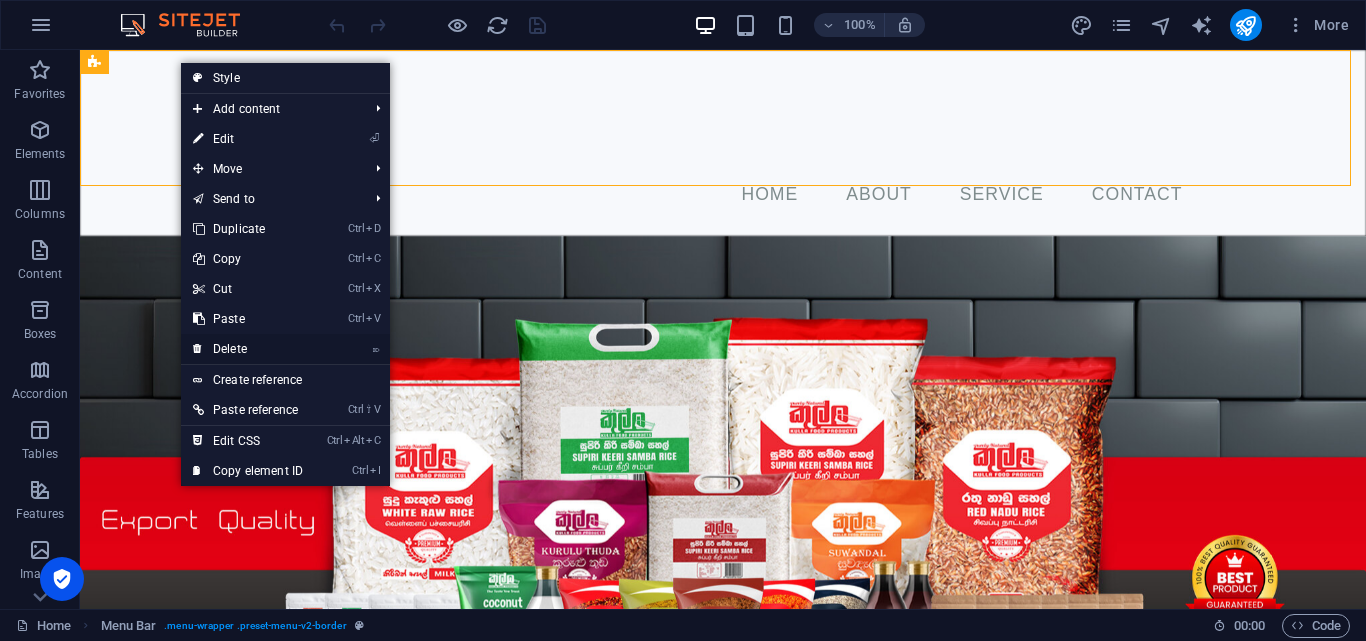 click on "⌦  Delete" at bounding box center [248, 349] 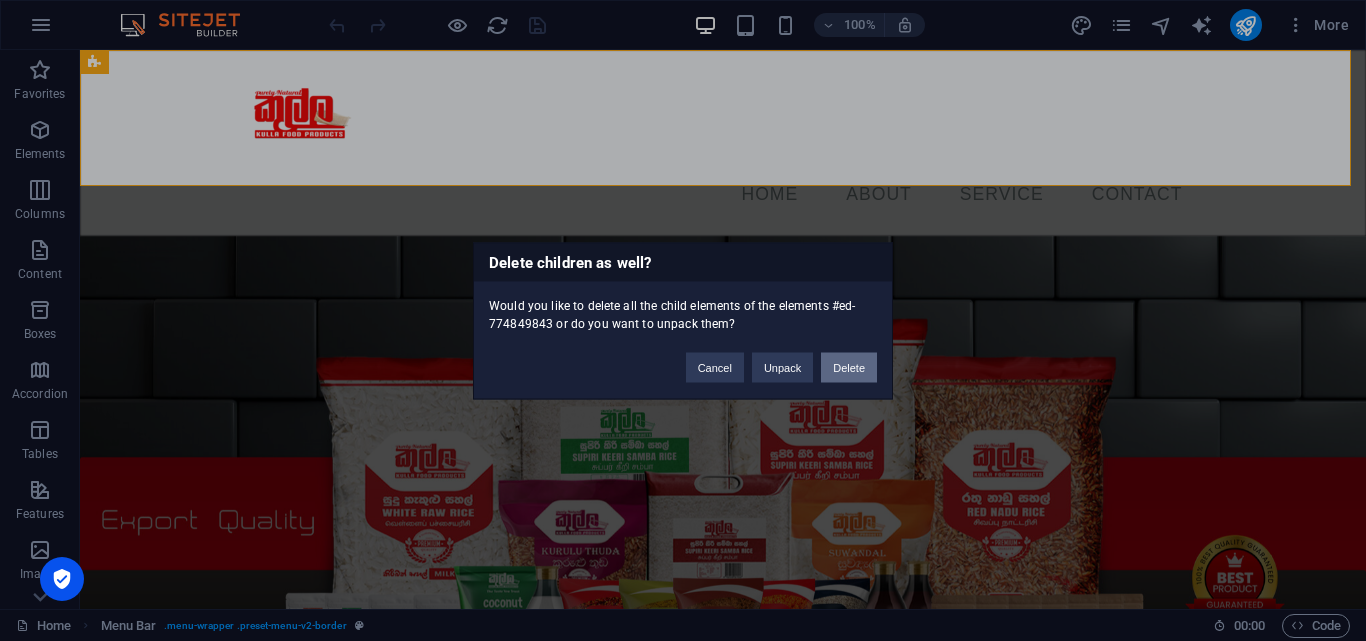 click on "Delete" at bounding box center [849, 367] 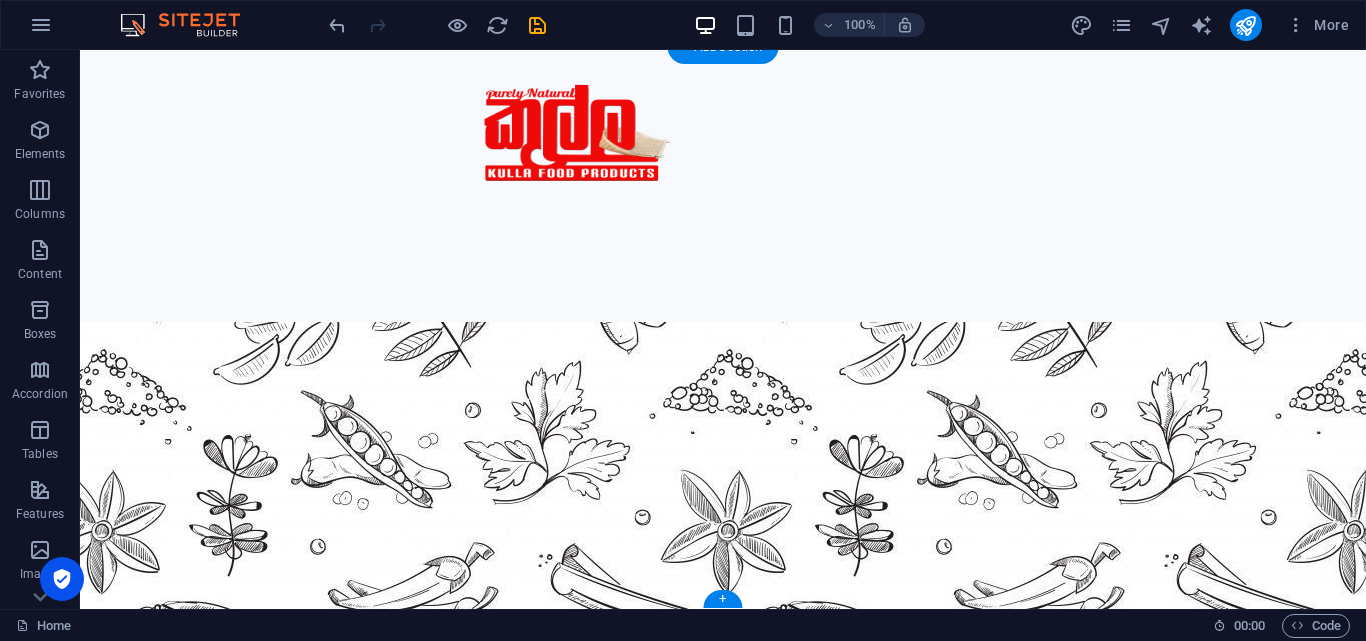 scroll, scrollTop: 913, scrollLeft: 0, axis: vertical 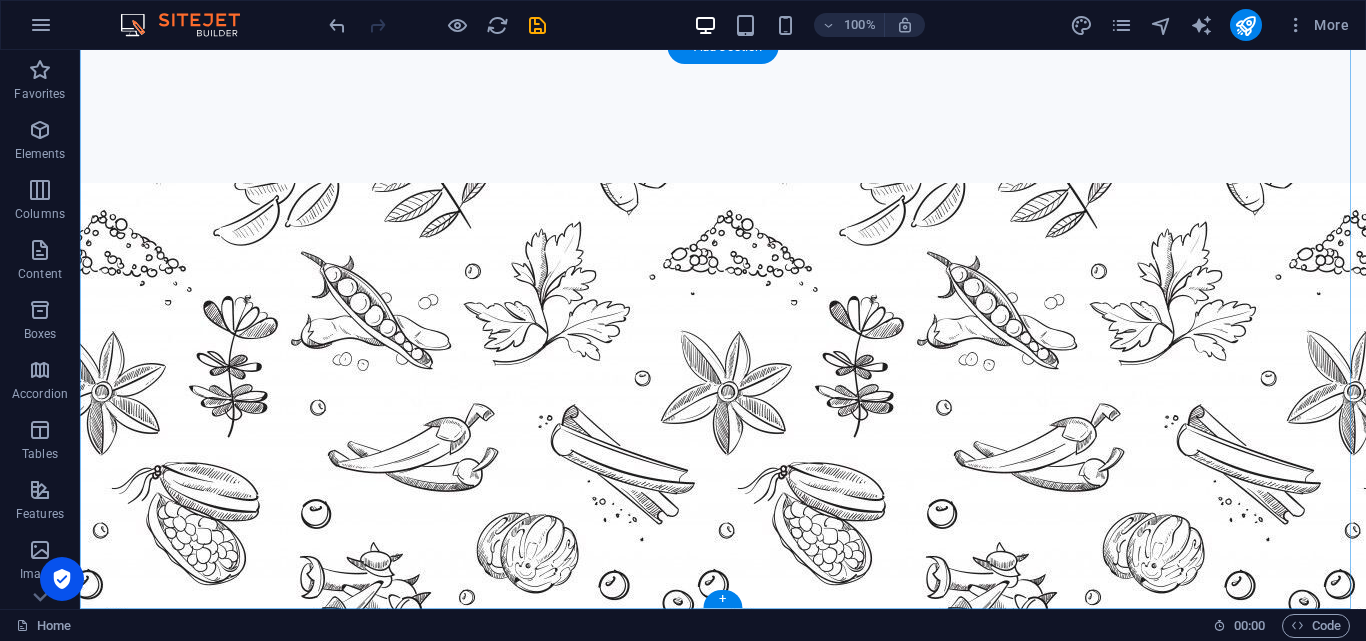 click on "+" at bounding box center [722, 599] 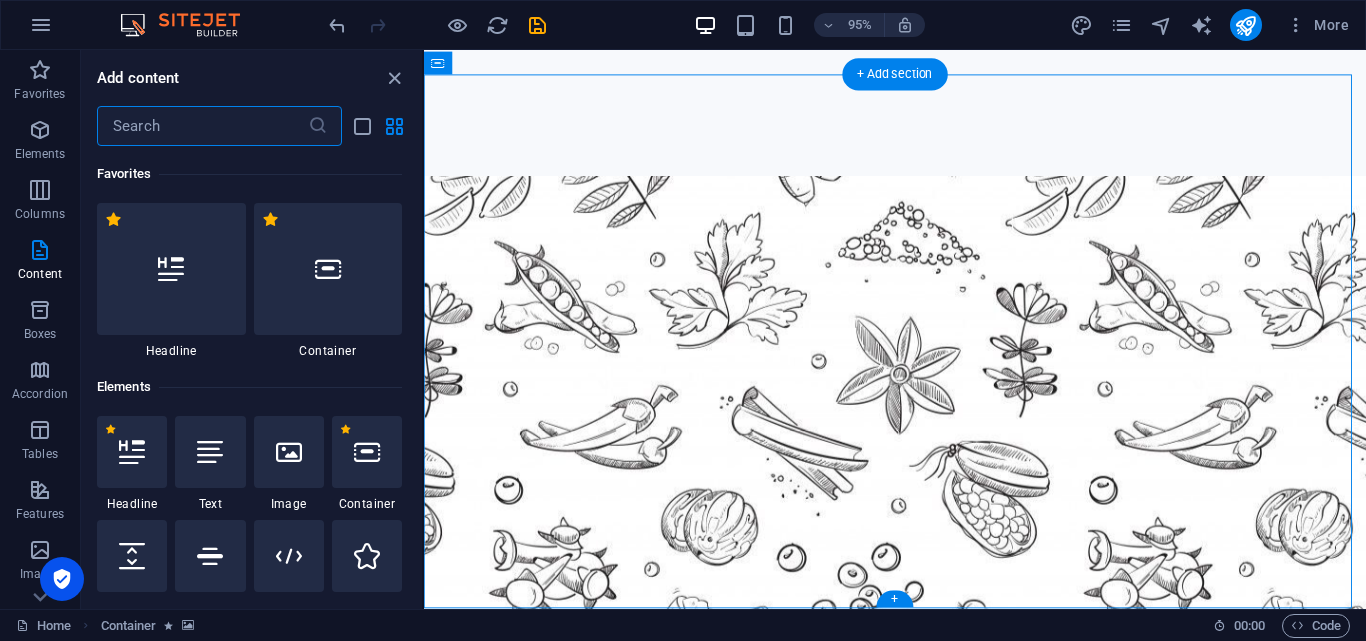 scroll, scrollTop: 884, scrollLeft: 0, axis: vertical 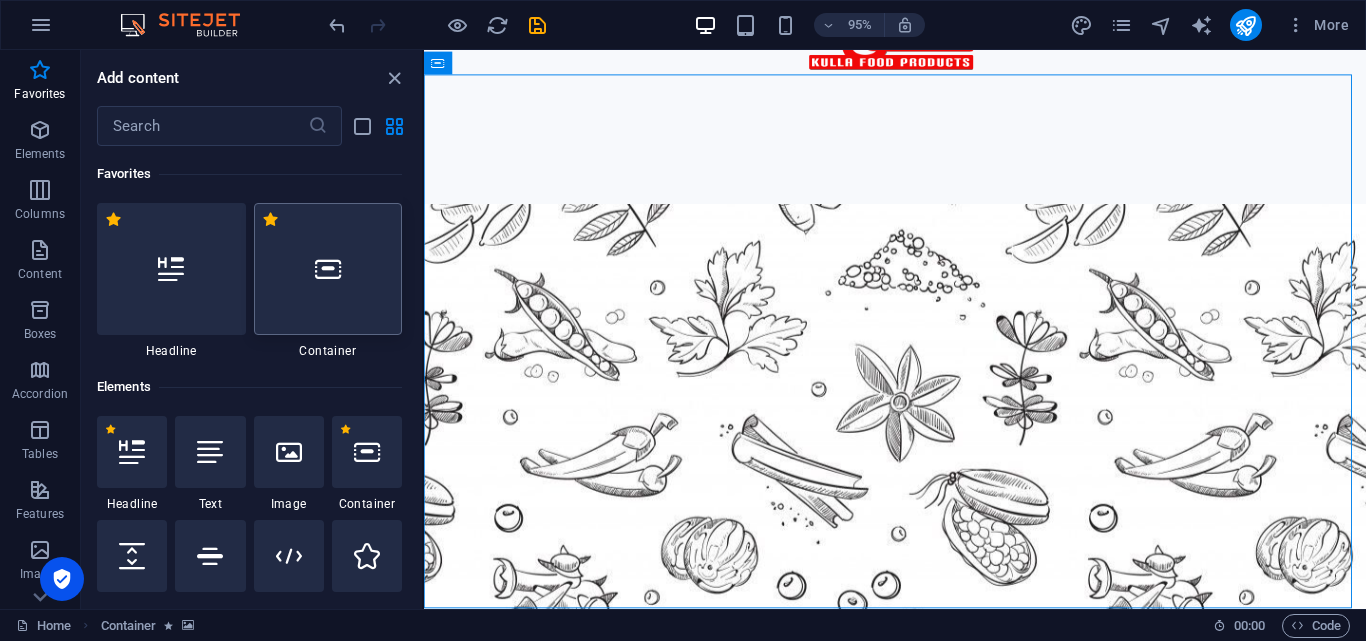 click at bounding box center (328, 269) 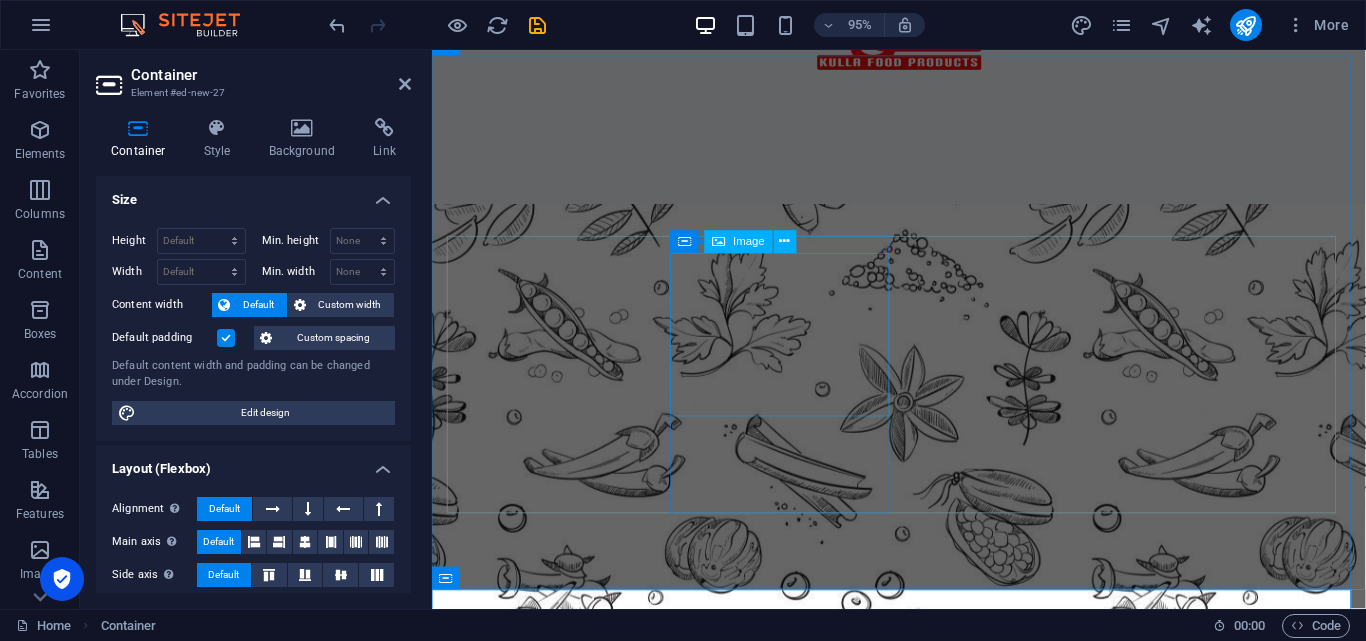 scroll, scrollTop: 904, scrollLeft: 0, axis: vertical 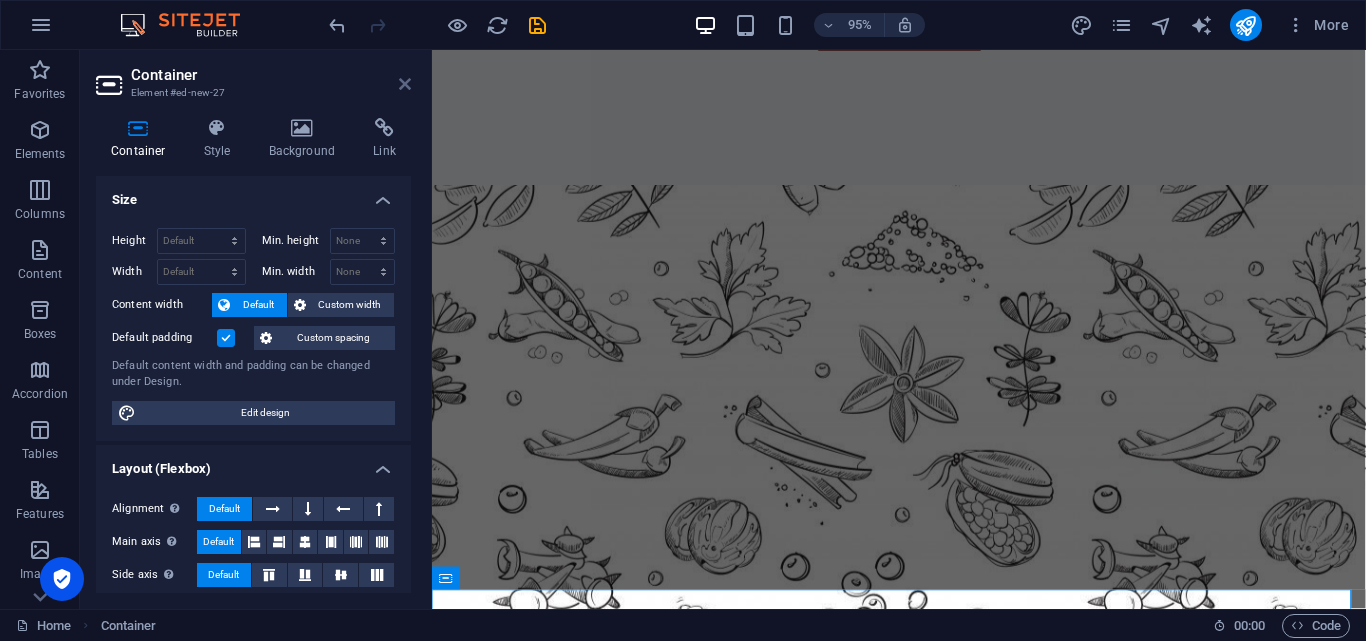 drag, startPoint x: 404, startPoint y: 73, endPoint x: 401, endPoint y: 87, distance: 14.3178215 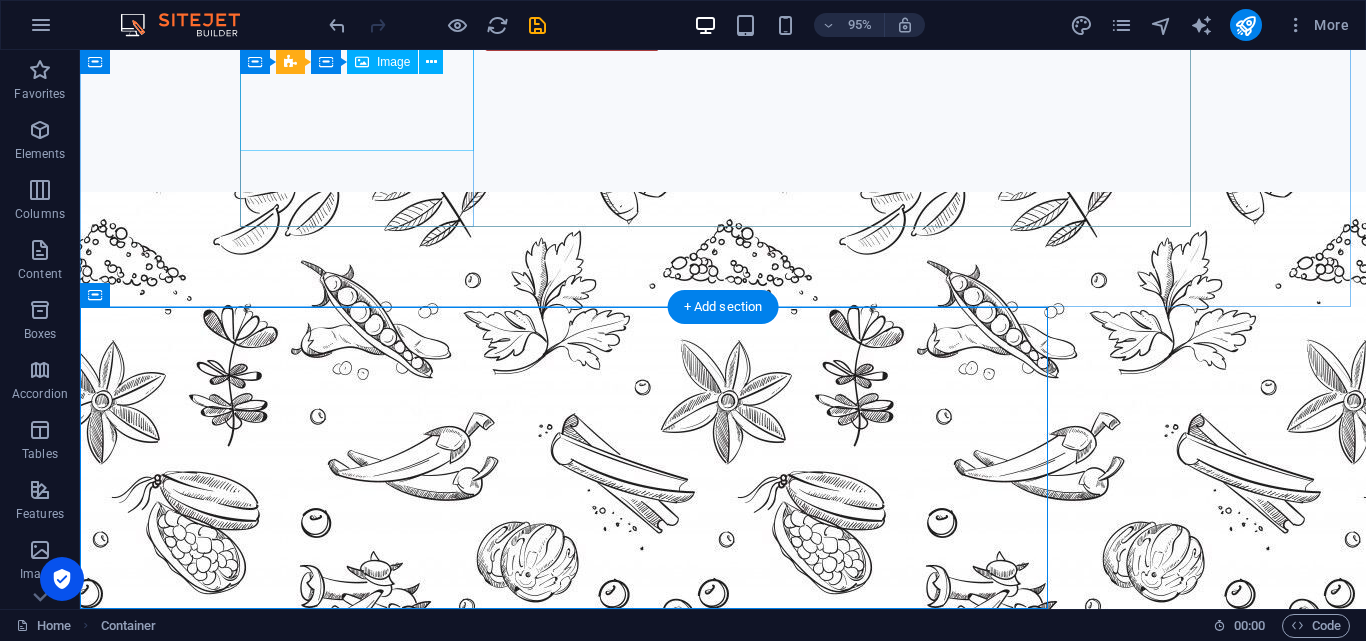 scroll, scrollTop: 1215, scrollLeft: 0, axis: vertical 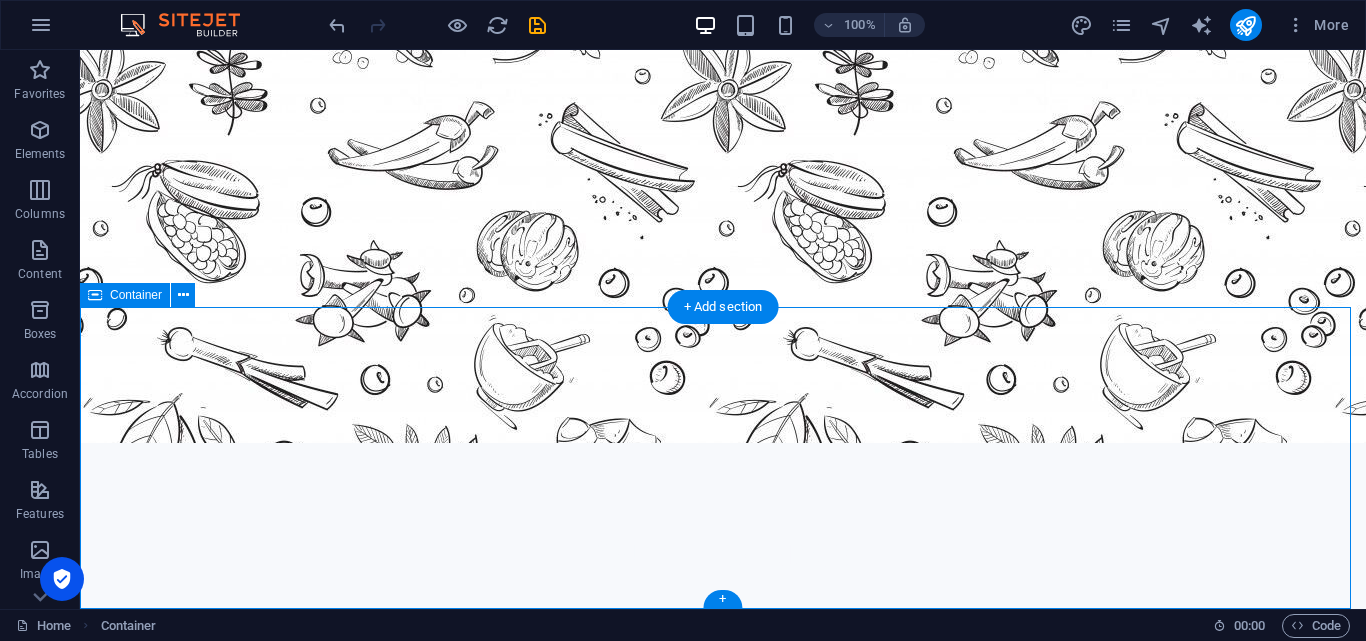 click on "Add elements" at bounding box center [664, 3906] 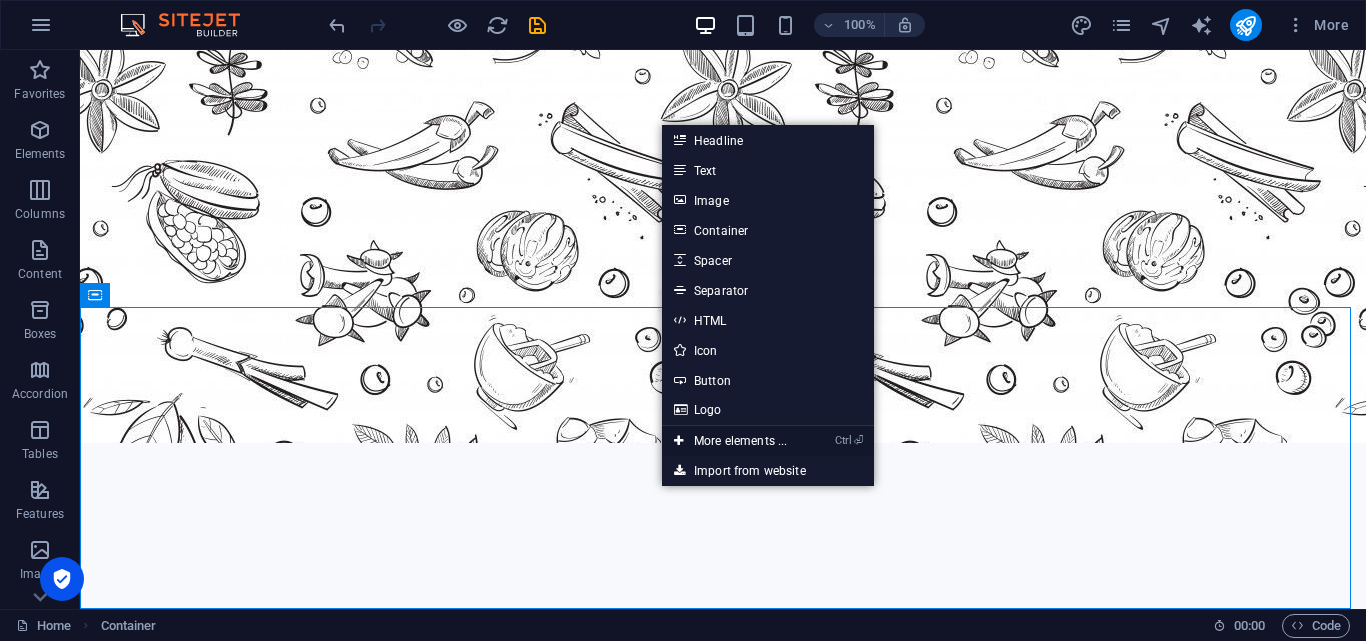 click on "Ctrl ⏎  More elements ..." at bounding box center [730, 441] 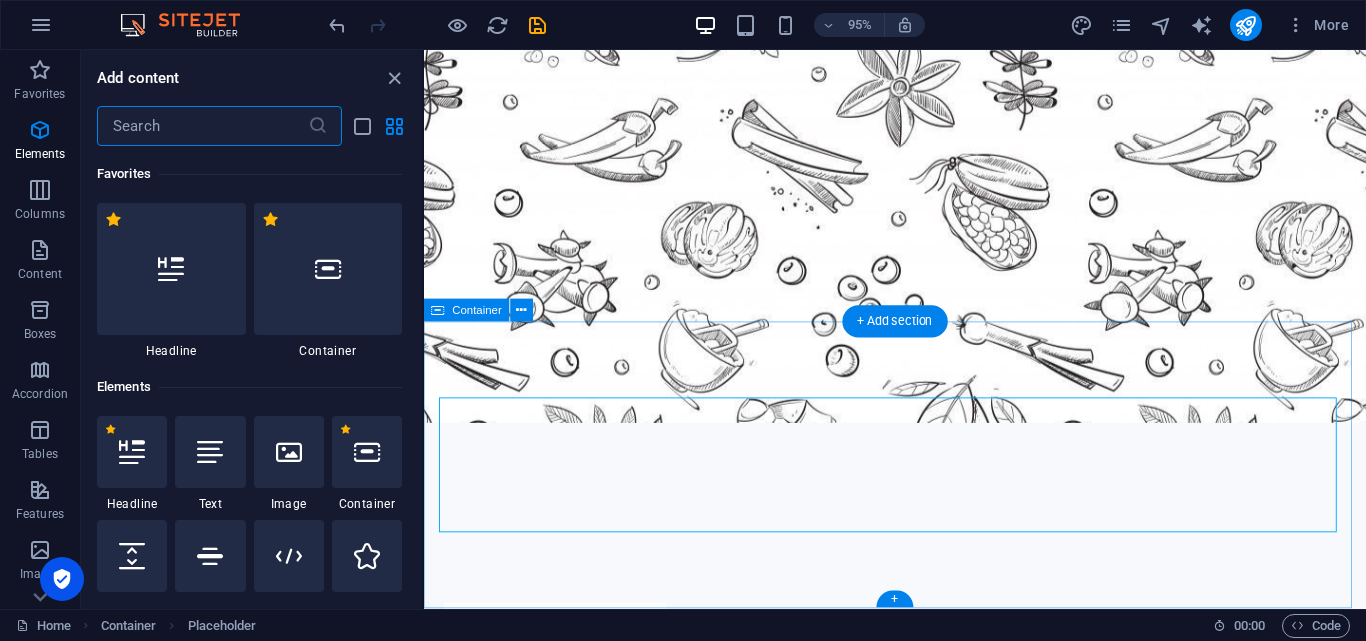 scroll, scrollTop: 1186, scrollLeft: 0, axis: vertical 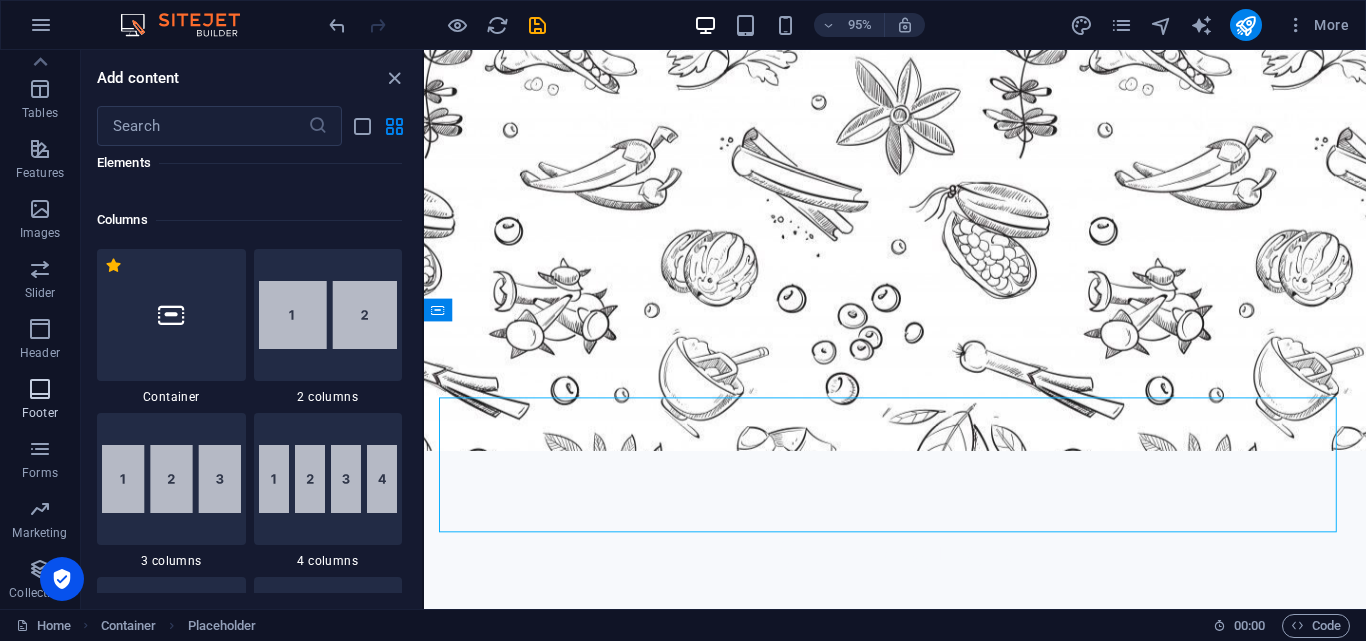 click at bounding box center (40, 389) 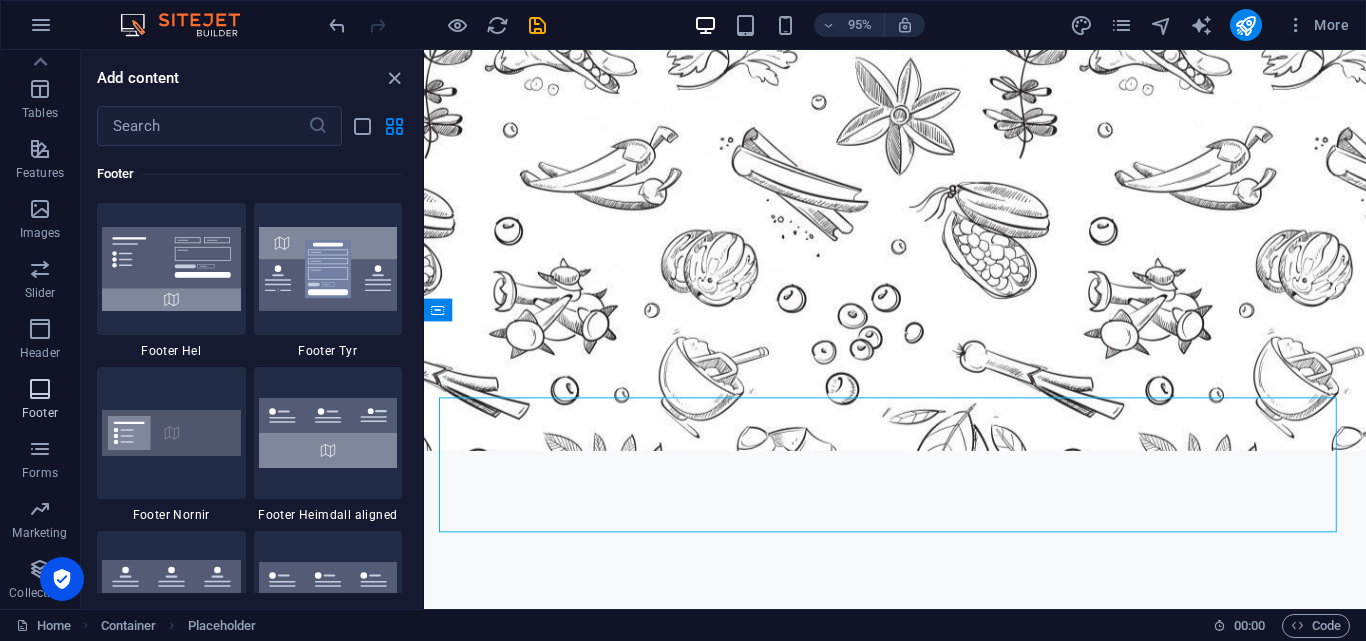 scroll, scrollTop: 13075, scrollLeft: 0, axis: vertical 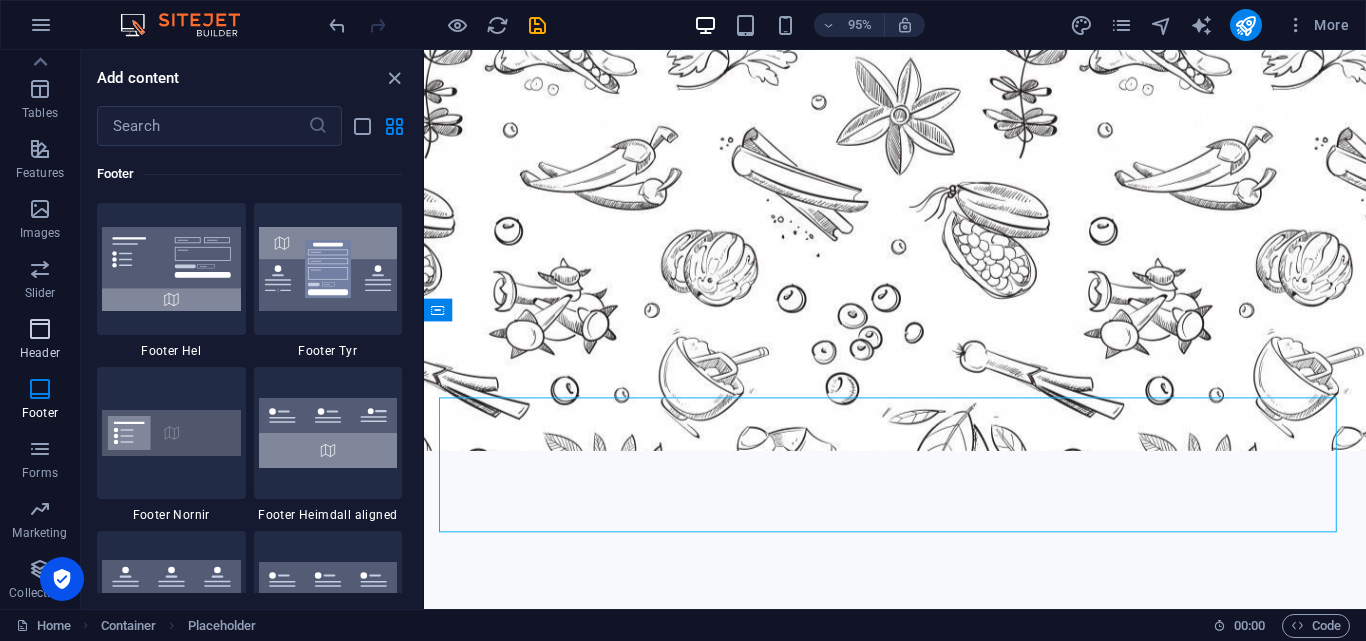 click on "Header" at bounding box center (40, 353) 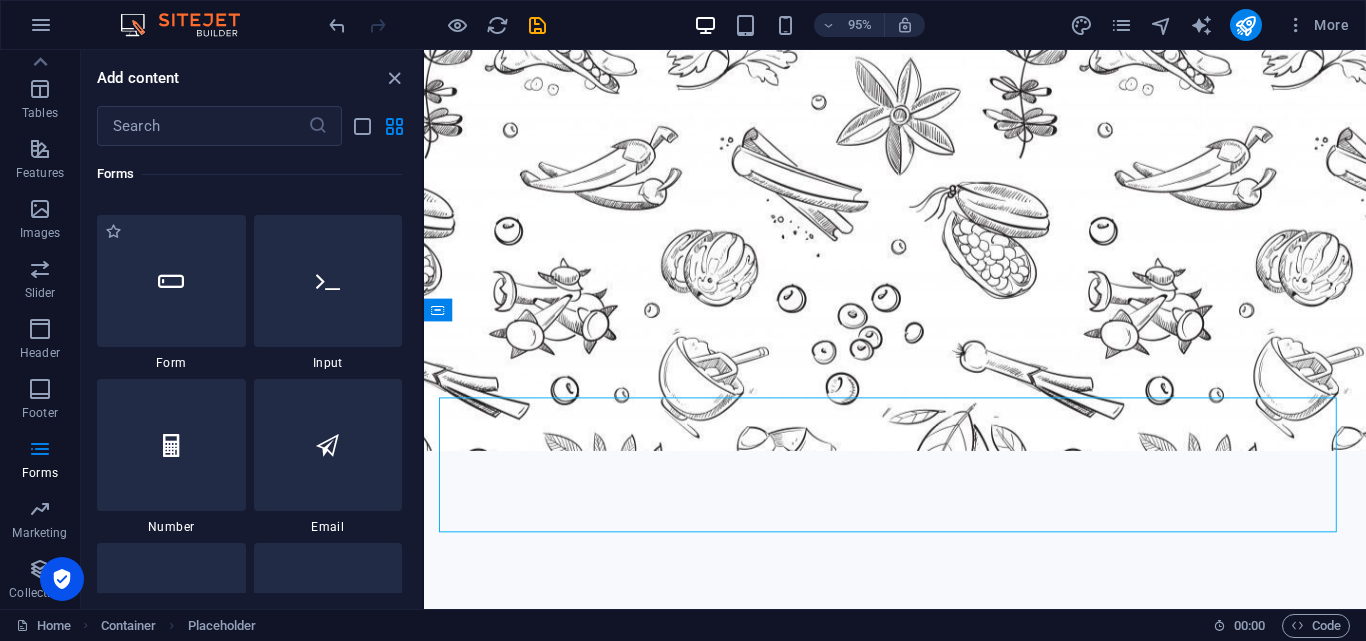 scroll, scrollTop: 14839, scrollLeft: 0, axis: vertical 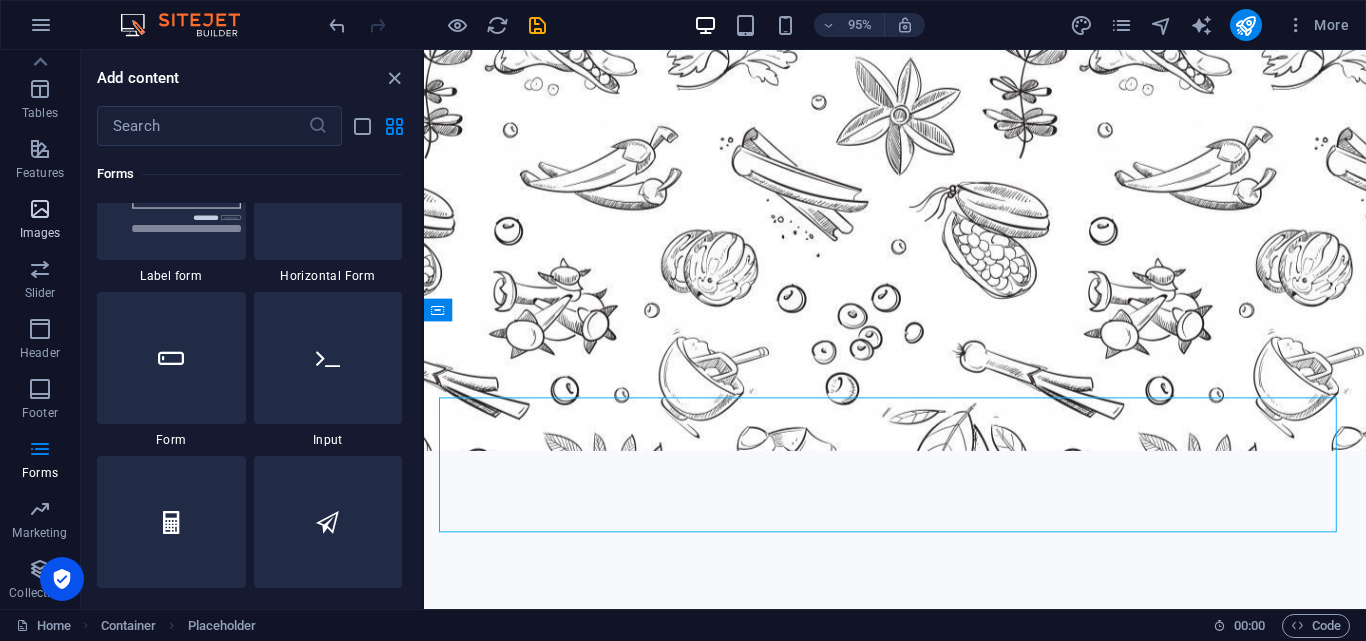 click on "Images" at bounding box center (40, 221) 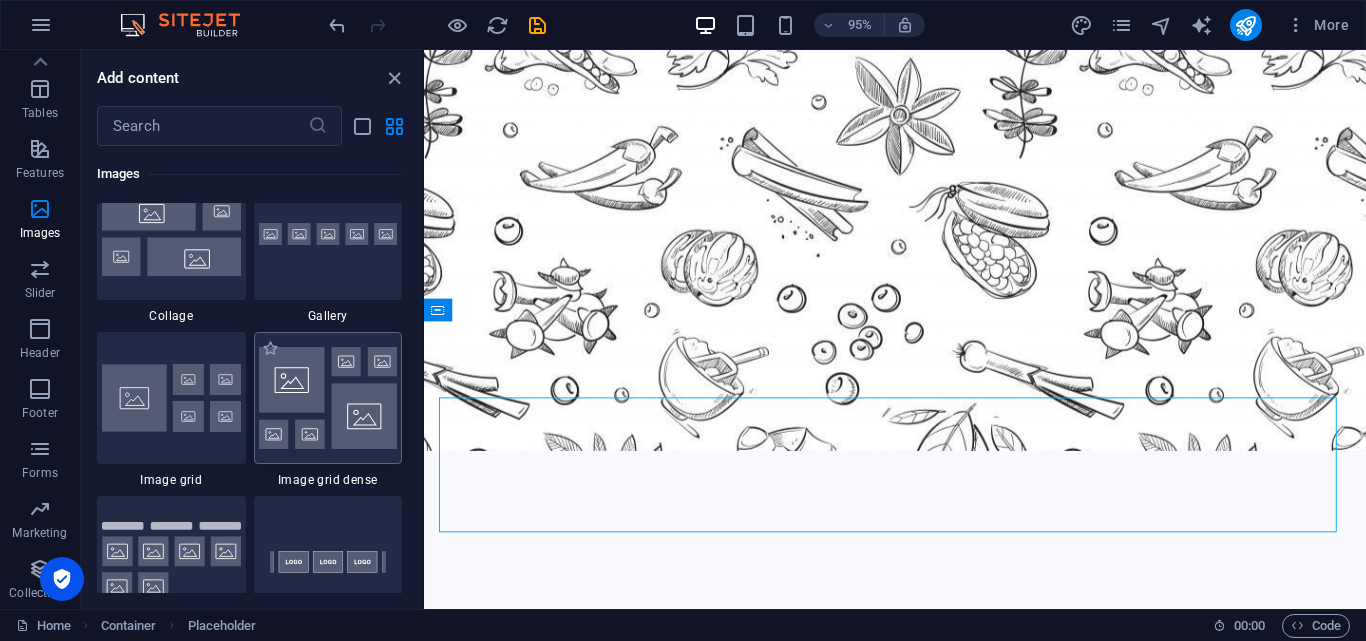 scroll, scrollTop: 10071, scrollLeft: 0, axis: vertical 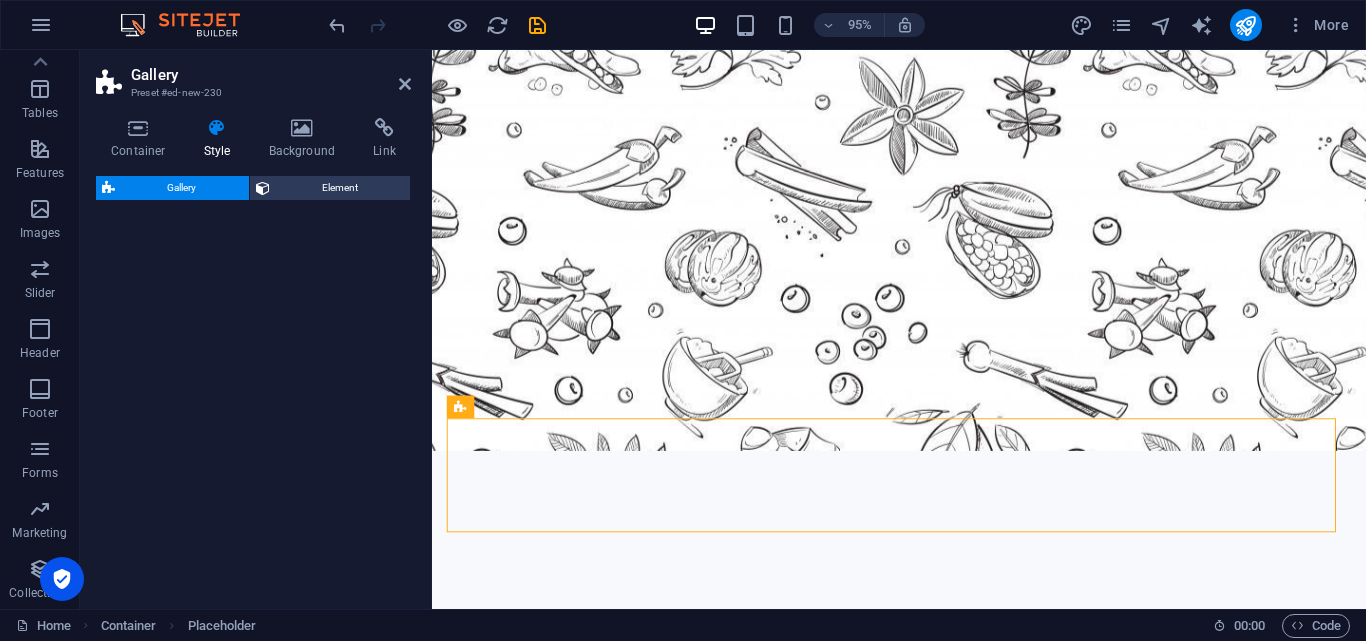 select on "rem" 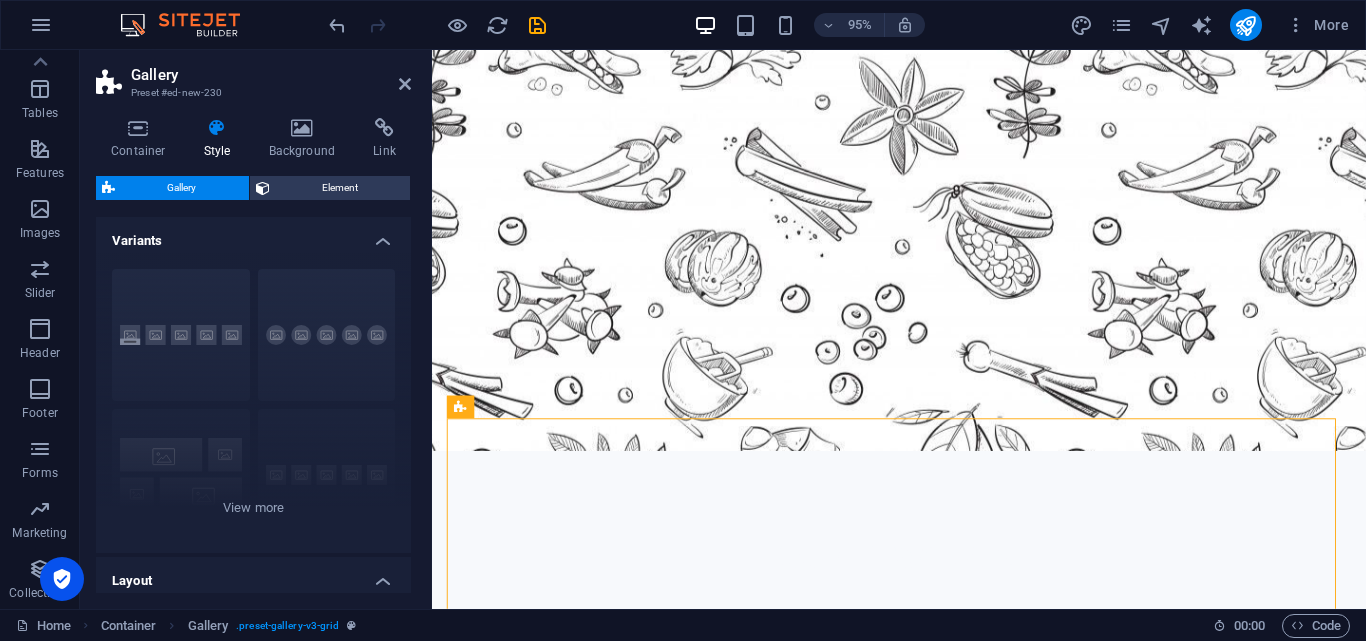 scroll, scrollTop: 1164, scrollLeft: 0, axis: vertical 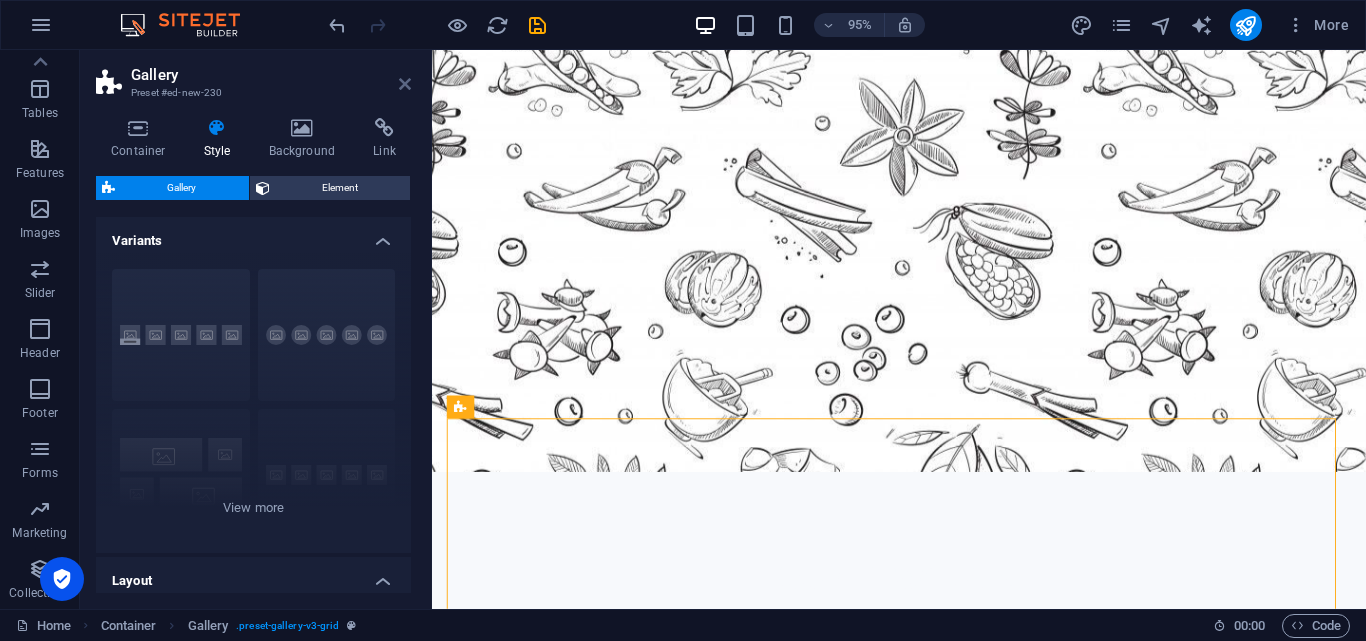 click at bounding box center (405, 84) 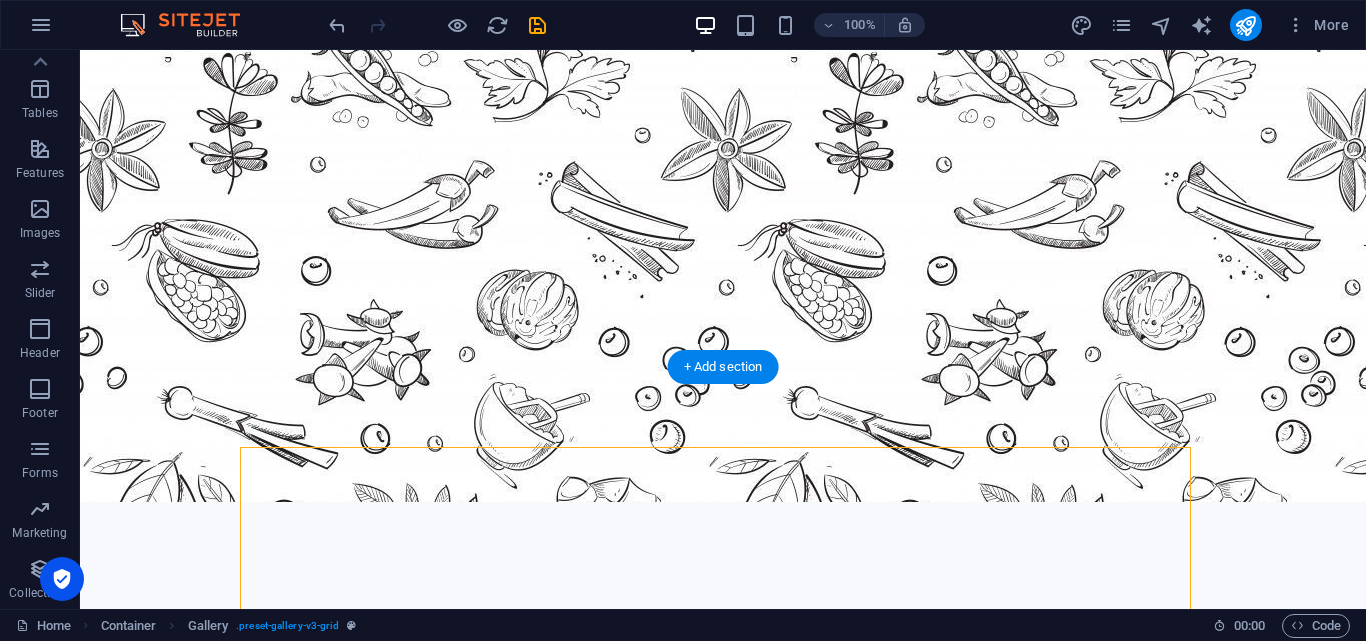 scroll, scrollTop: 1155, scrollLeft: 0, axis: vertical 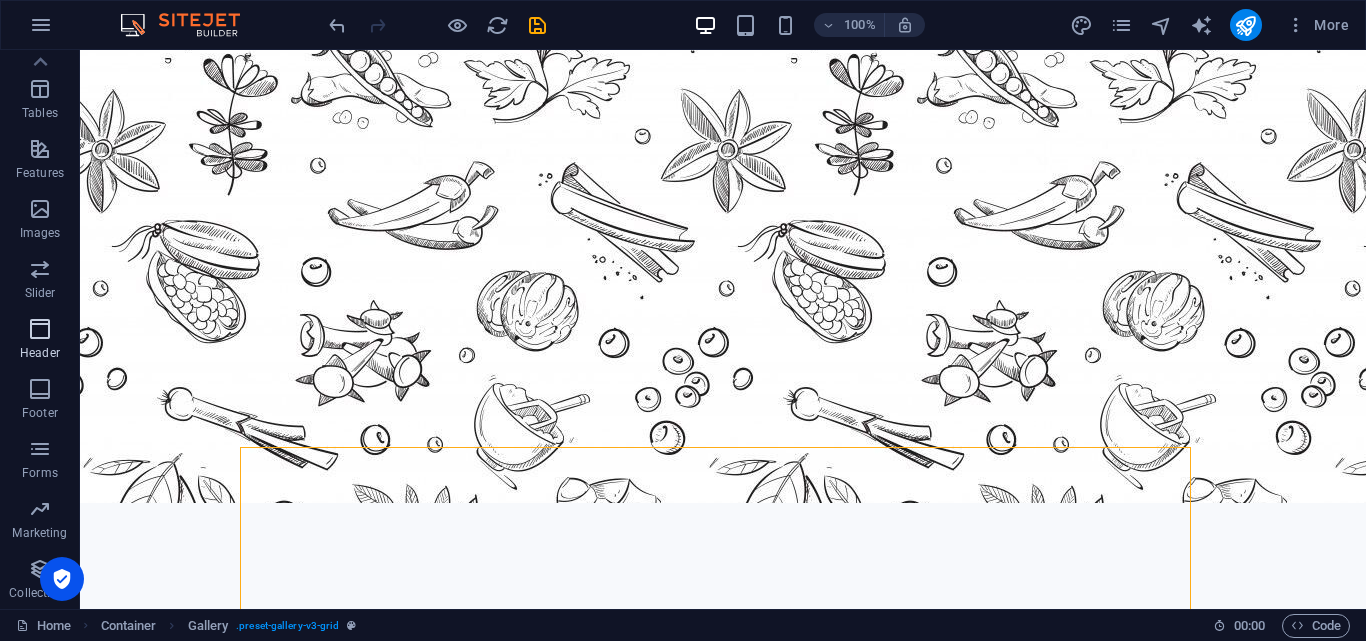 click on "Header" at bounding box center [40, 339] 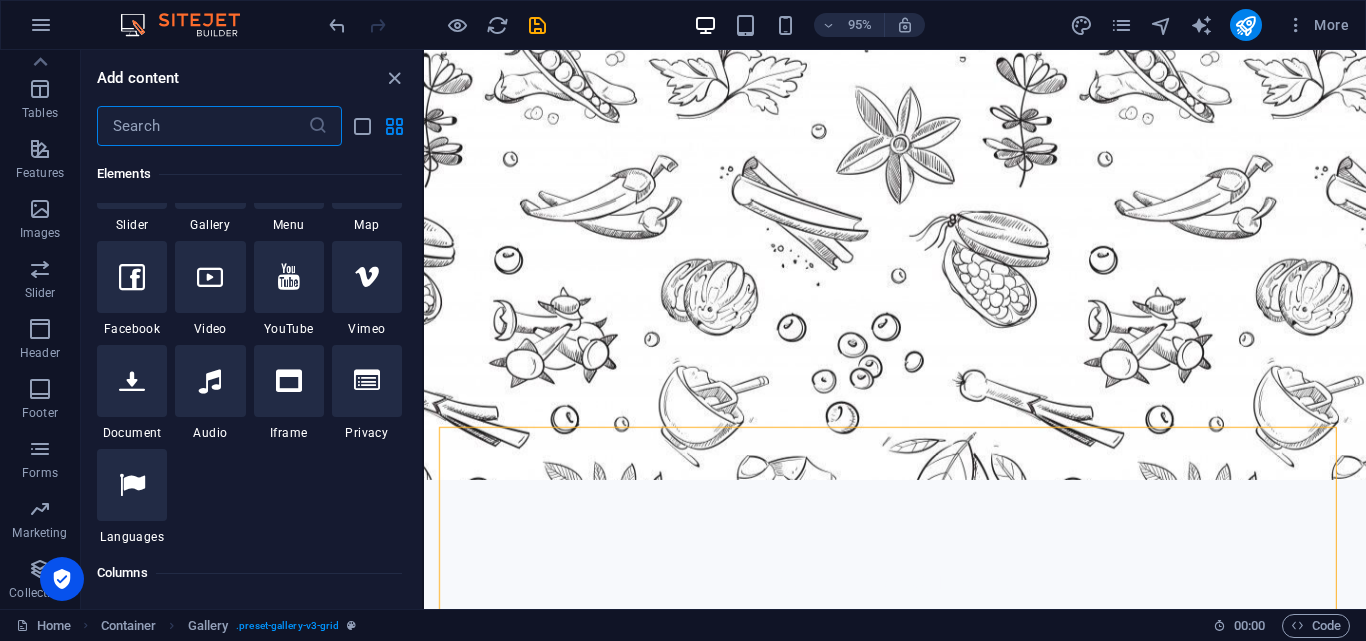 scroll, scrollTop: 0, scrollLeft: 0, axis: both 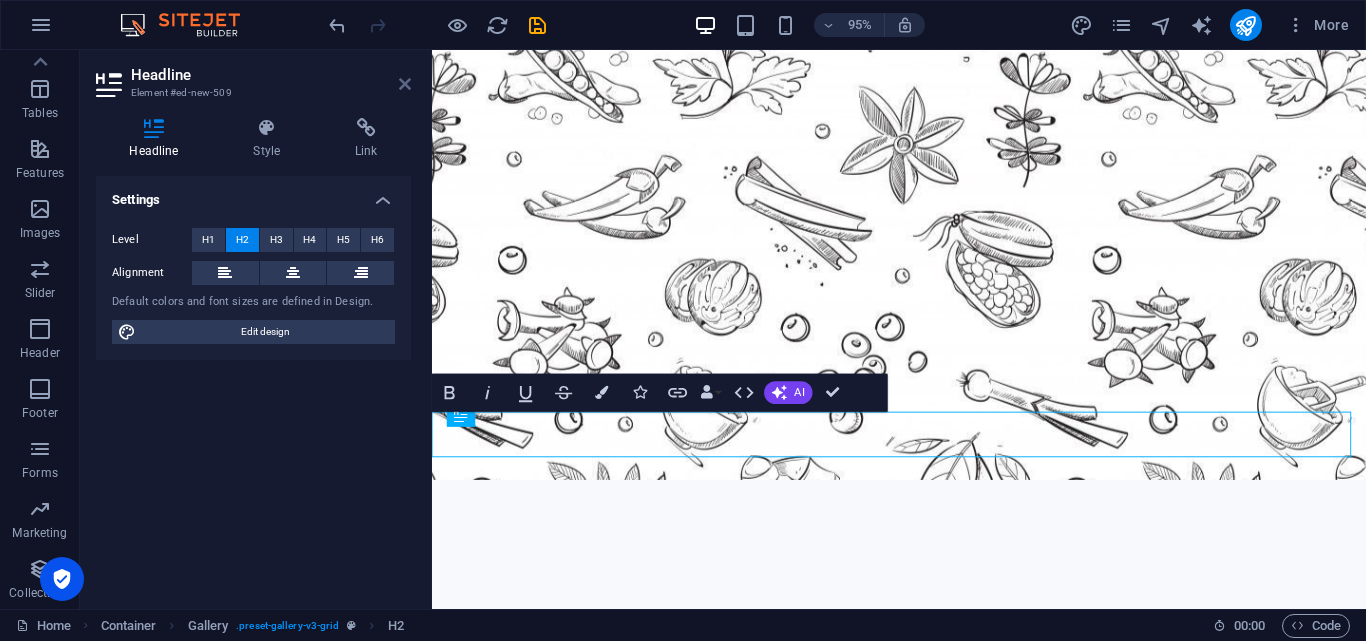 click at bounding box center [405, 84] 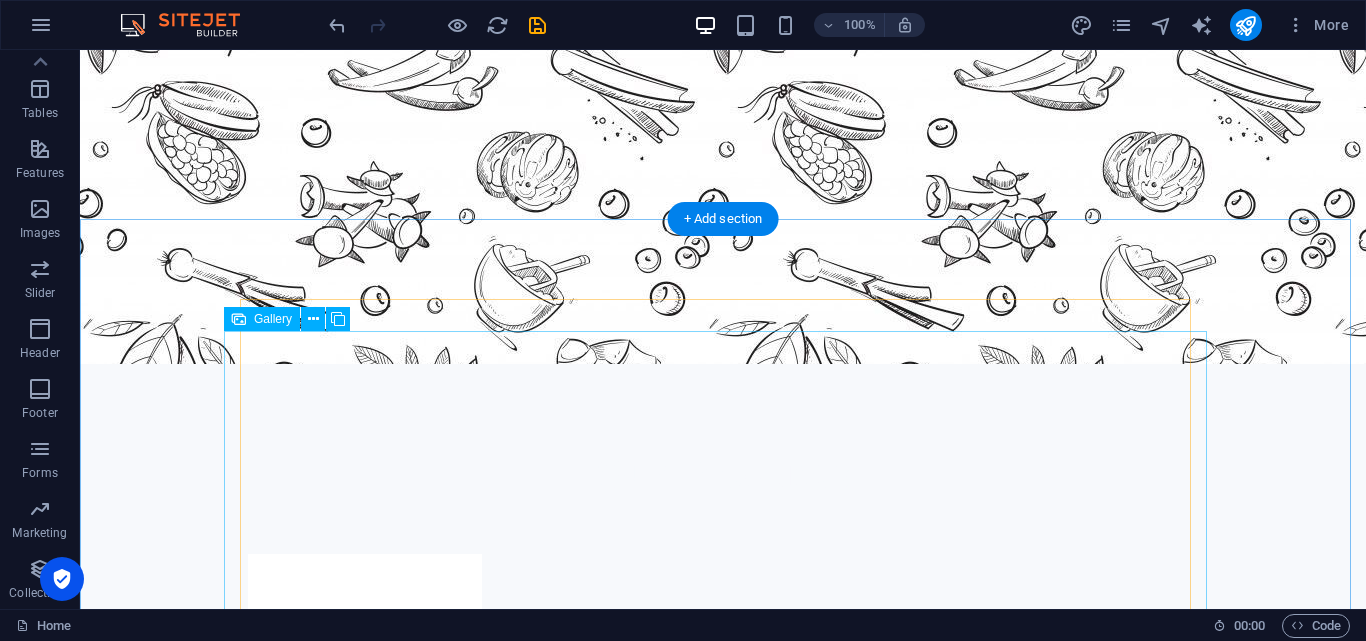 scroll, scrollTop: 1278, scrollLeft: 0, axis: vertical 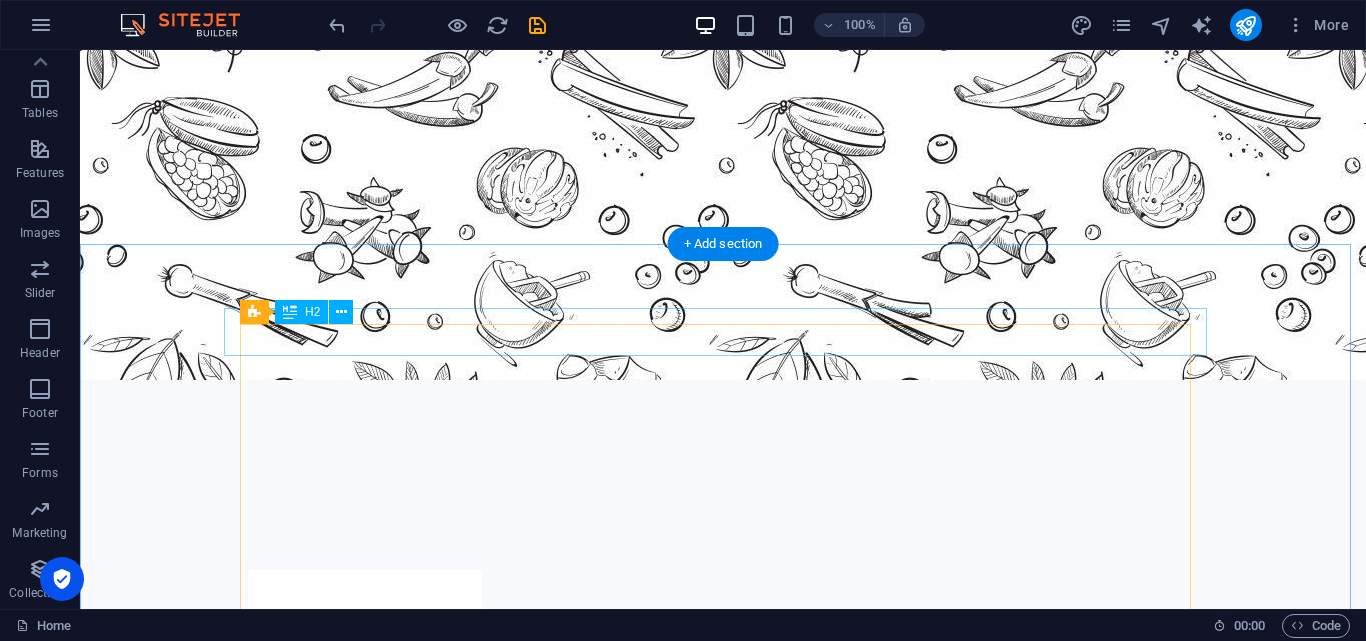 click on "New headline" at bounding box center [723, 3750] 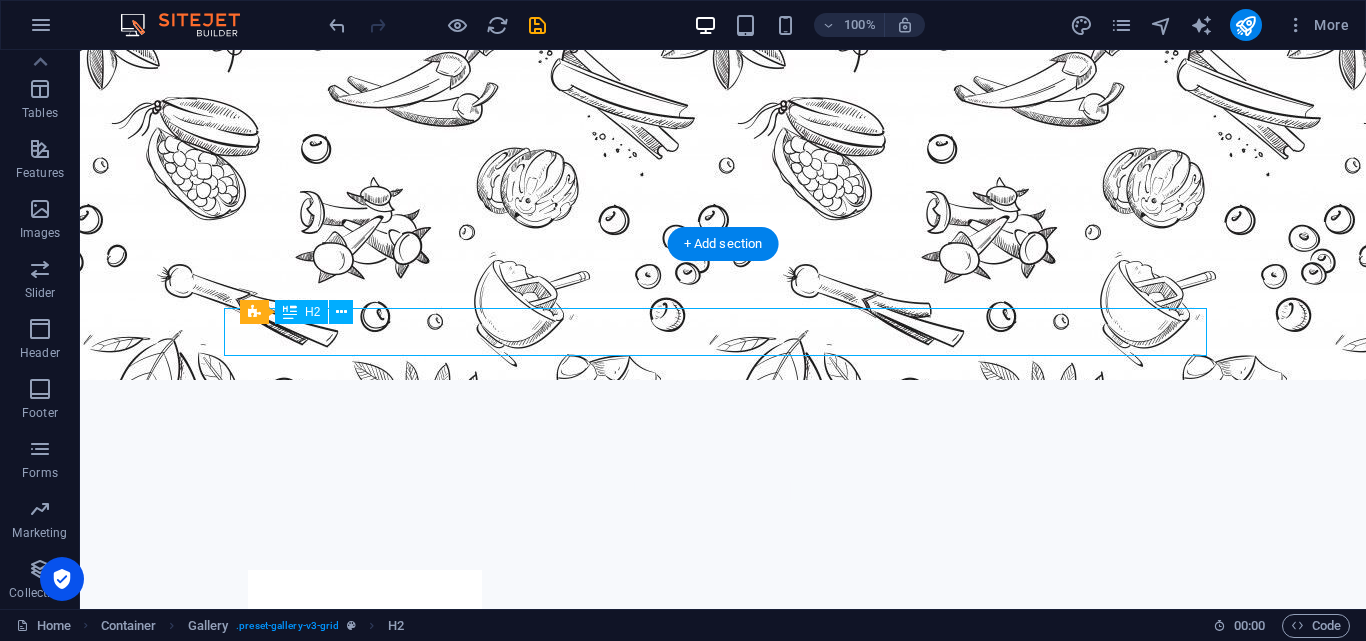click on "New headline" at bounding box center [723, 3750] 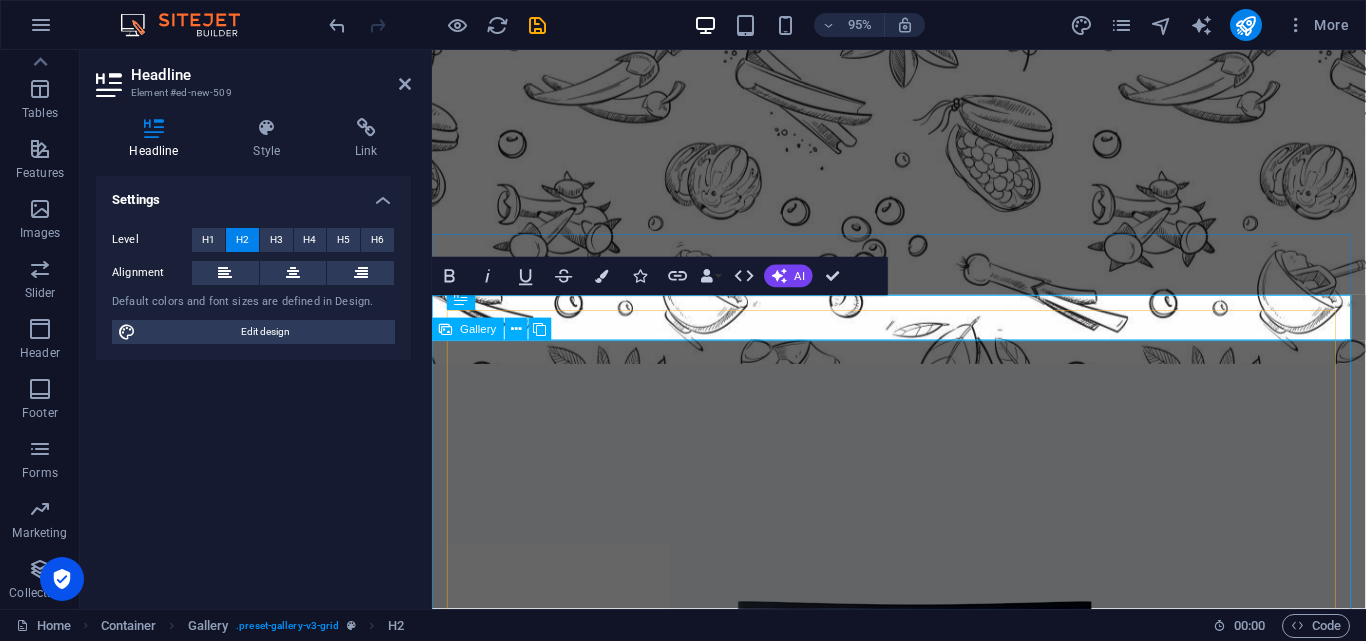 type 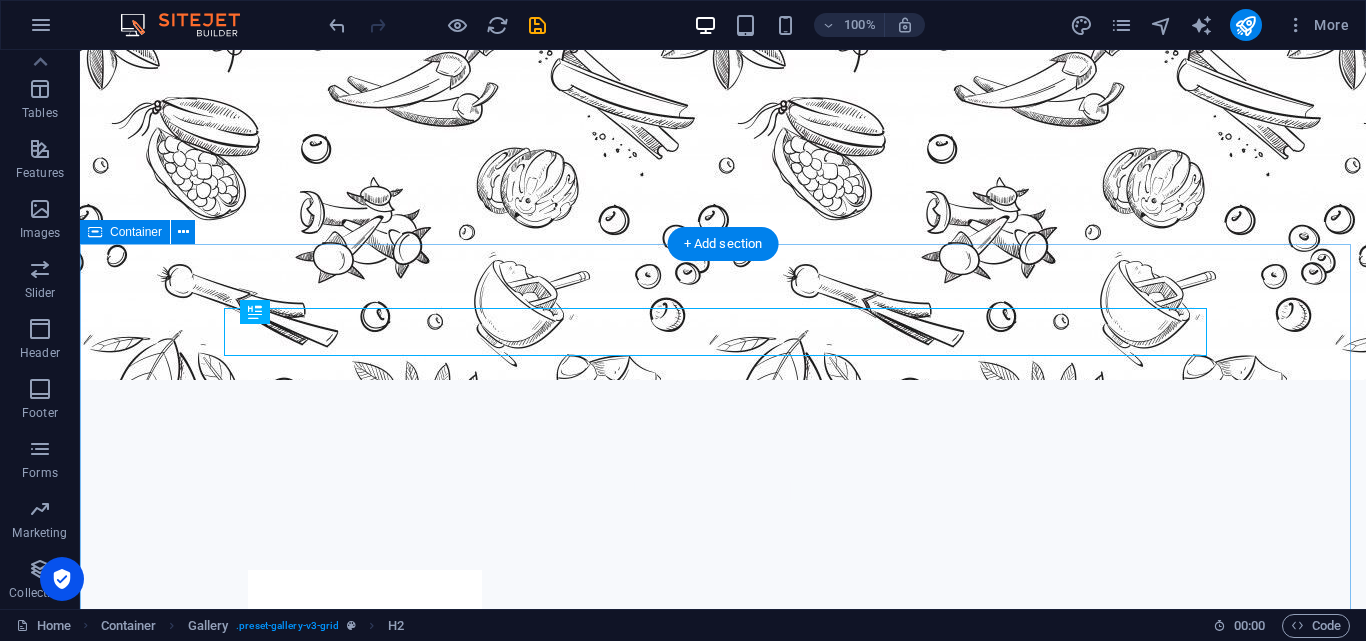 click on "Spices Range" at bounding box center (723, 3996) 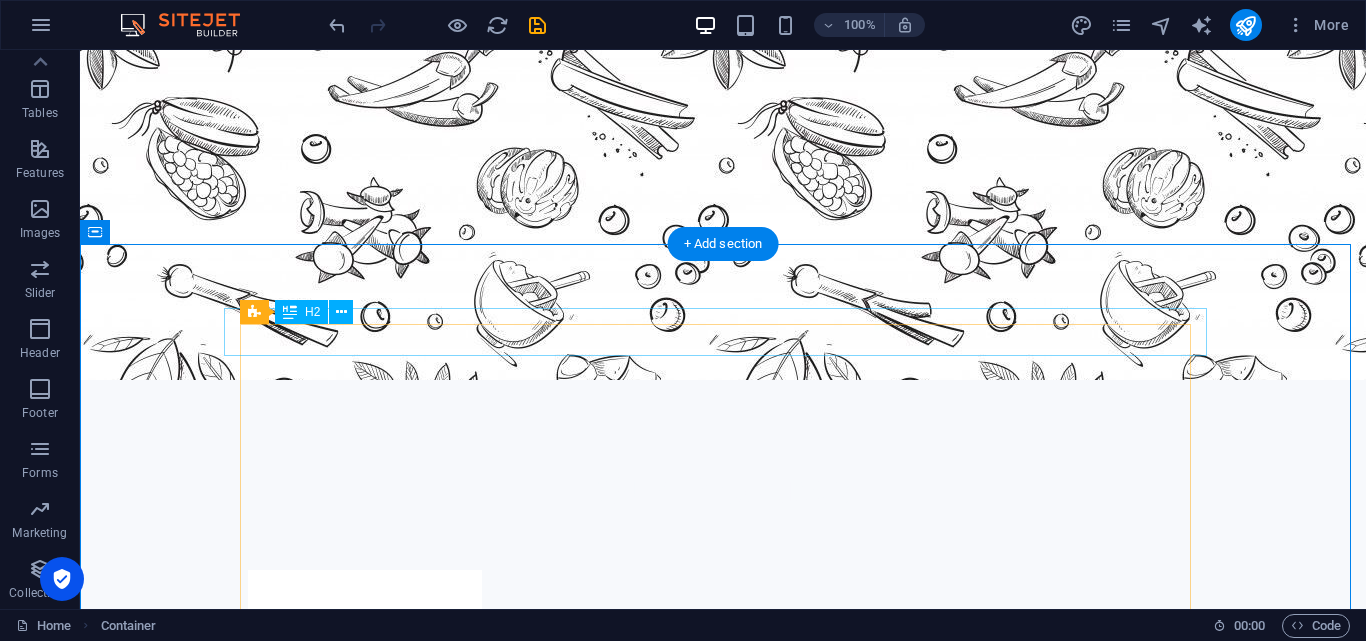 click on "Spices Range" at bounding box center (723, 3750) 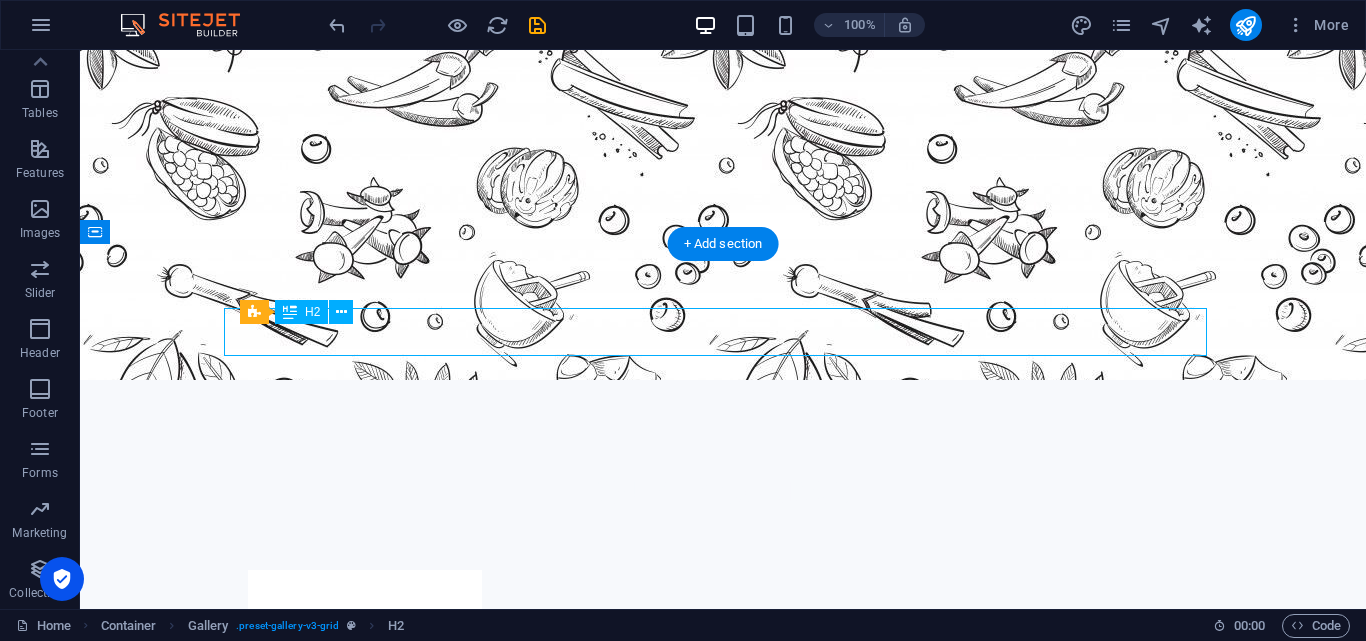 drag, startPoint x: 268, startPoint y: 344, endPoint x: 346, endPoint y: 333, distance: 78.77182 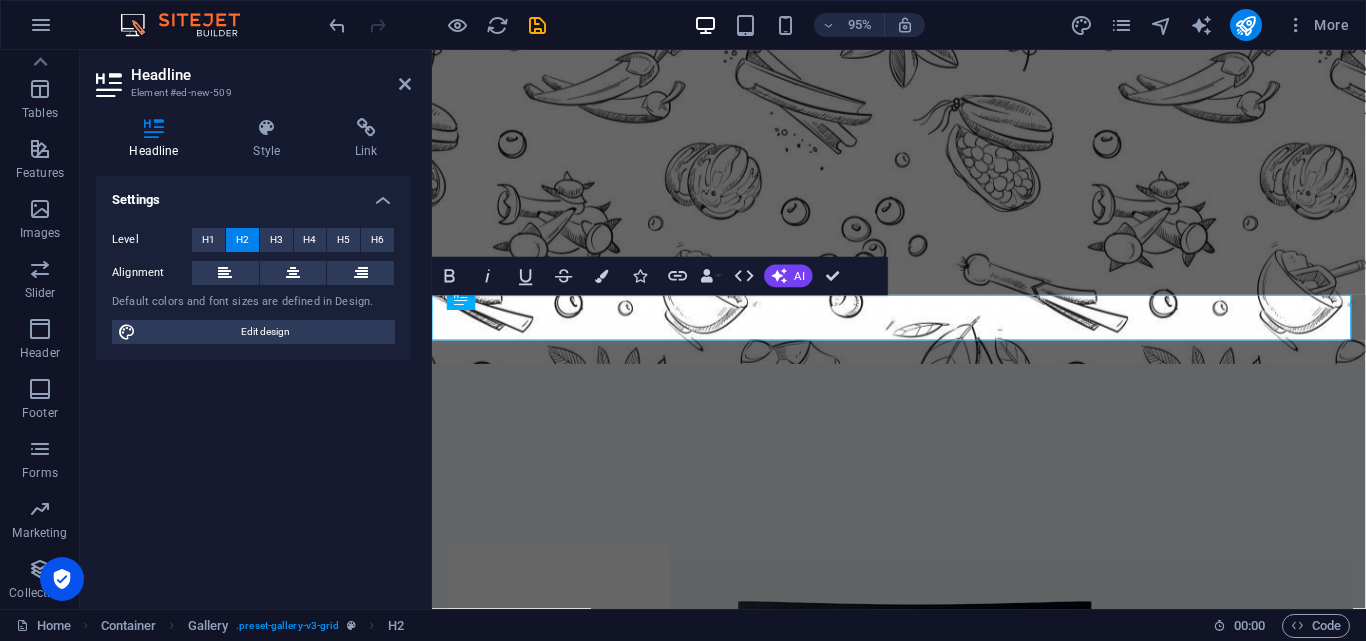 click on "Edit design" at bounding box center [265, 332] 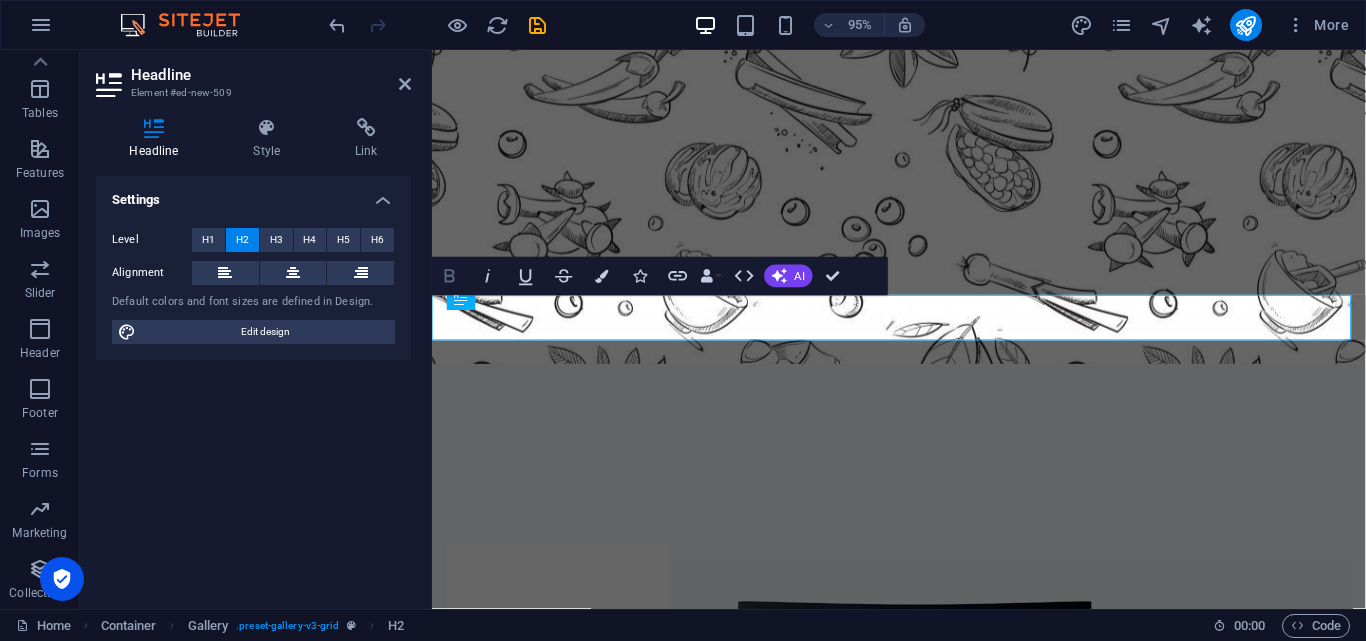 select on "px" 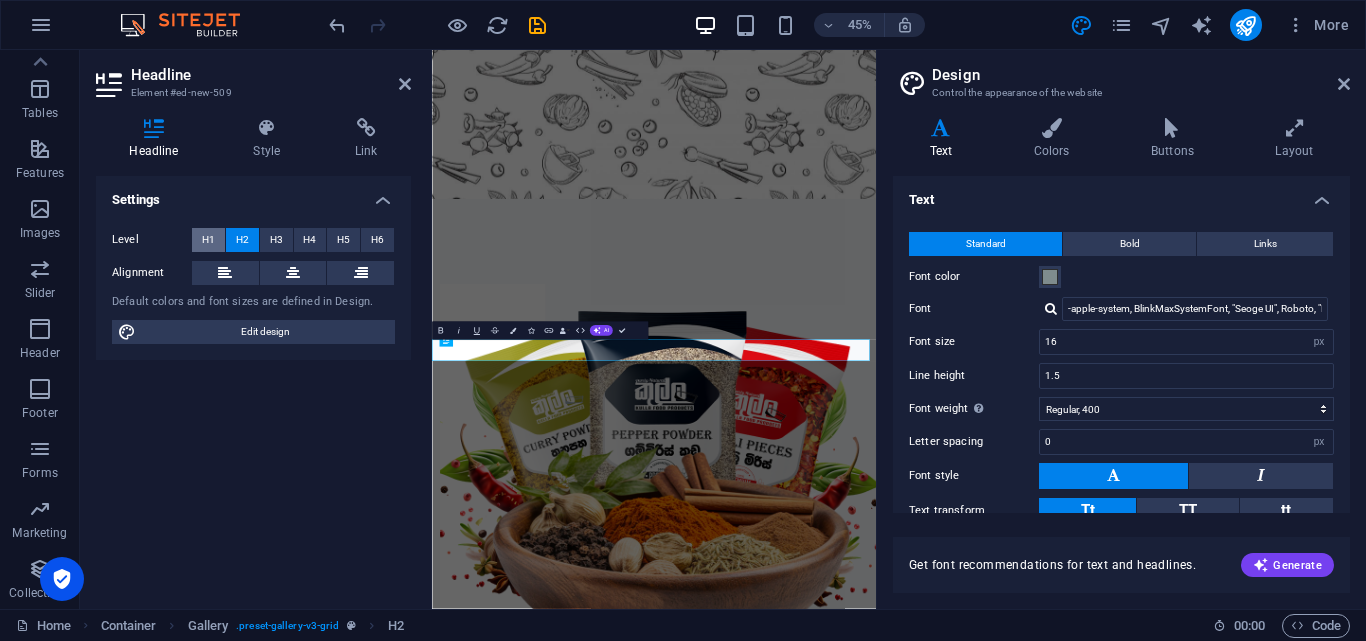 scroll, scrollTop: 892, scrollLeft: 0, axis: vertical 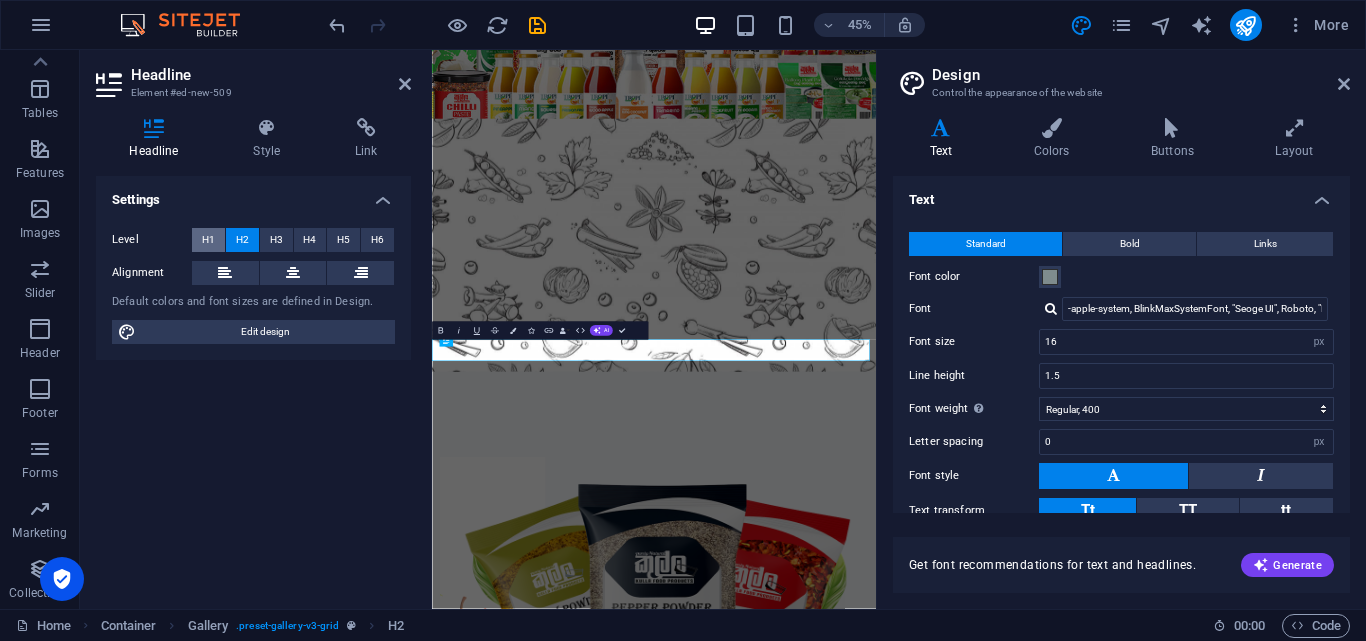 click on "H1" at bounding box center (208, 240) 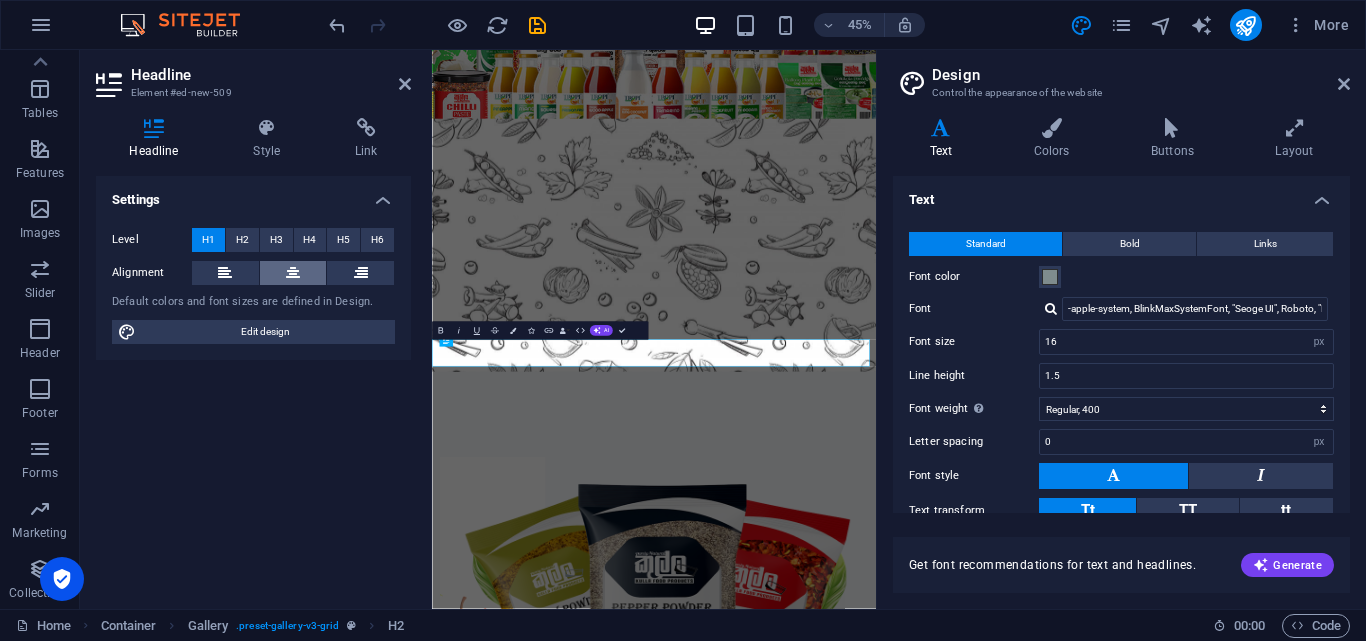 click at bounding box center (293, 273) 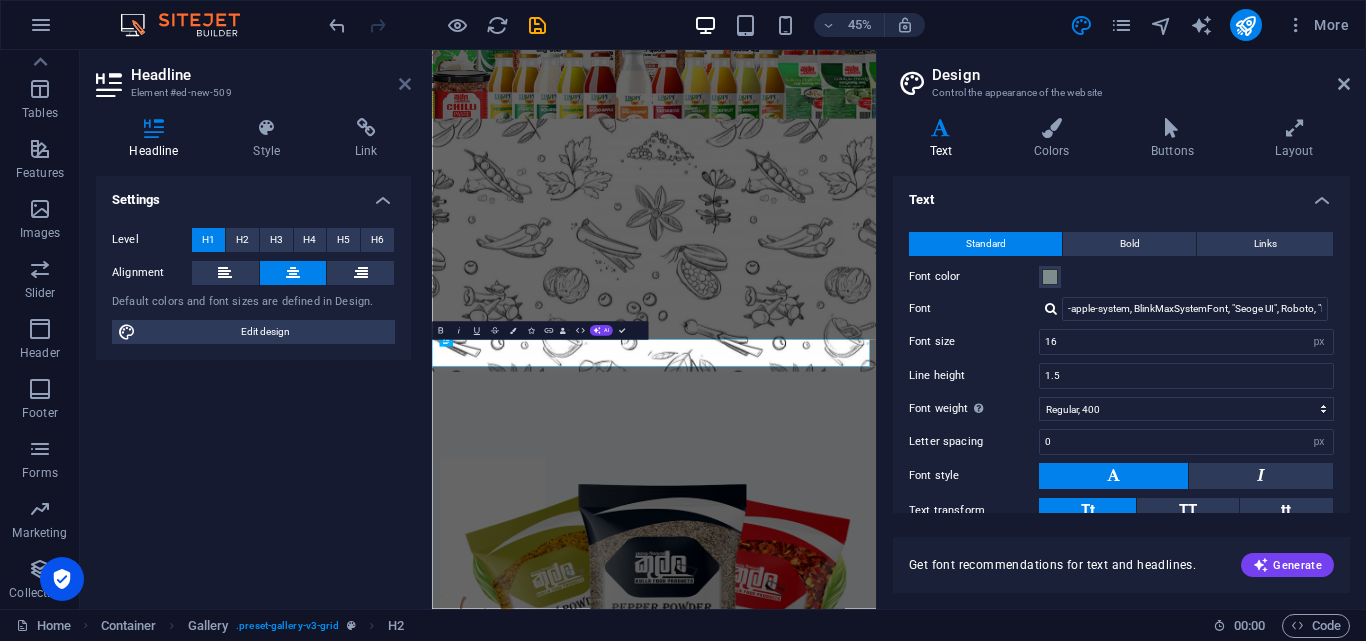 click at bounding box center [405, 84] 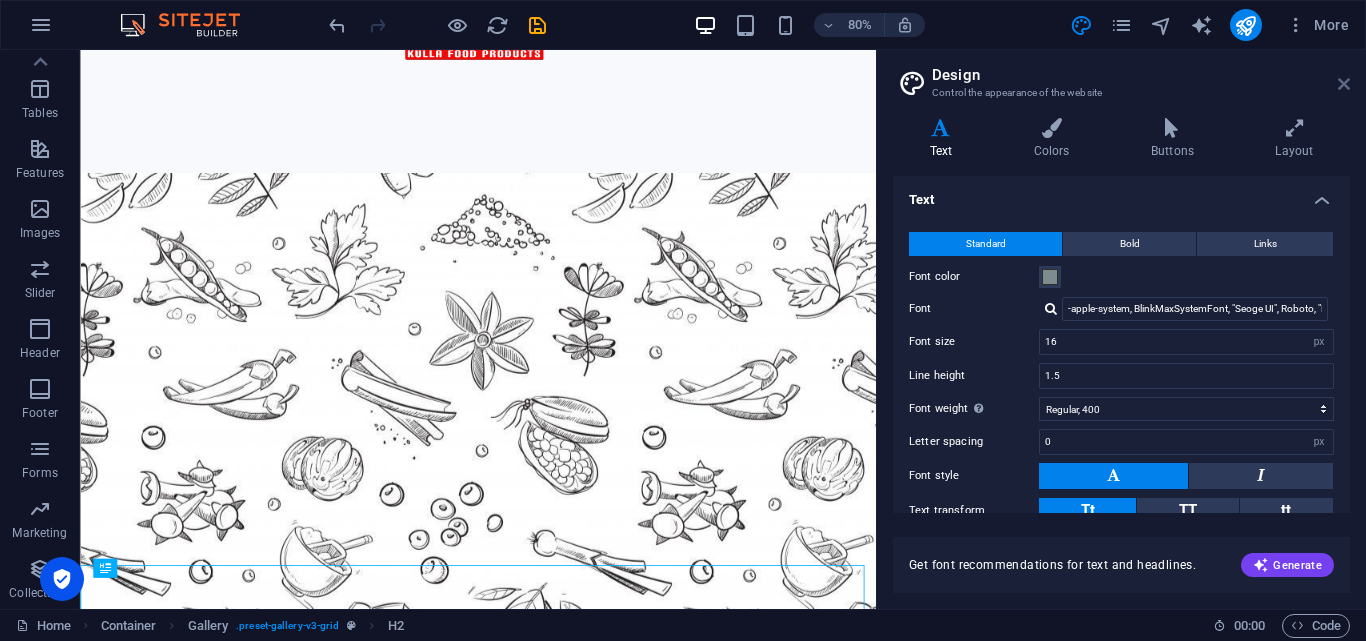 click at bounding box center (1344, 84) 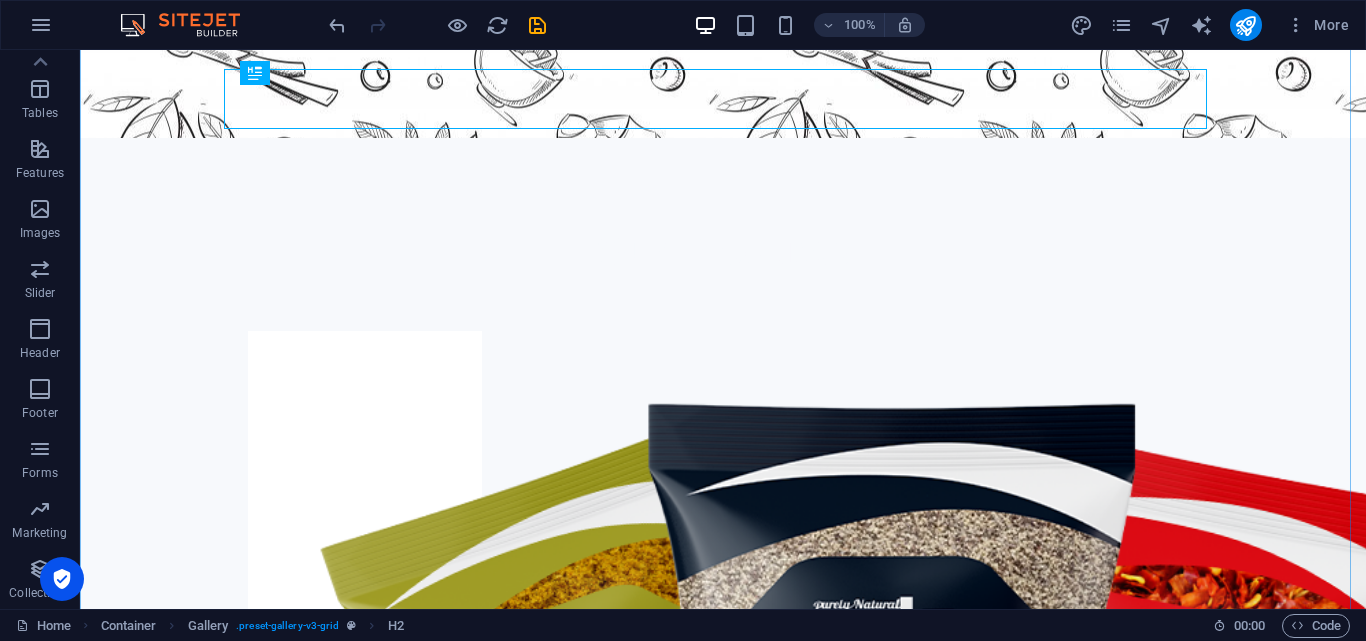 scroll, scrollTop: 1516, scrollLeft: 0, axis: vertical 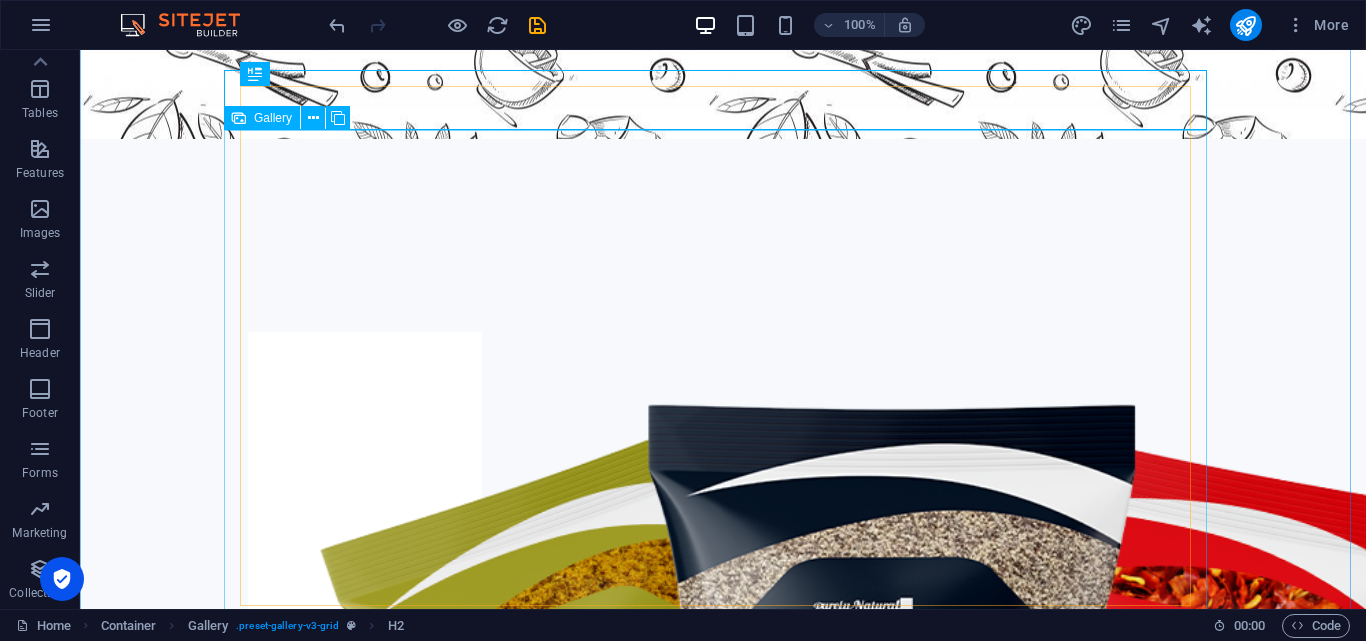 click at bounding box center [478, 3794] 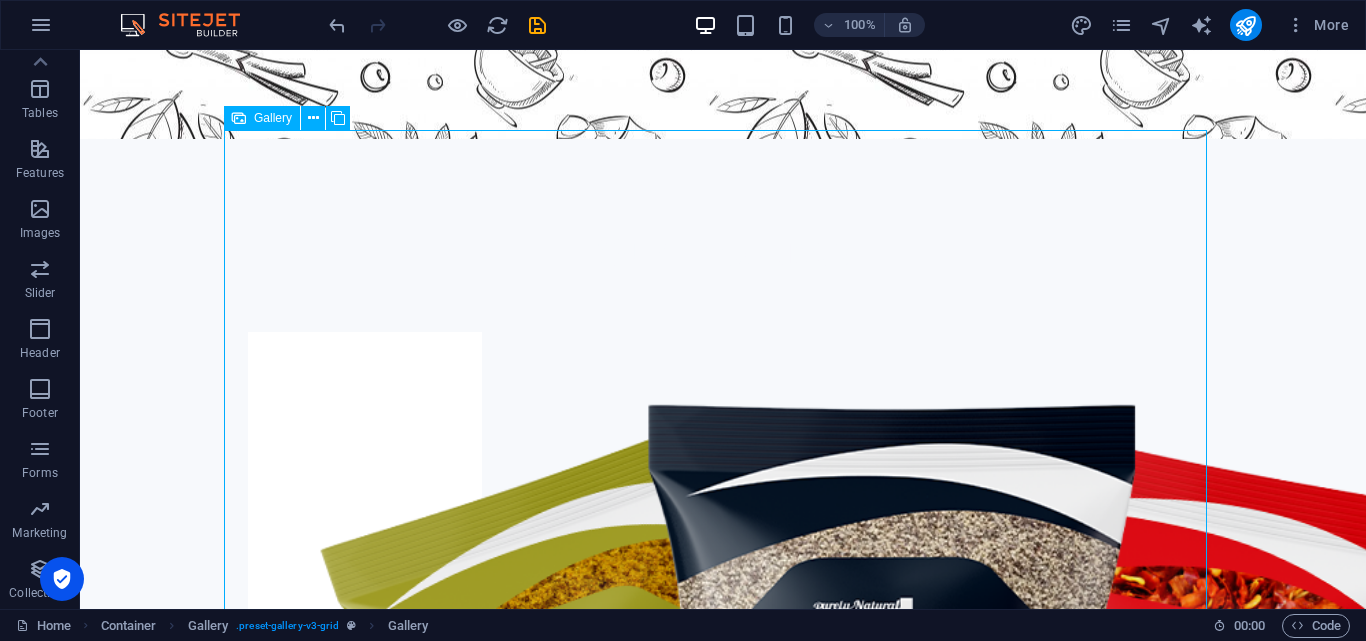 click at bounding box center [478, 3794] 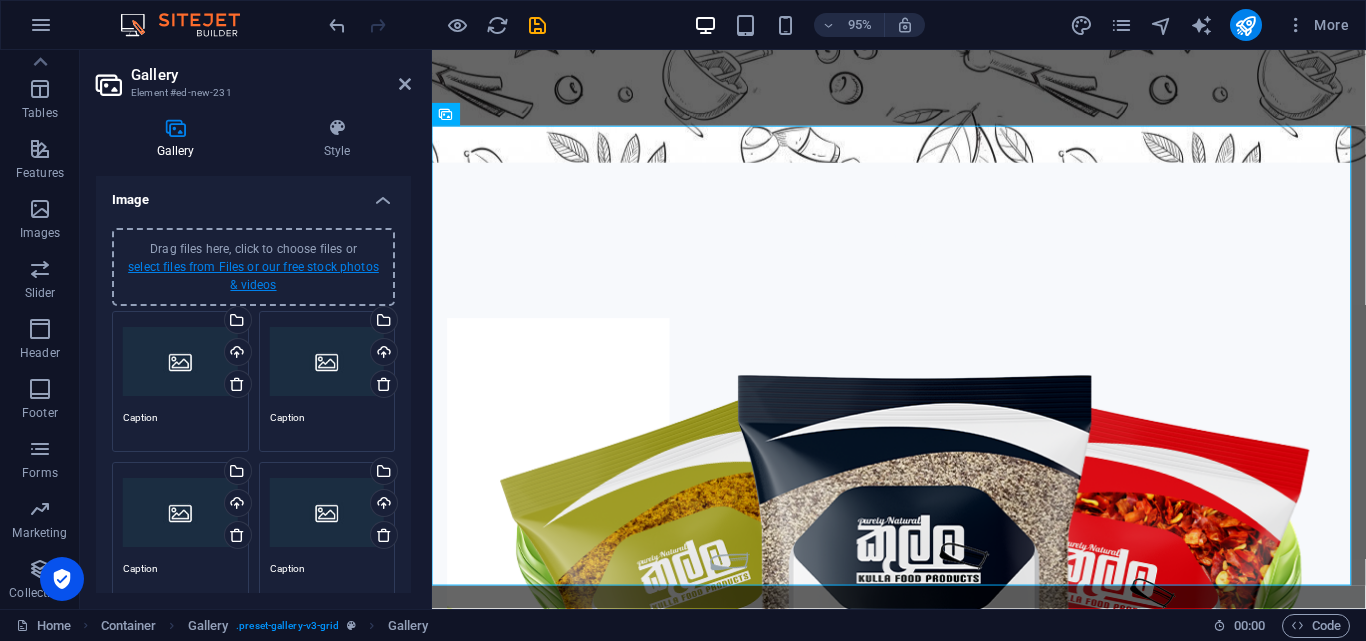 click on "select files from Files or our free stock photos & videos" at bounding box center [253, 276] 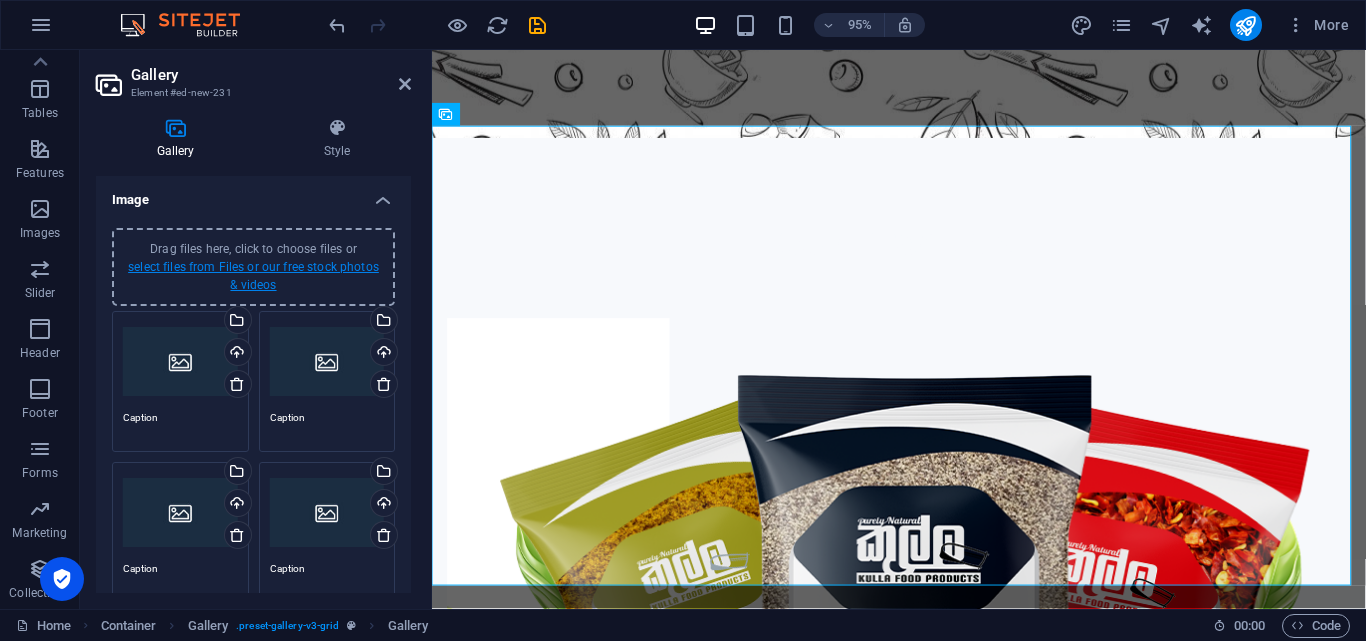 scroll, scrollTop: 904, scrollLeft: 0, axis: vertical 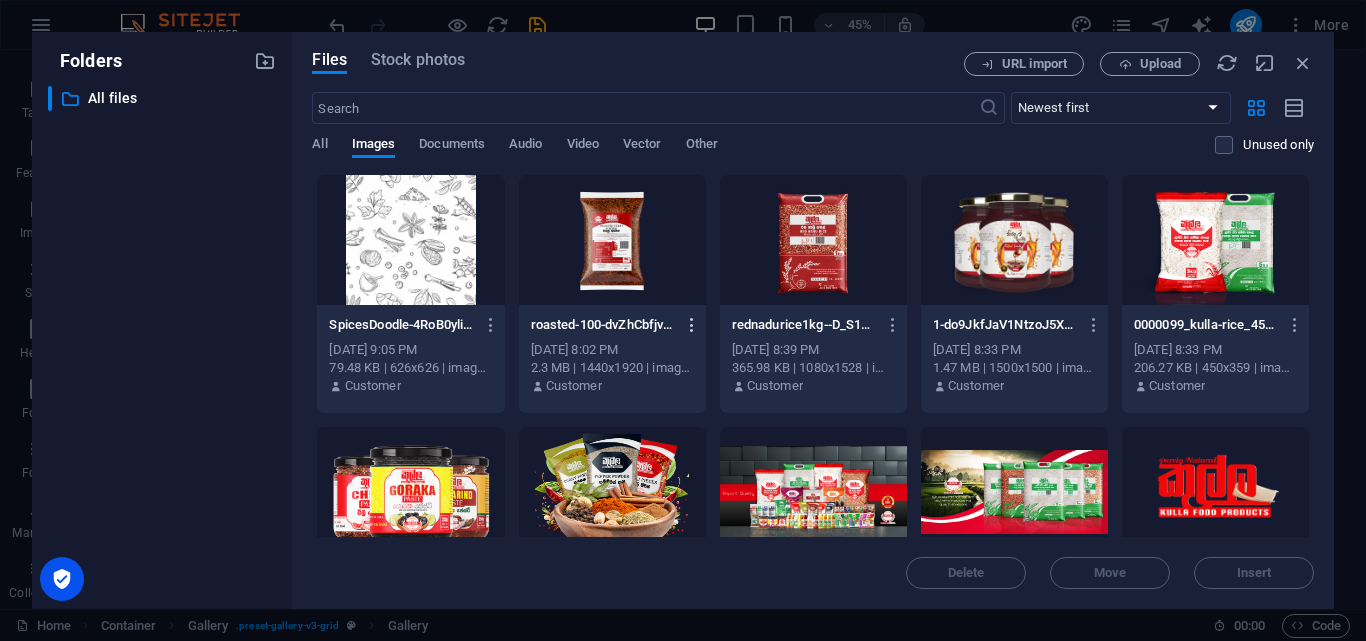click at bounding box center (692, 325) 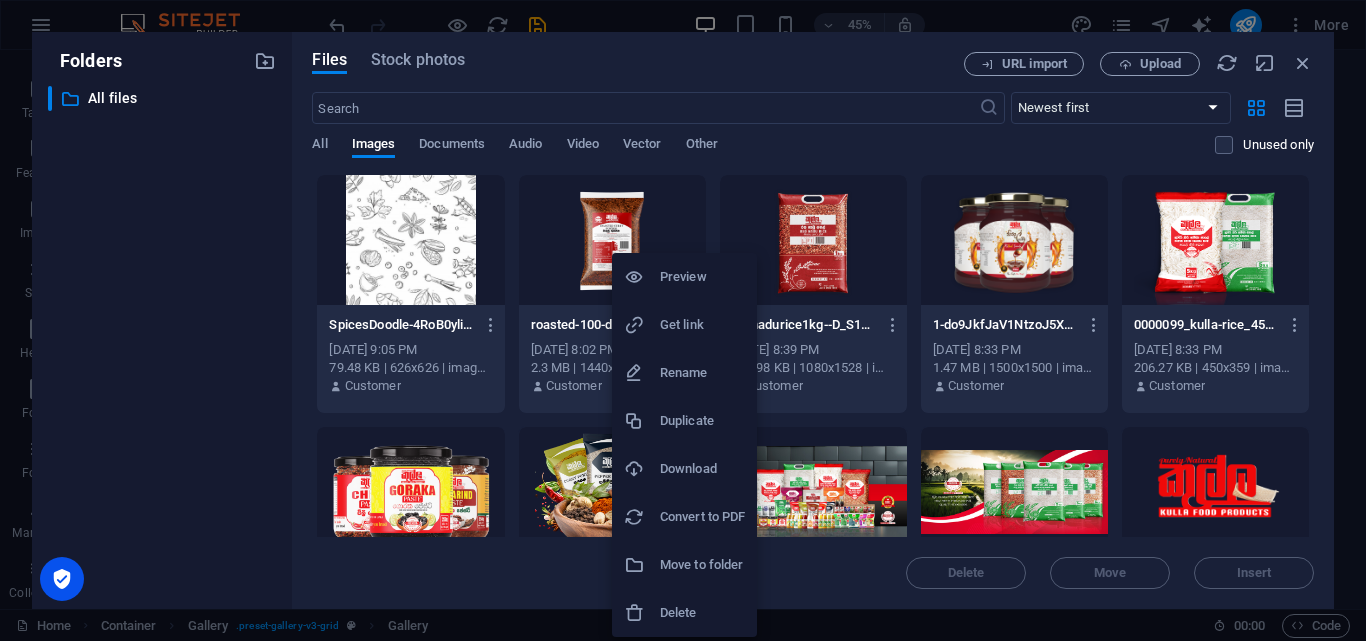 click on "Delete" at bounding box center [702, 613] 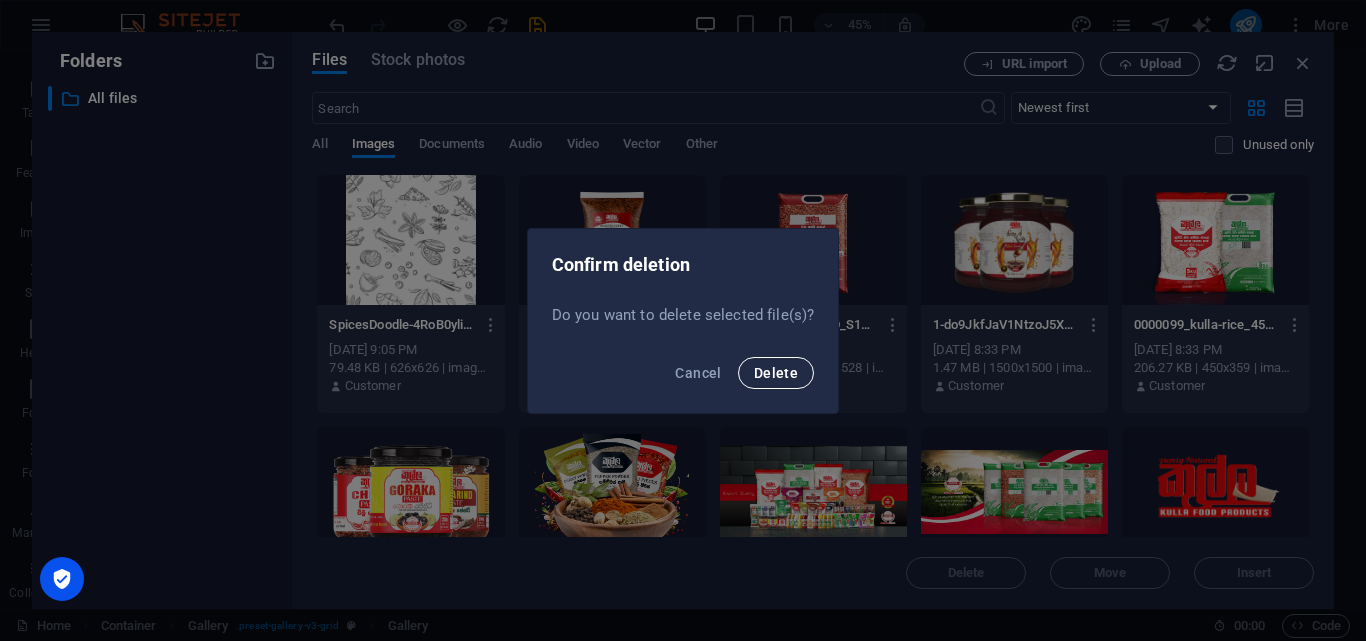 click on "Delete" at bounding box center (776, 373) 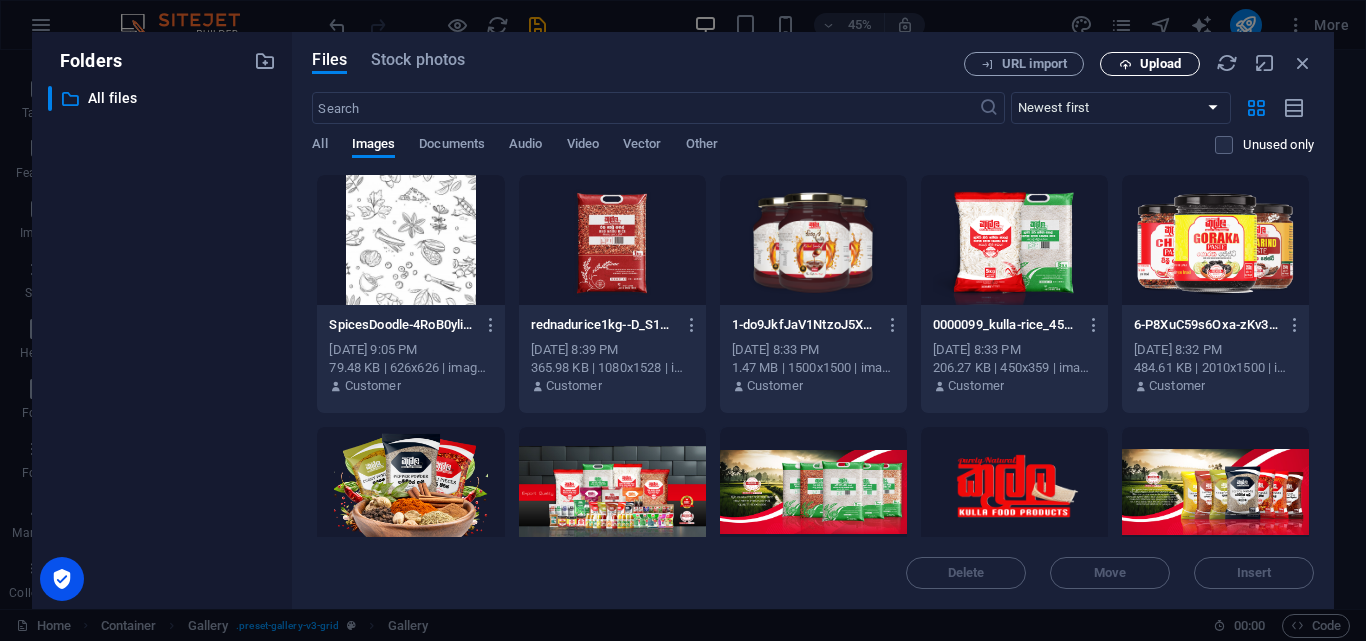 click on "Upload" at bounding box center (1160, 64) 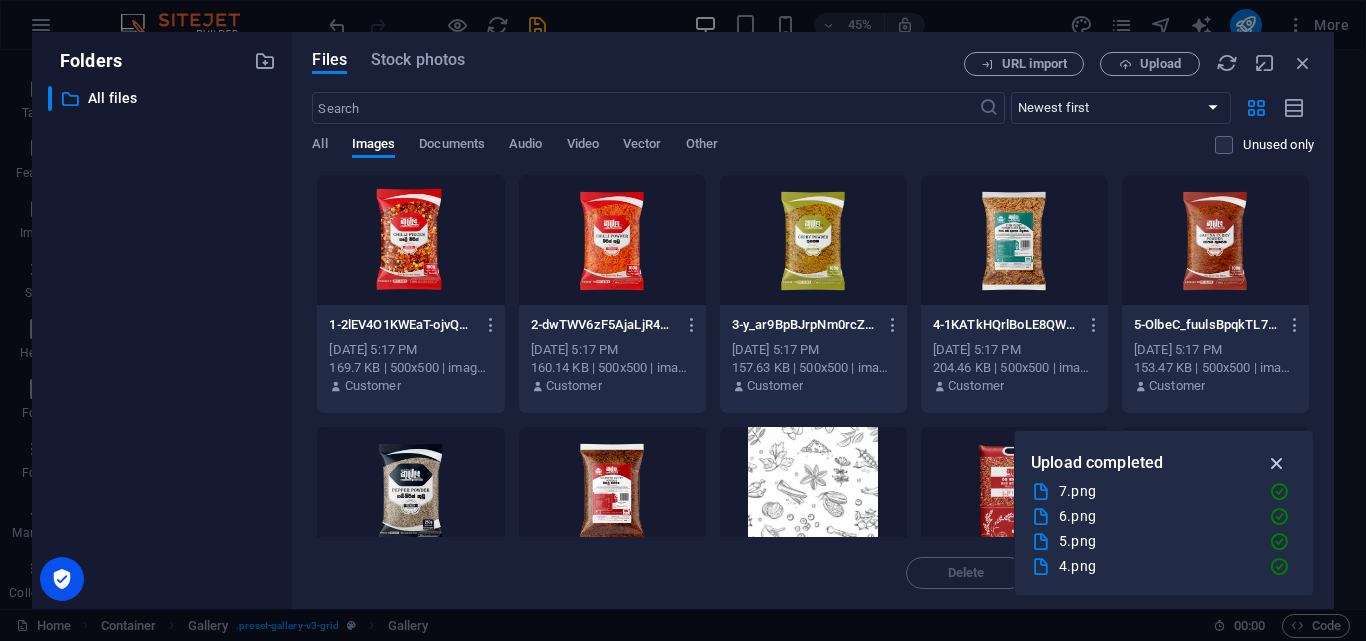 click at bounding box center (1277, 463) 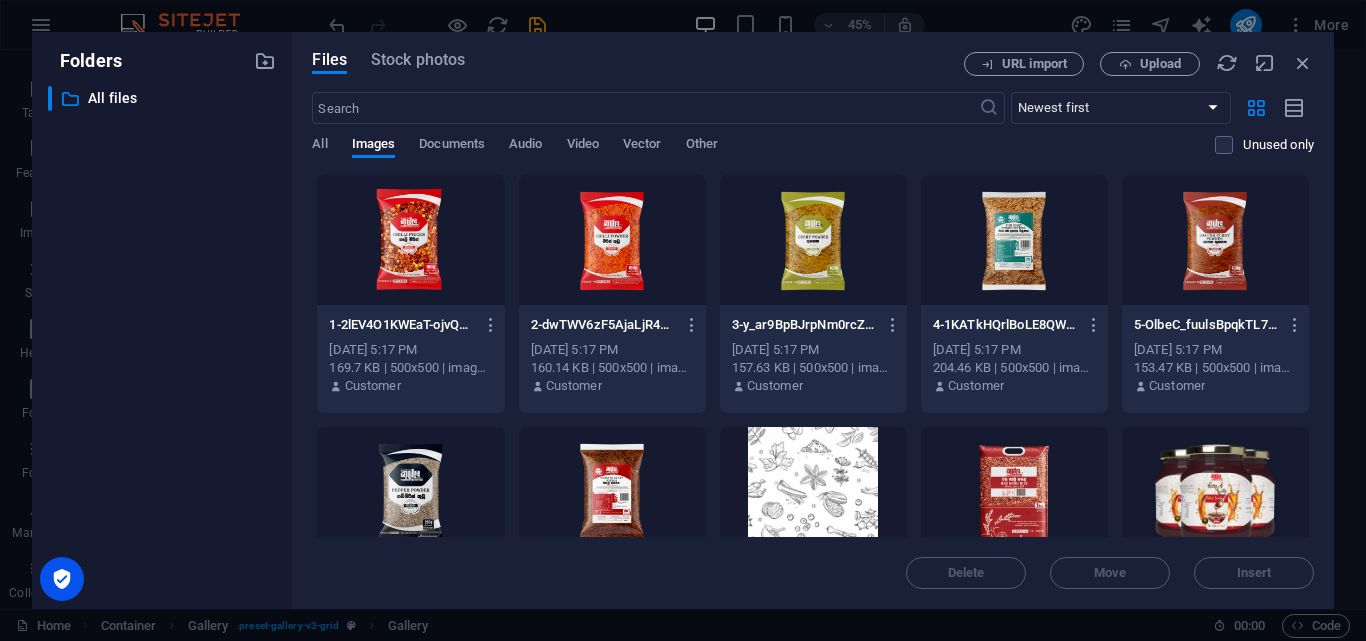 drag, startPoint x: 294, startPoint y: 223, endPoint x: 483, endPoint y: 241, distance: 189.85521 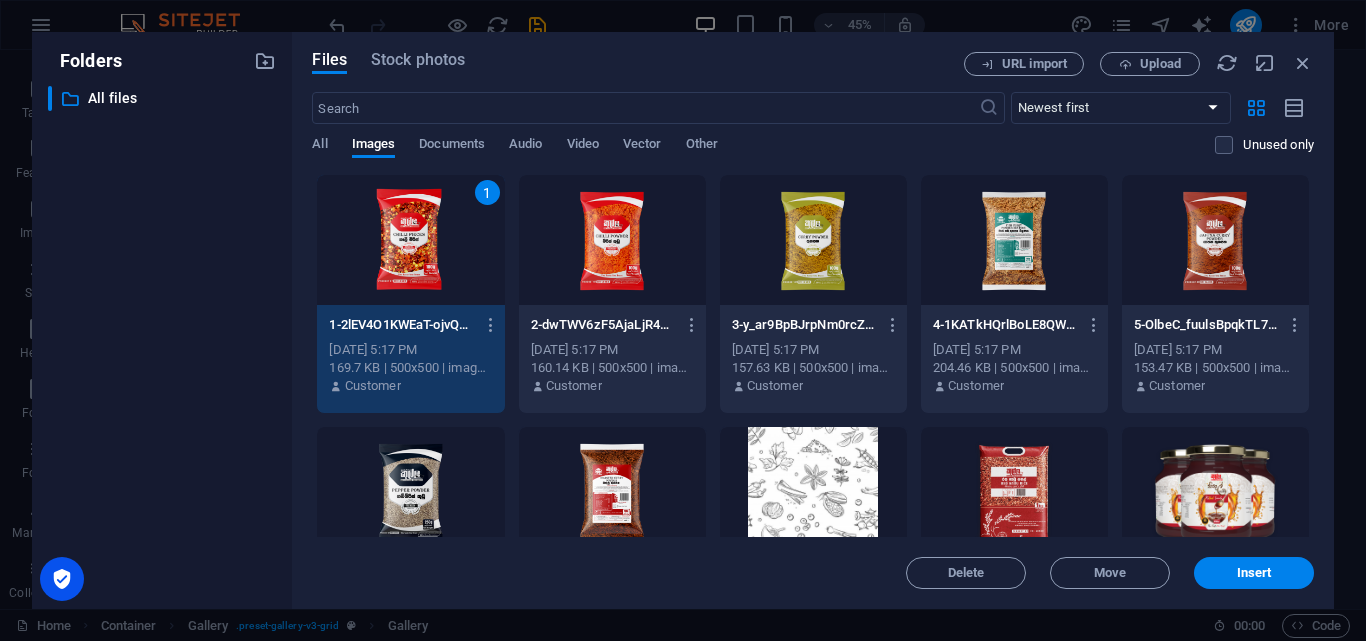 click at bounding box center [612, 240] 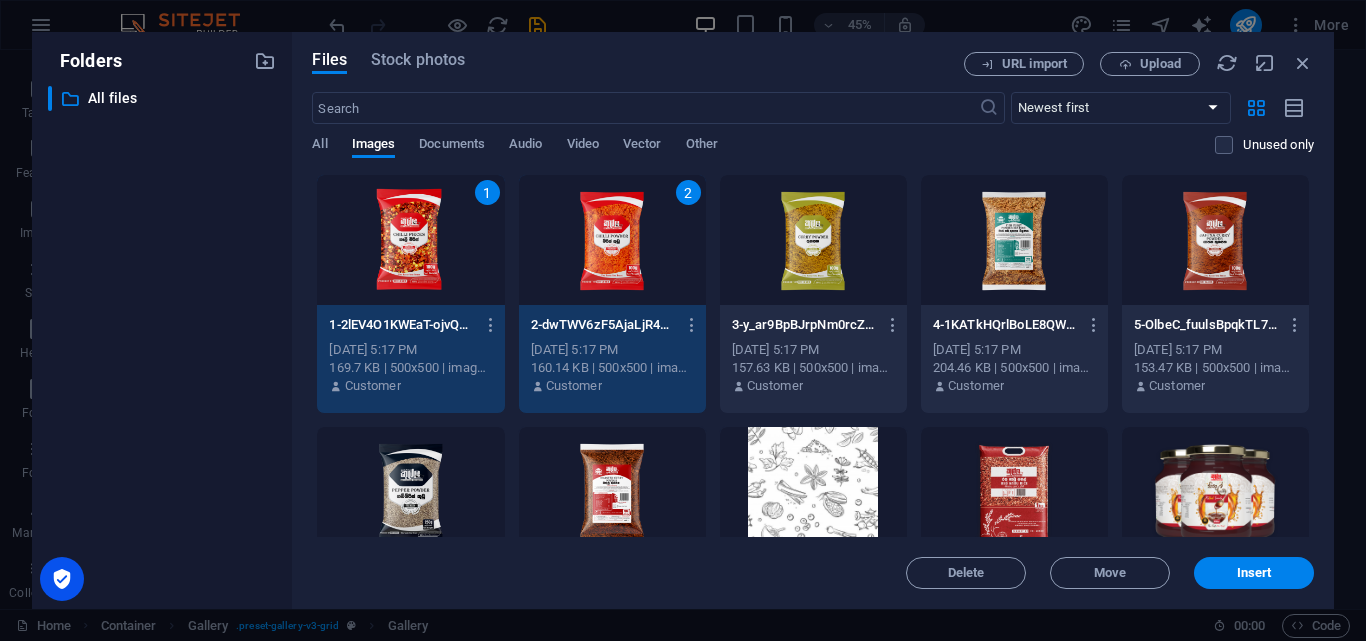 click at bounding box center (813, 240) 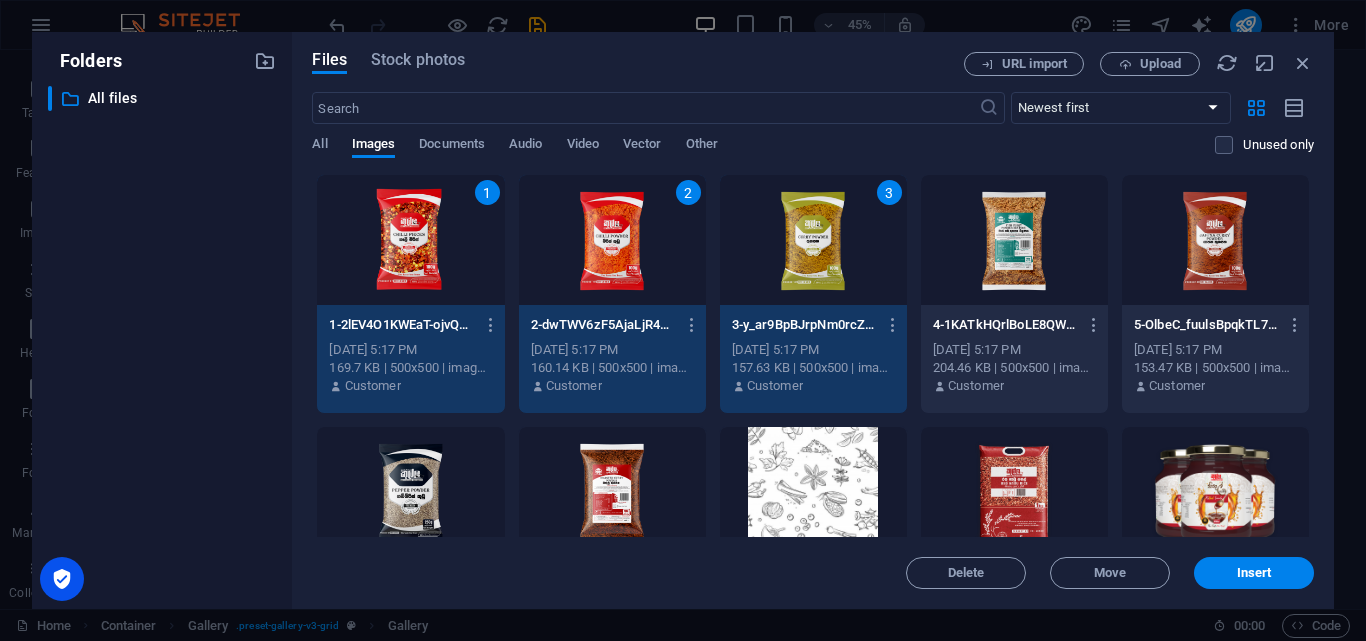 click at bounding box center (1014, 240) 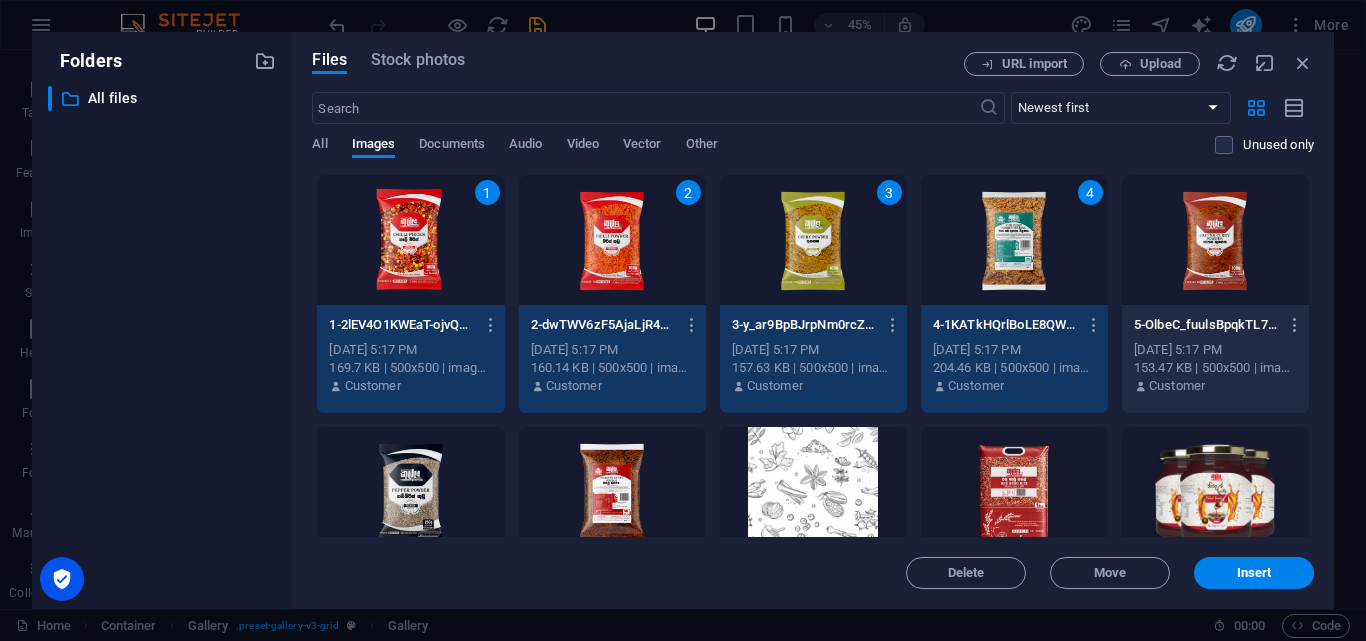 click at bounding box center [1215, 240] 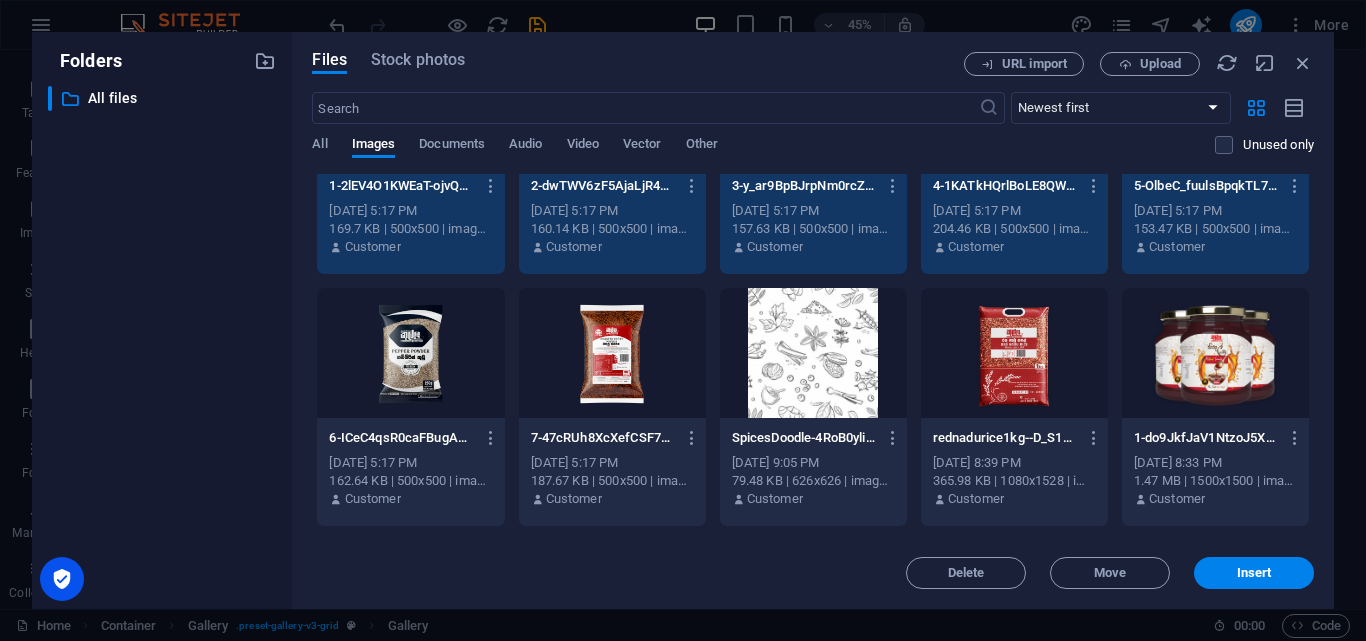 scroll, scrollTop: 0, scrollLeft: 0, axis: both 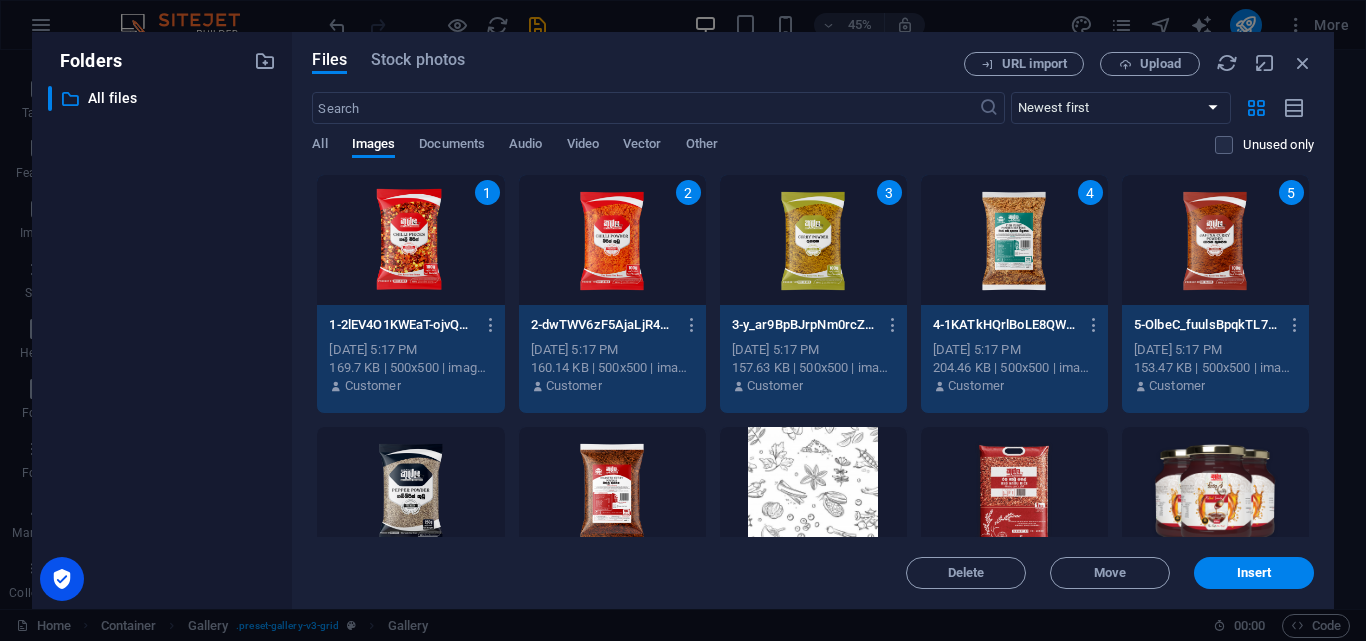 click on "4" at bounding box center (1014, 240) 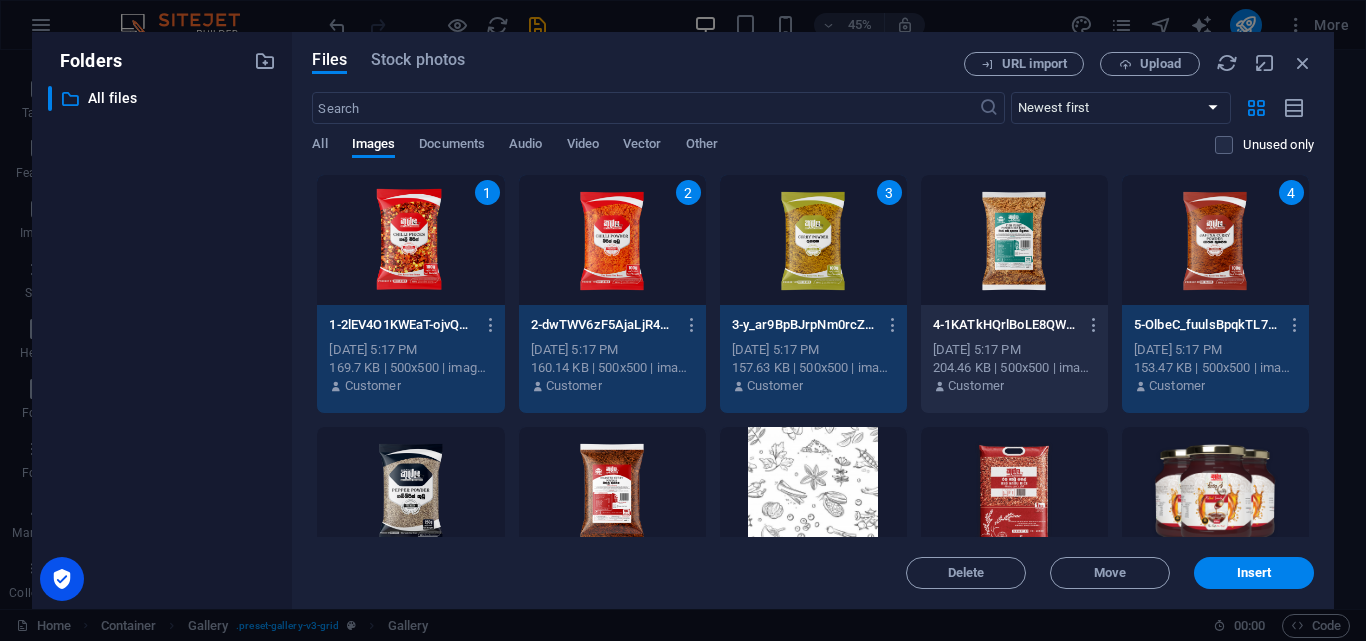click at bounding box center (410, 492) 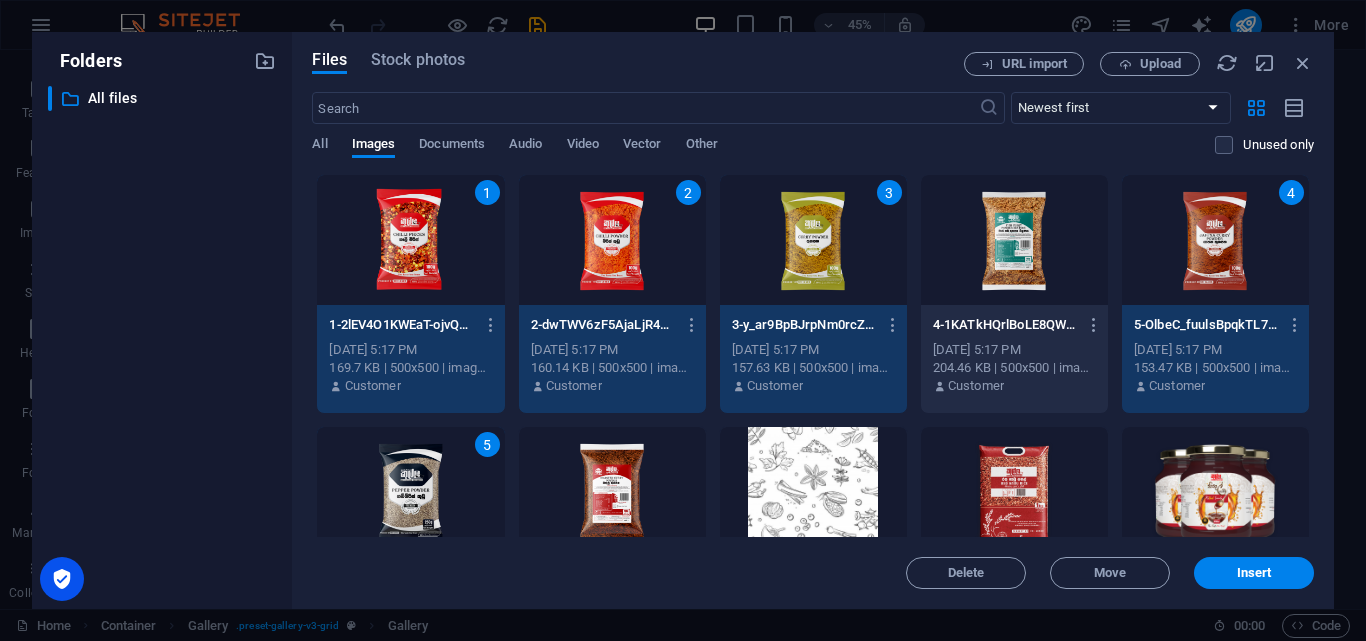 click at bounding box center [612, 492] 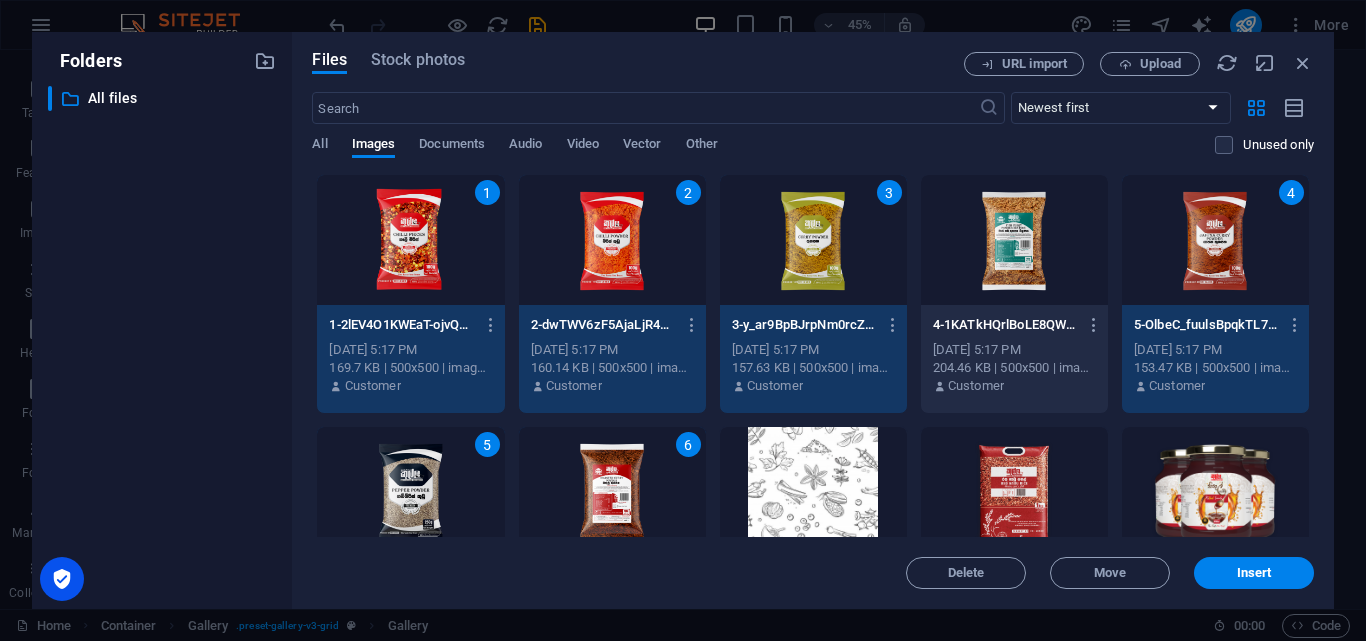 click on "4" at bounding box center [1215, 240] 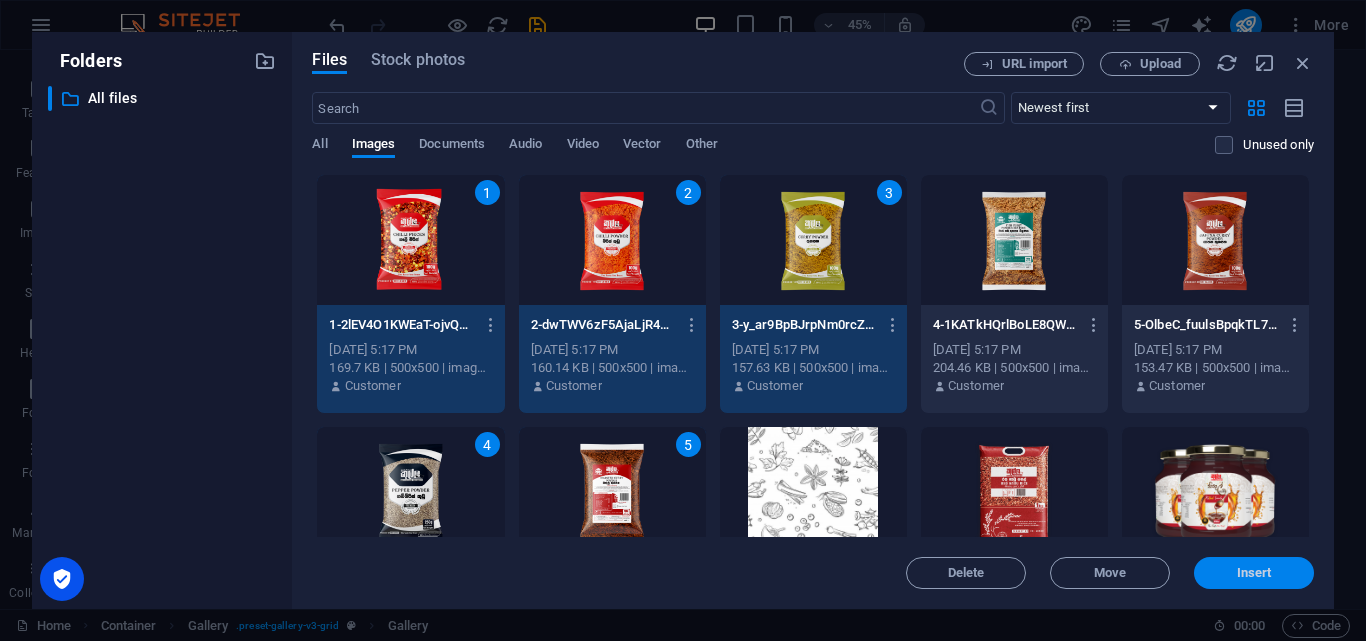 click on "Insert" at bounding box center [1254, 573] 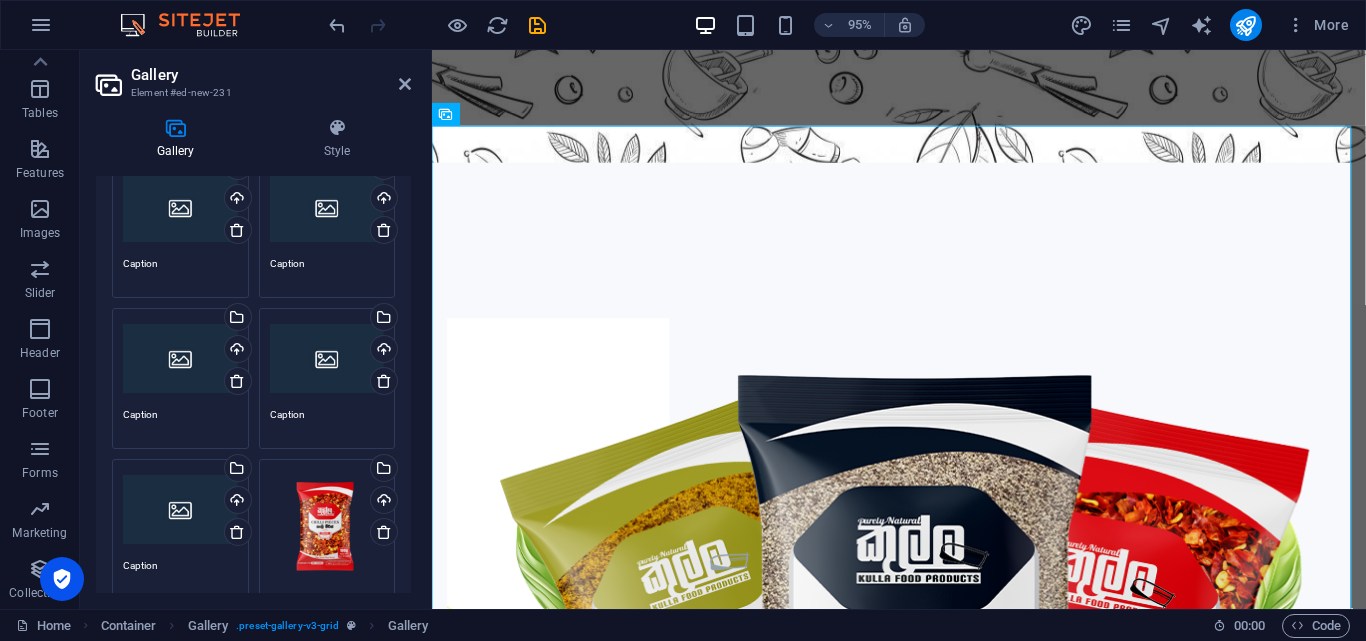 scroll, scrollTop: 147, scrollLeft: 0, axis: vertical 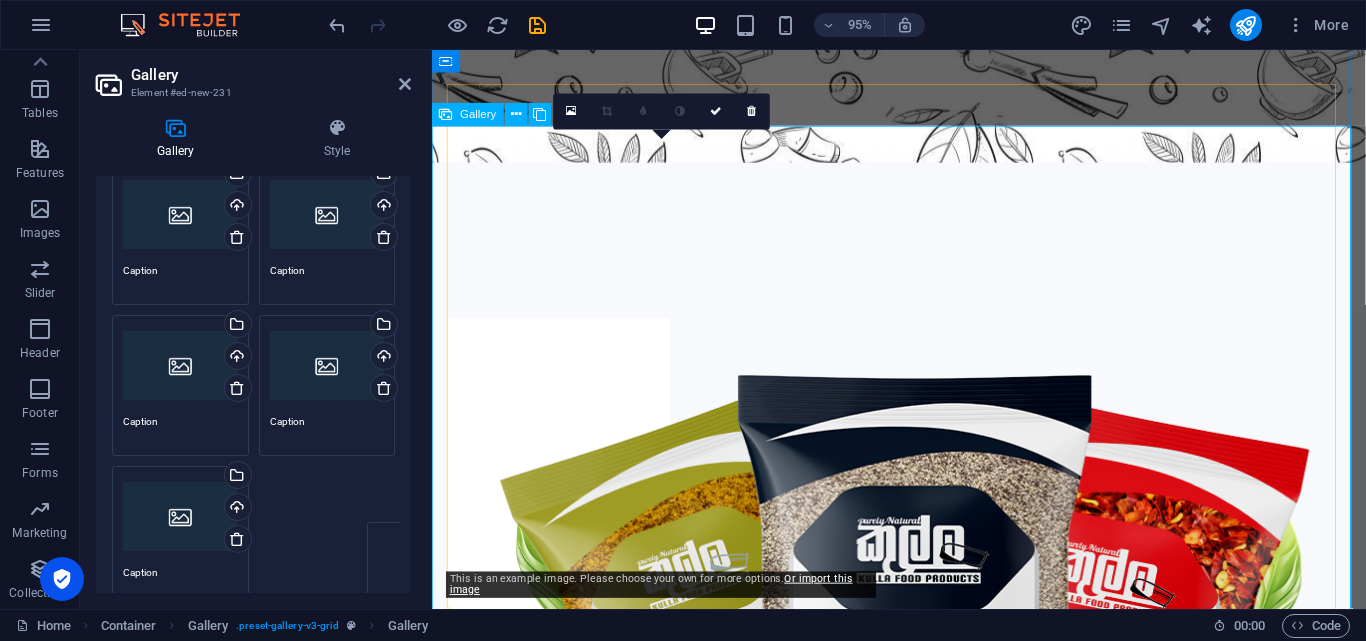 drag, startPoint x: 734, startPoint y: 590, endPoint x: 567, endPoint y: 366, distance: 279.40115 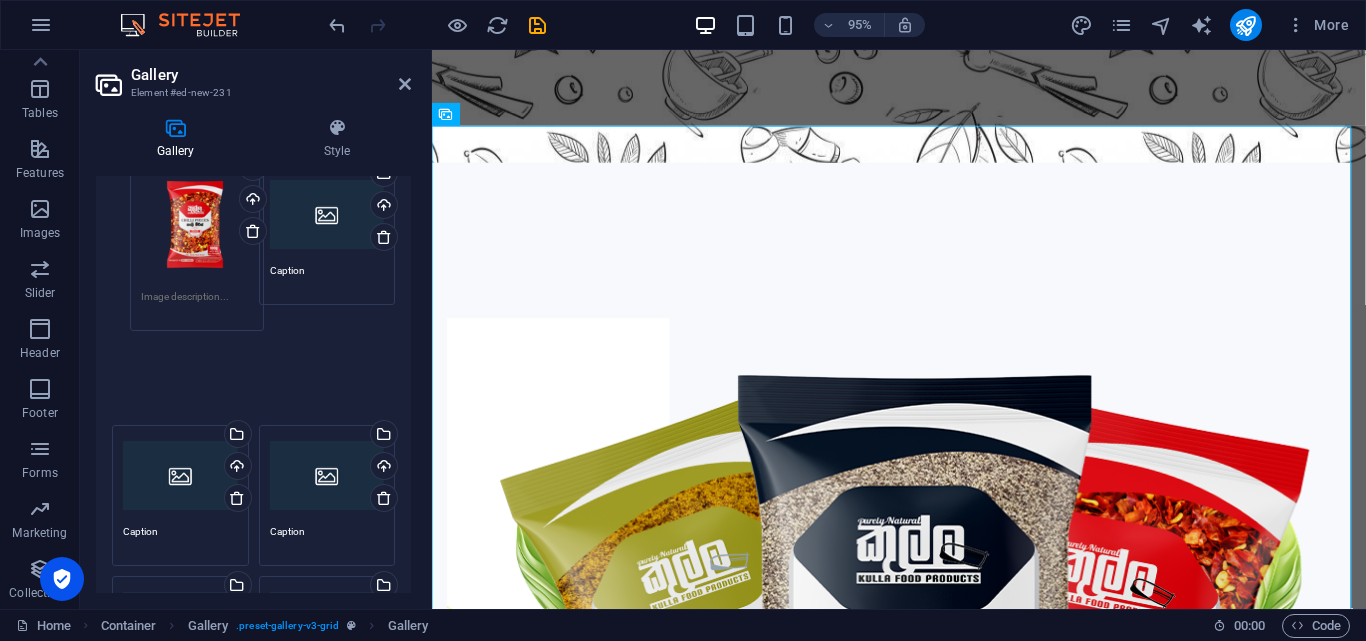 drag, startPoint x: 315, startPoint y: 529, endPoint x: 188, endPoint y: 221, distance: 333.15613 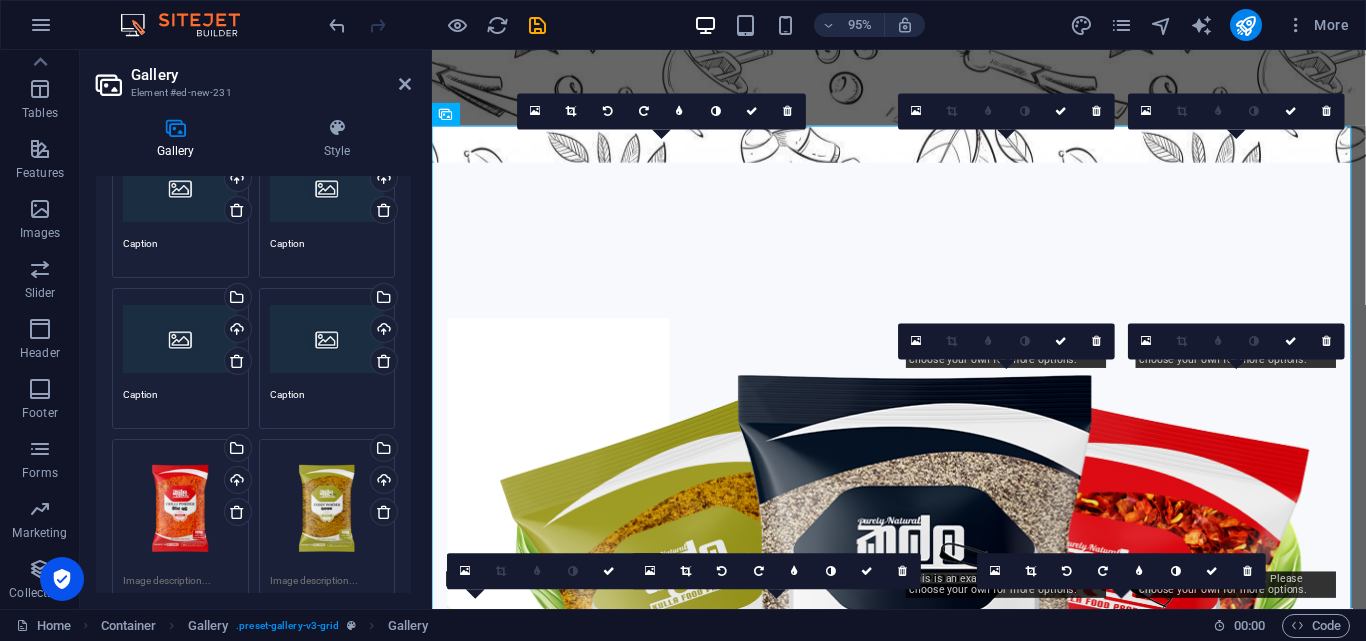 scroll, scrollTop: 367, scrollLeft: 0, axis: vertical 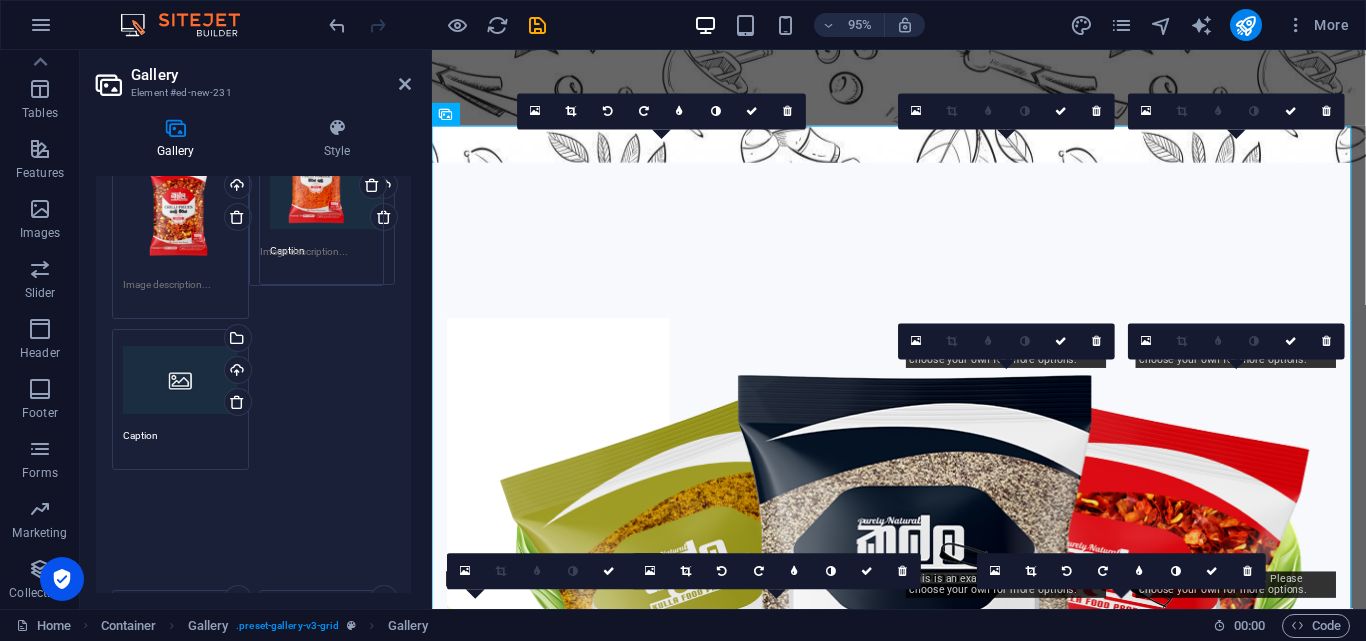 drag, startPoint x: 162, startPoint y: 527, endPoint x: 299, endPoint y: 210, distance: 345.33752 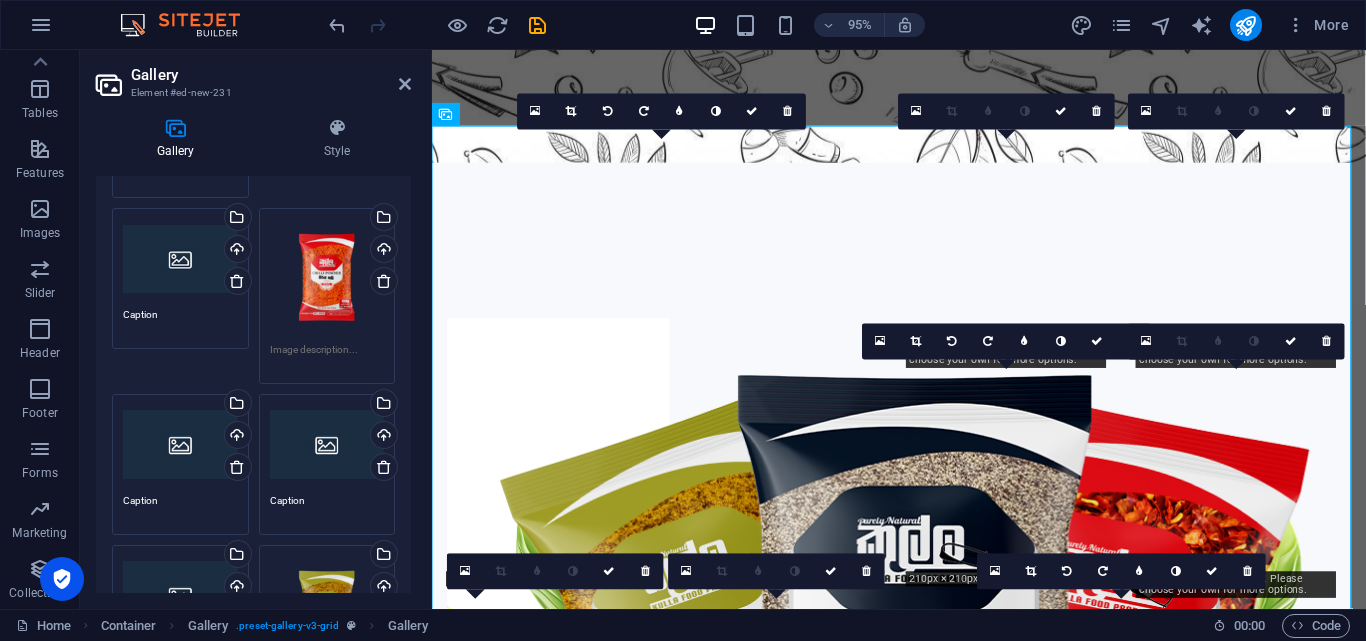 scroll, scrollTop: 292, scrollLeft: 0, axis: vertical 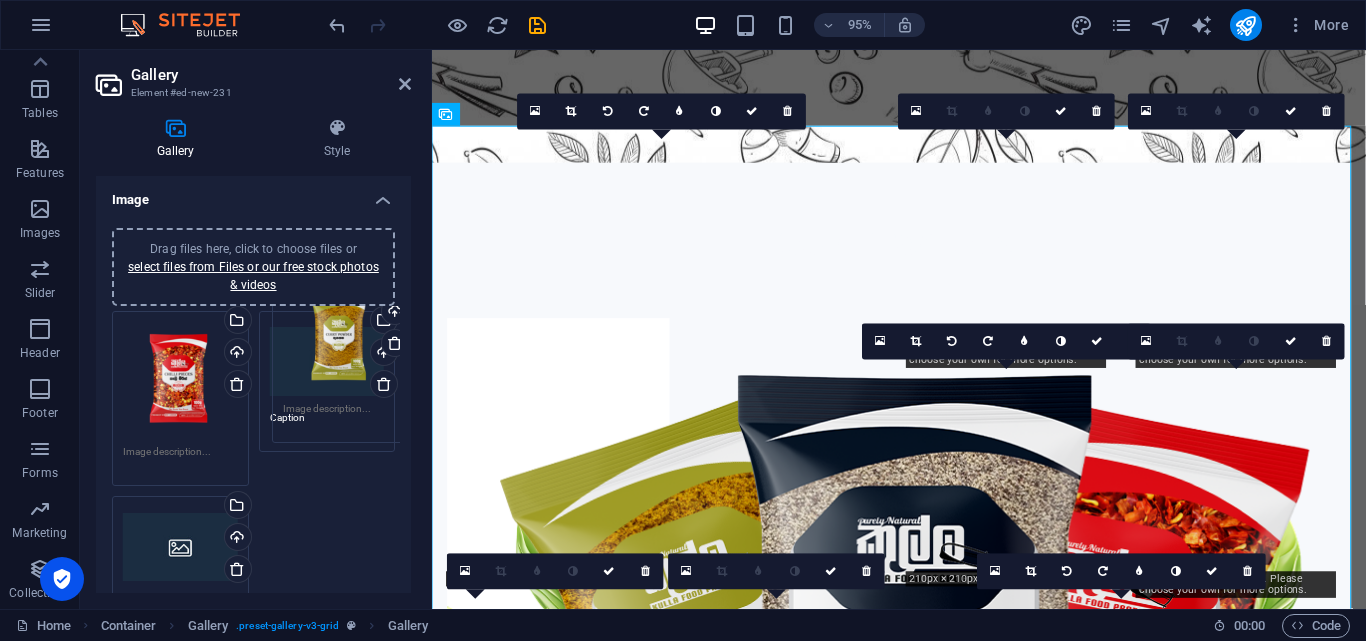 drag, startPoint x: 317, startPoint y: 565, endPoint x: 330, endPoint y: 299, distance: 266.31747 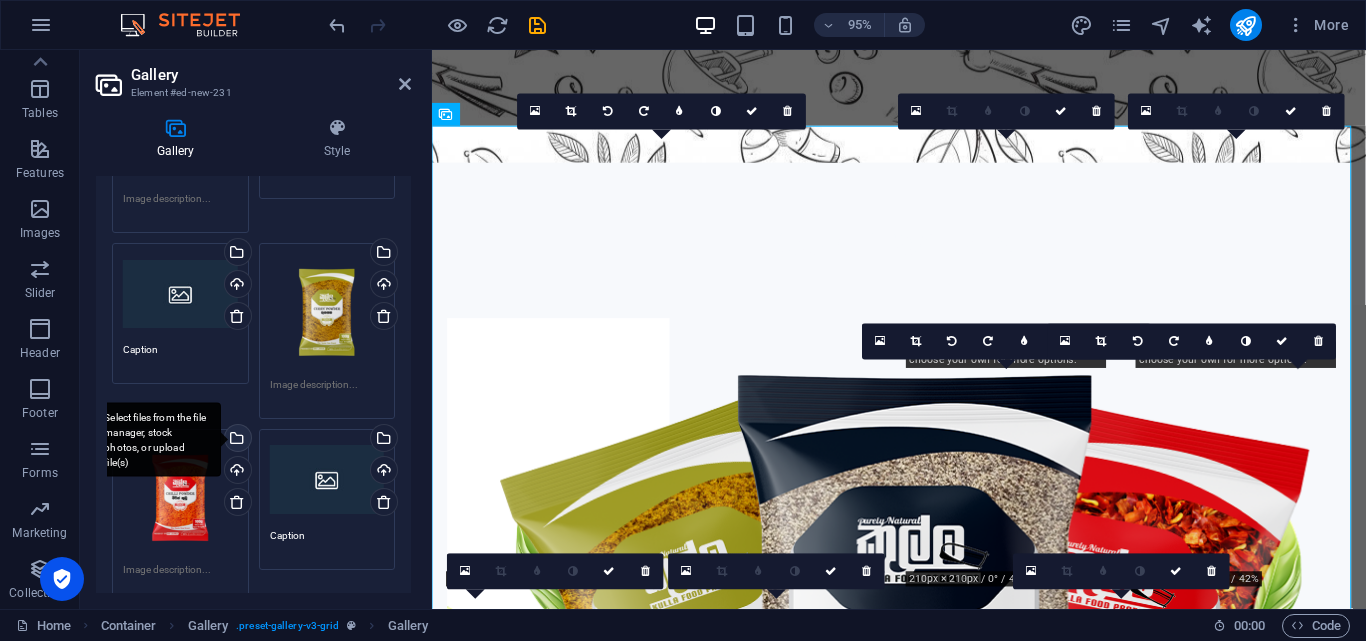 scroll, scrollTop: 254, scrollLeft: 0, axis: vertical 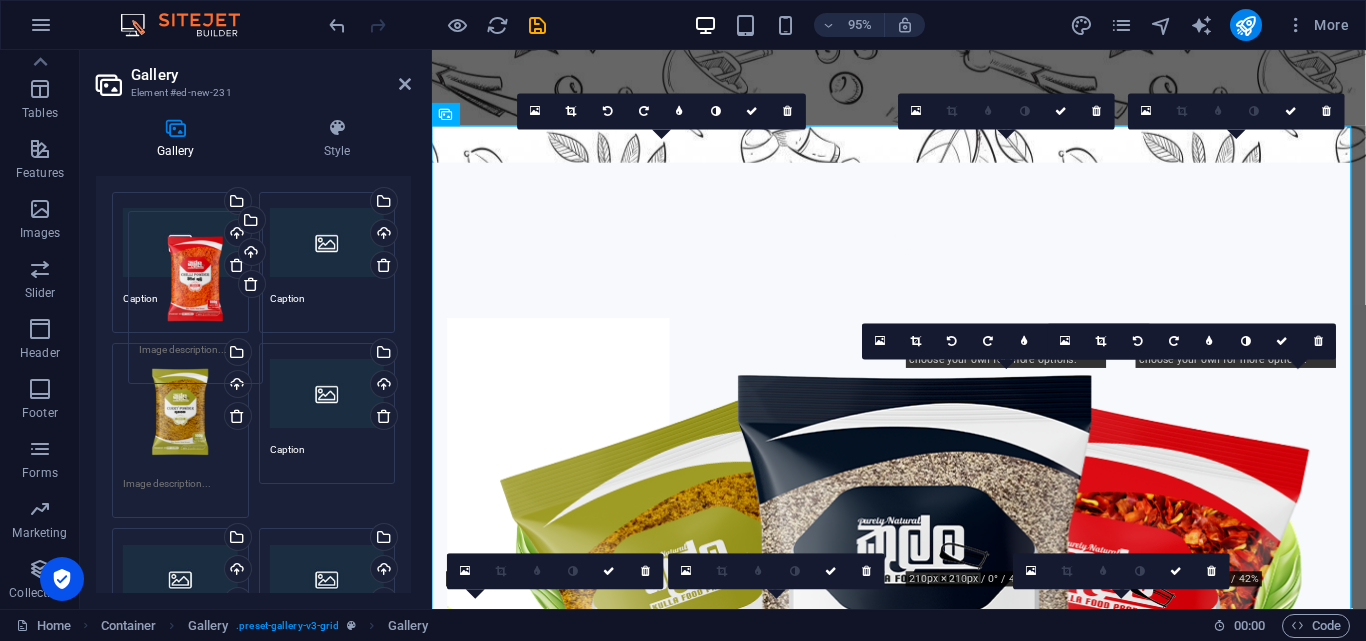 drag, startPoint x: 180, startPoint y: 485, endPoint x: 196, endPoint y: 272, distance: 213.6001 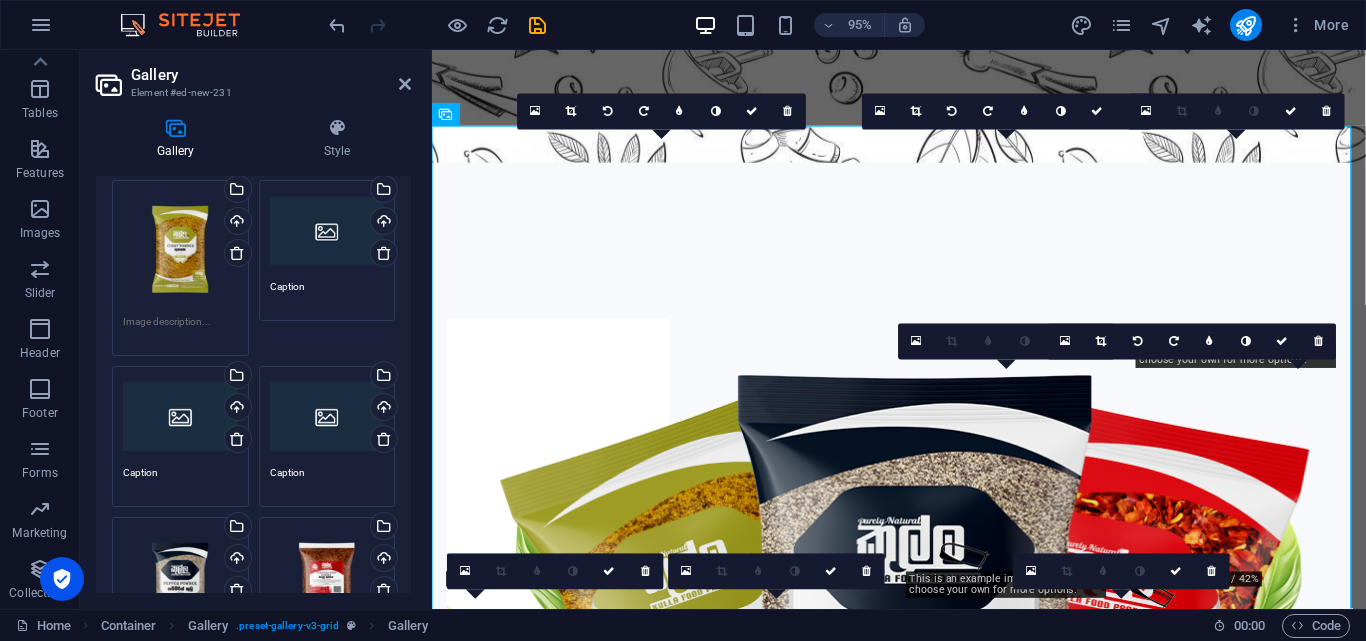 scroll, scrollTop: 468, scrollLeft: 0, axis: vertical 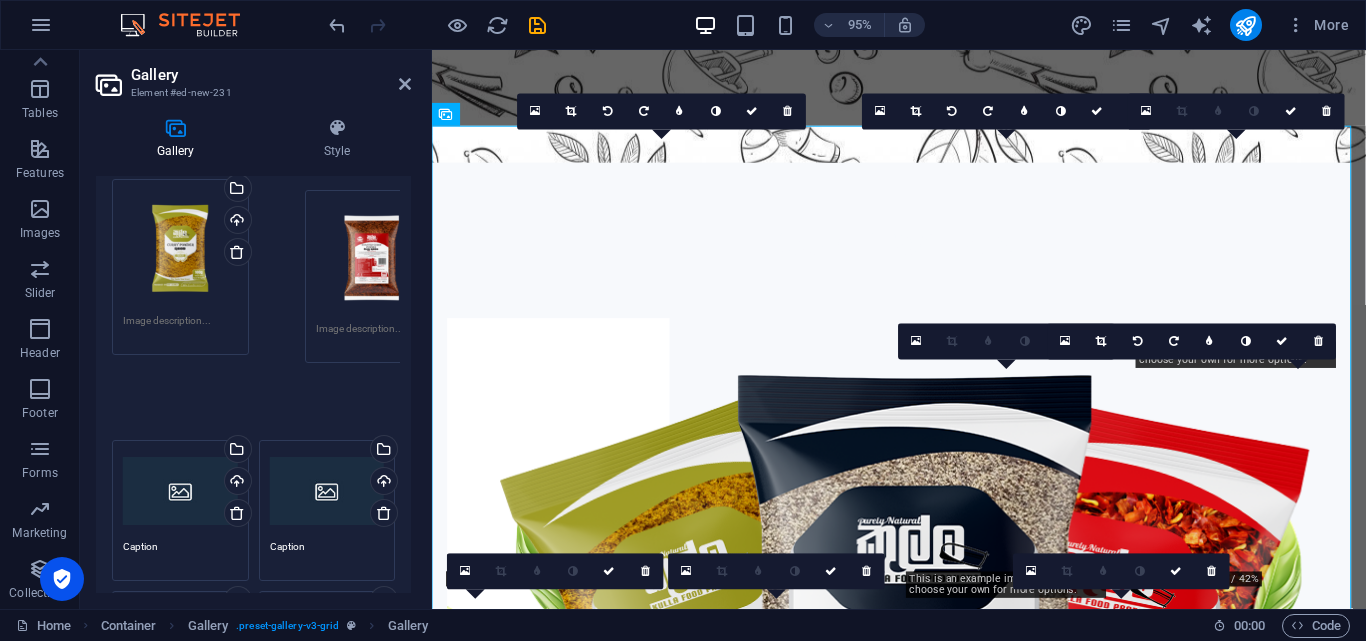drag, startPoint x: 310, startPoint y: 550, endPoint x: 355, endPoint y: 228, distance: 325.1292 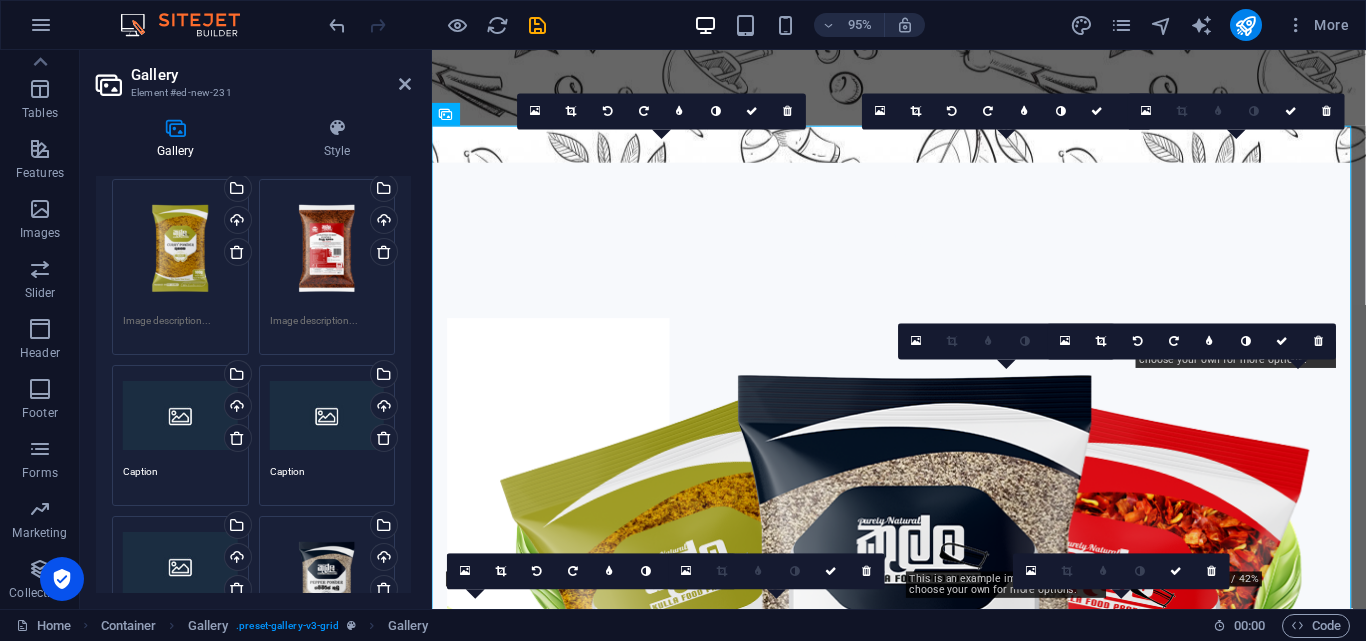 scroll, scrollTop: 510, scrollLeft: 0, axis: vertical 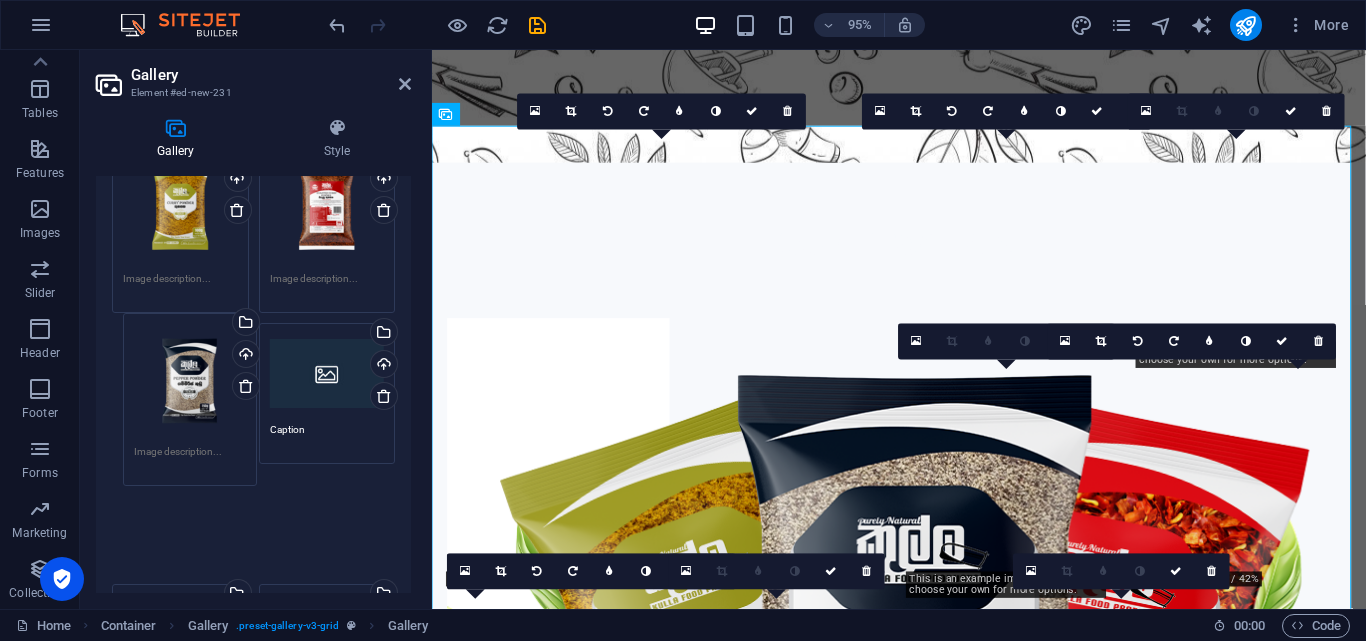 drag, startPoint x: 343, startPoint y: 525, endPoint x: 209, endPoint y: 366, distance: 207.93509 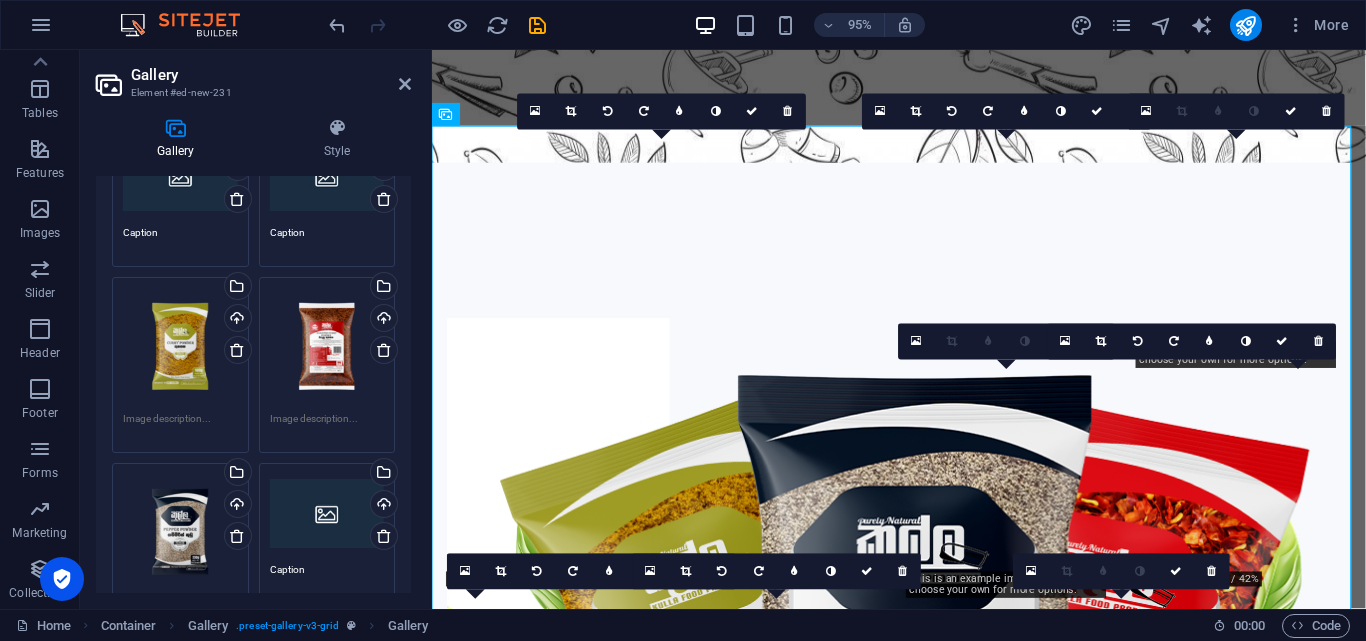 scroll, scrollTop: 372, scrollLeft: 0, axis: vertical 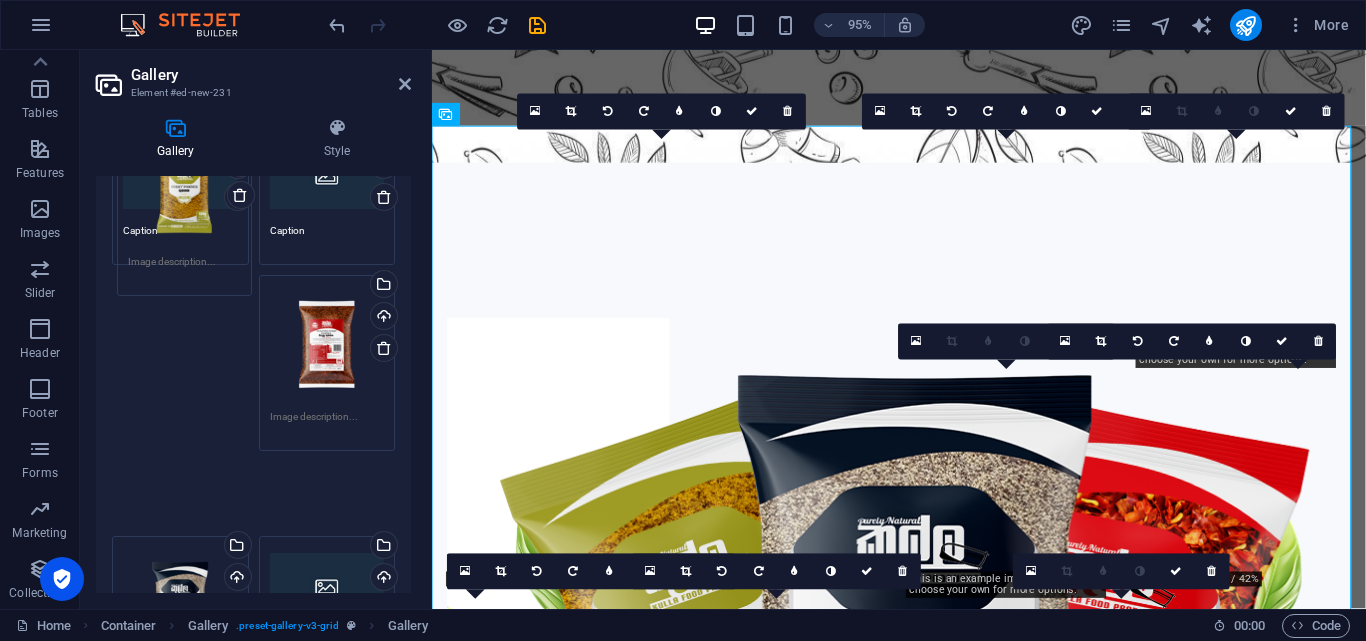drag, startPoint x: 206, startPoint y: 357, endPoint x: 211, endPoint y: 206, distance: 151.08276 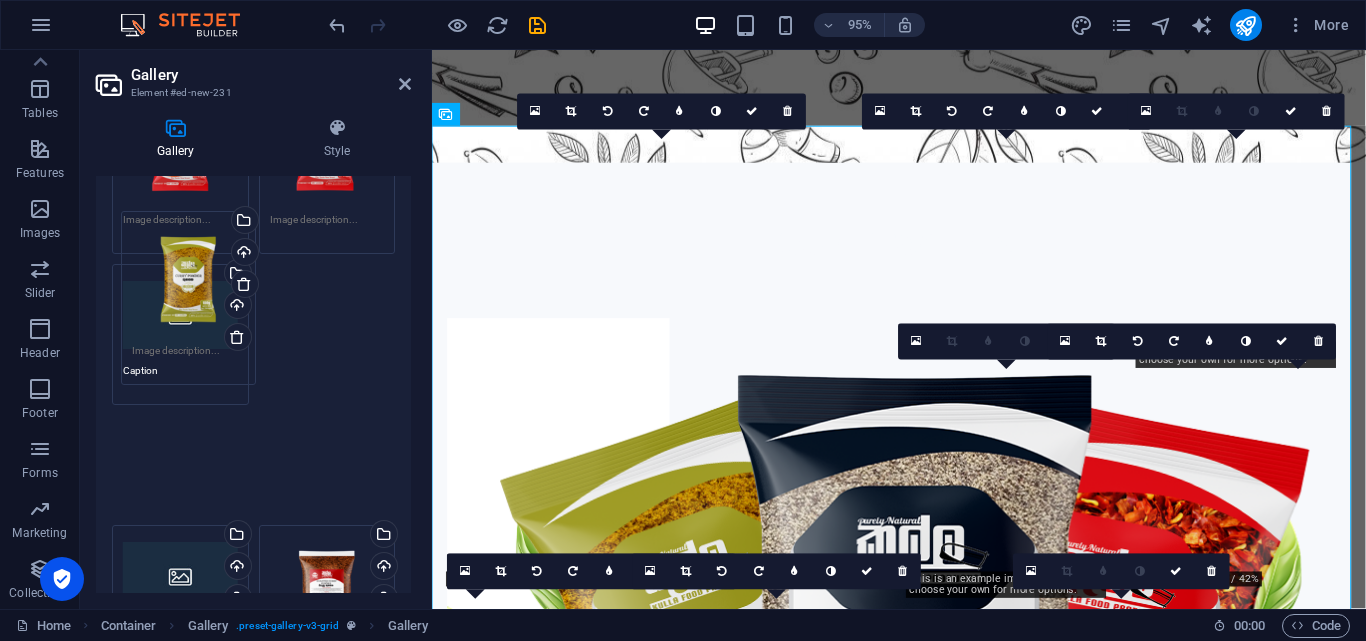 scroll, scrollTop: 192, scrollLeft: 0, axis: vertical 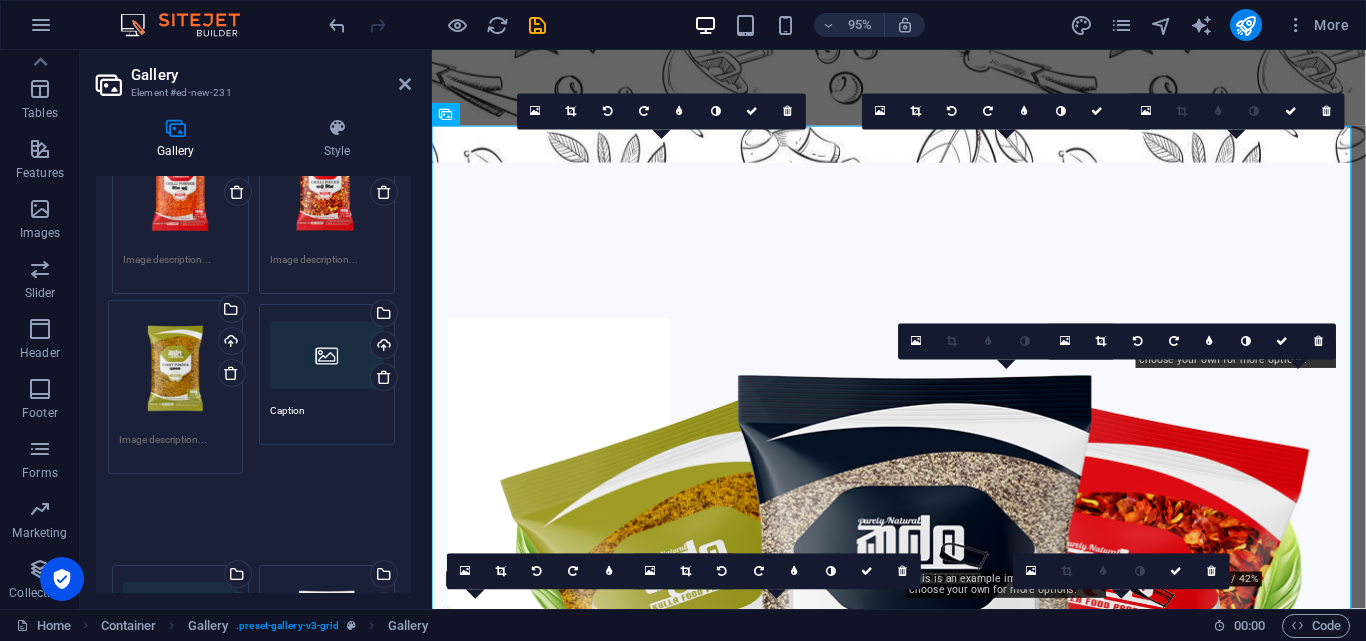 drag, startPoint x: 166, startPoint y: 396, endPoint x: 162, endPoint y: 423, distance: 27.294687 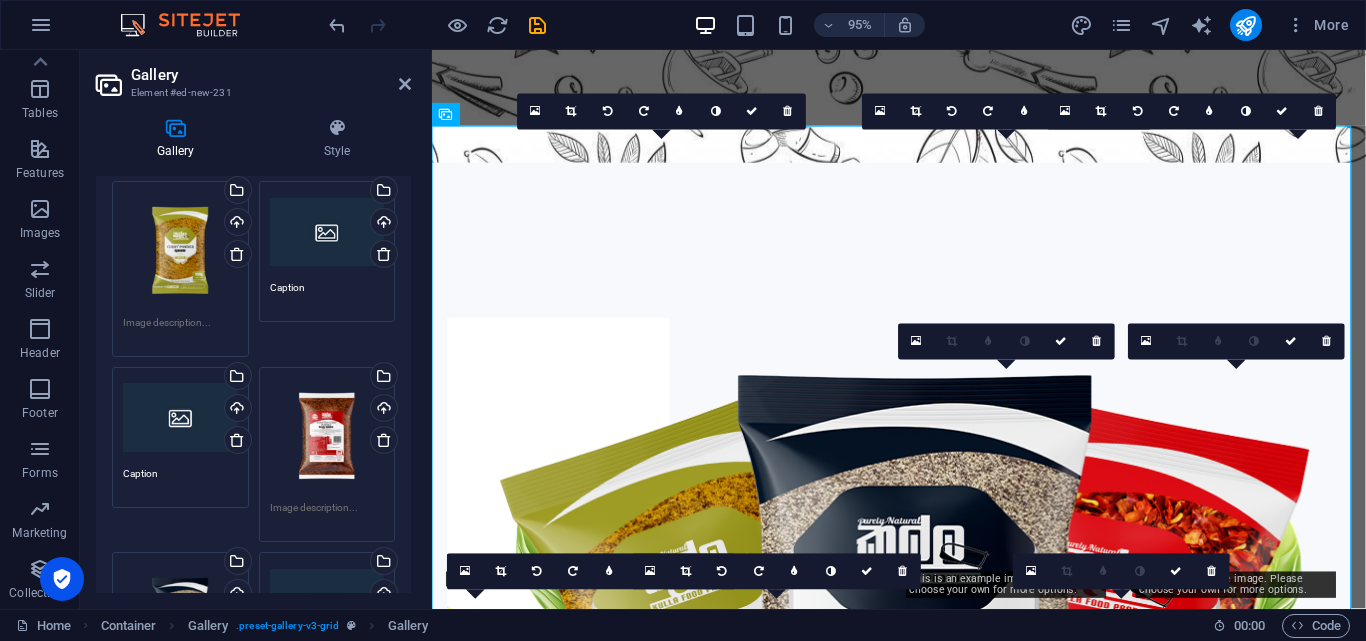 scroll, scrollTop: 316, scrollLeft: 0, axis: vertical 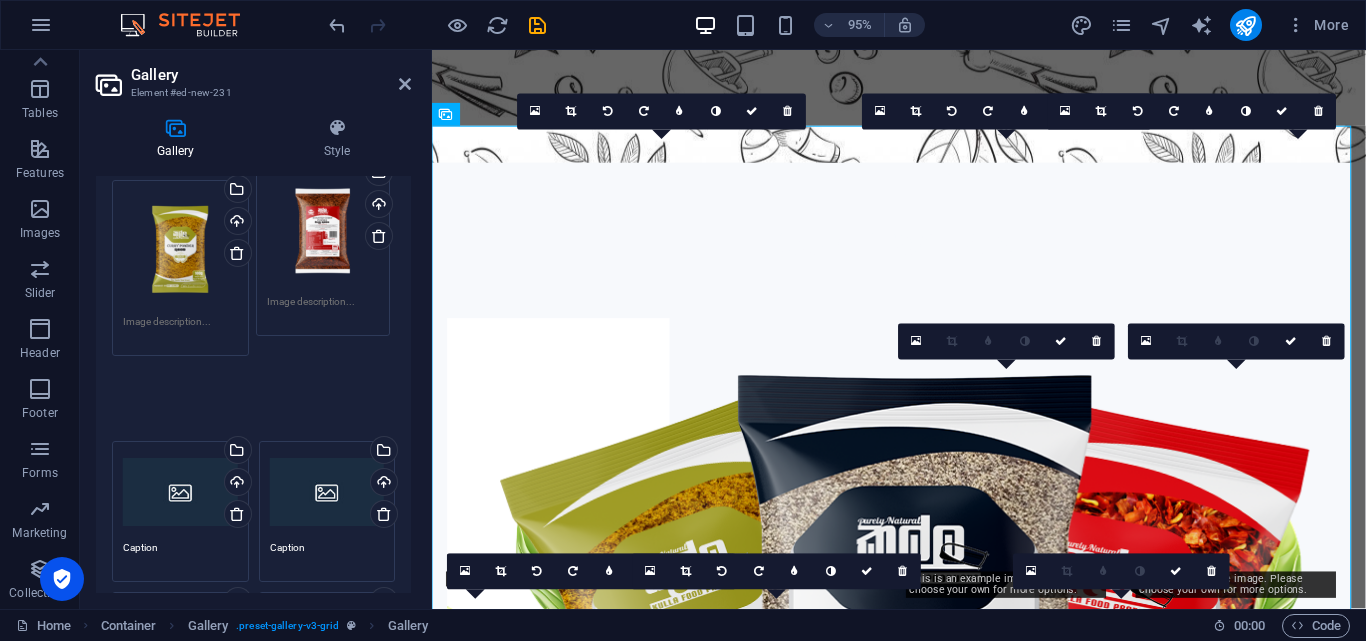 drag, startPoint x: 315, startPoint y: 427, endPoint x: 314, endPoint y: 228, distance: 199.00252 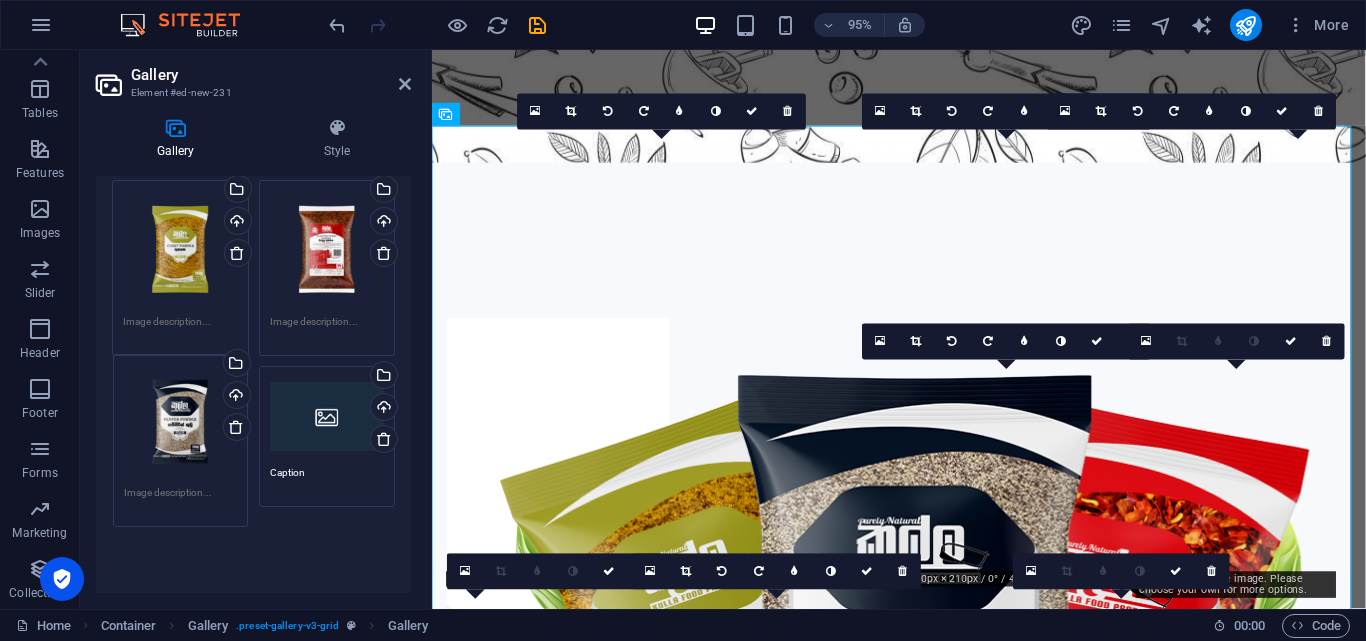 drag, startPoint x: 172, startPoint y: 558, endPoint x: 173, endPoint y: 391, distance: 167.00299 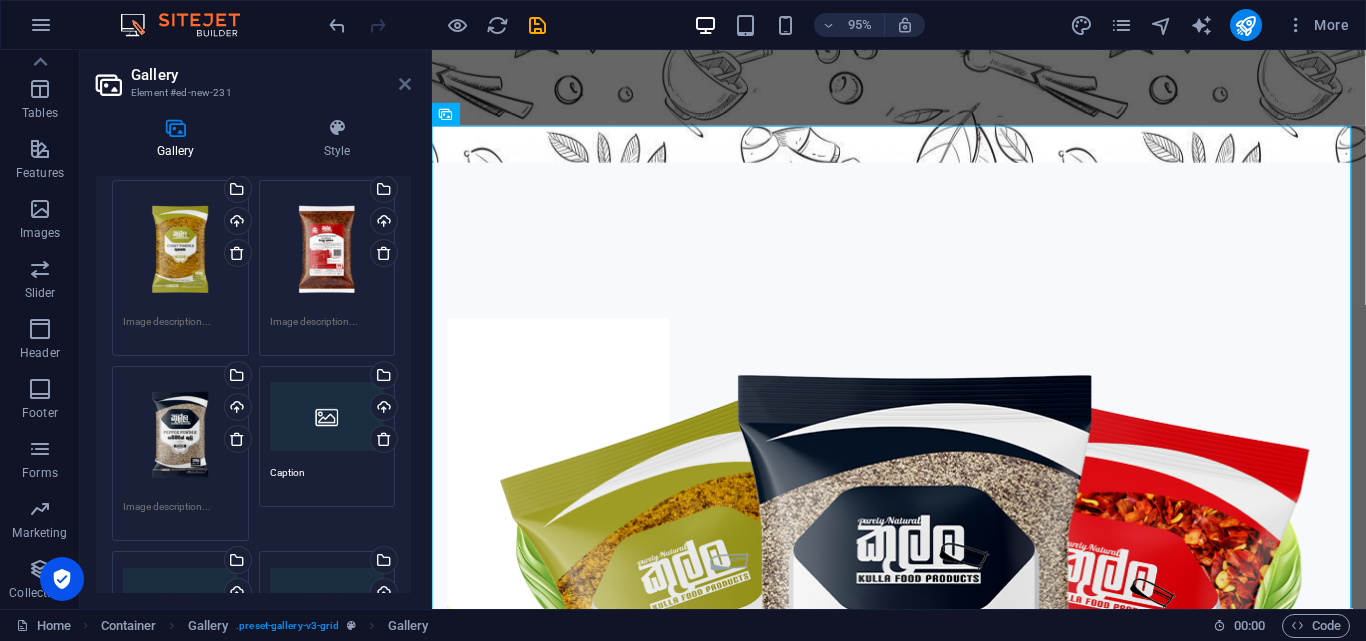 click at bounding box center [405, 84] 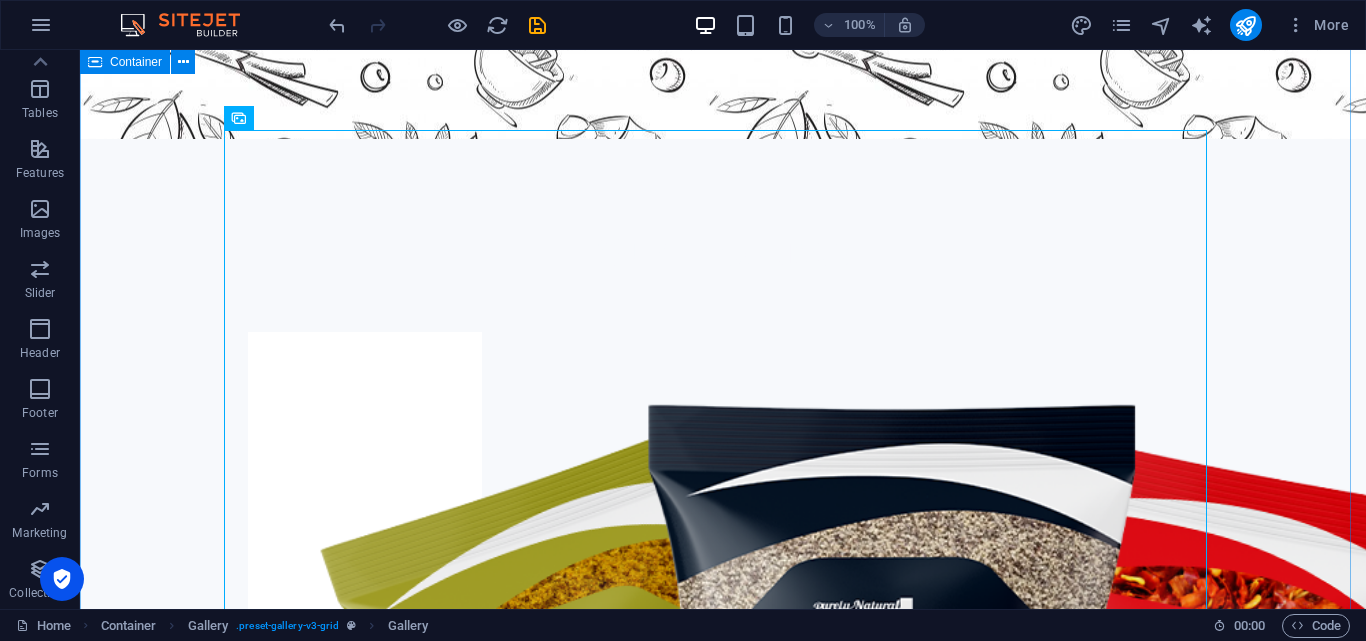 click on "Spices Range" at bounding box center [723, 4009] 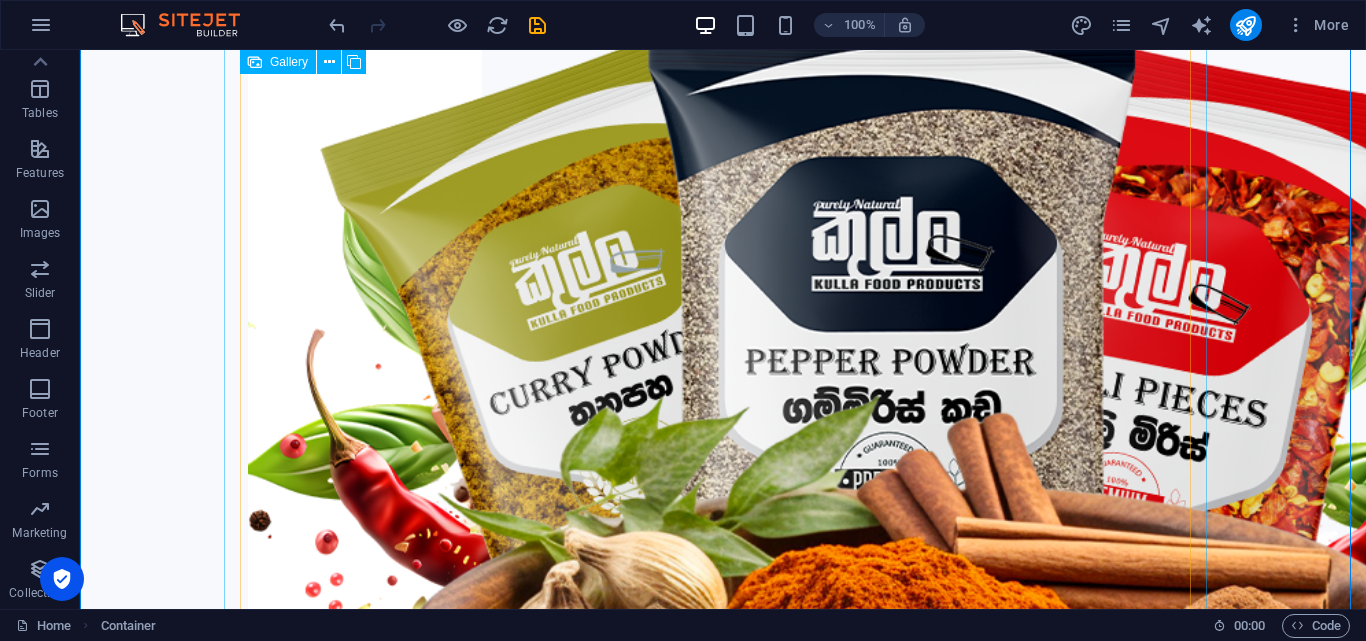 scroll, scrollTop: 1918, scrollLeft: 0, axis: vertical 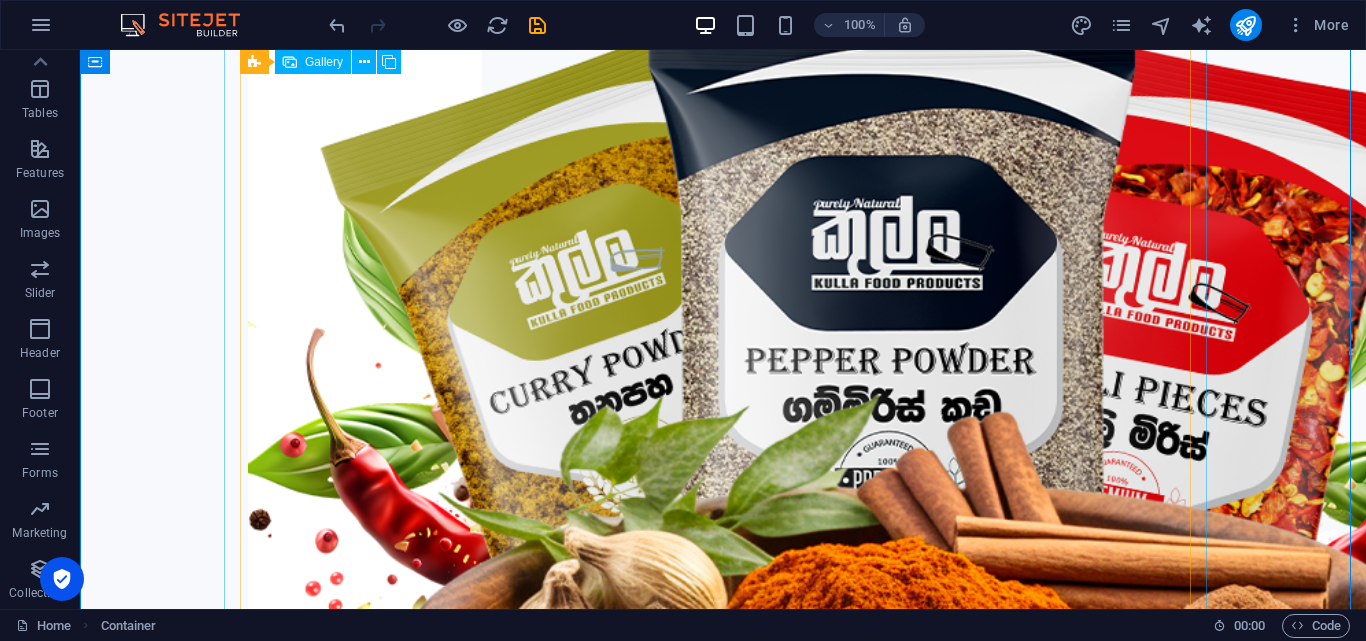 click on "Gallery" at bounding box center (324, 62) 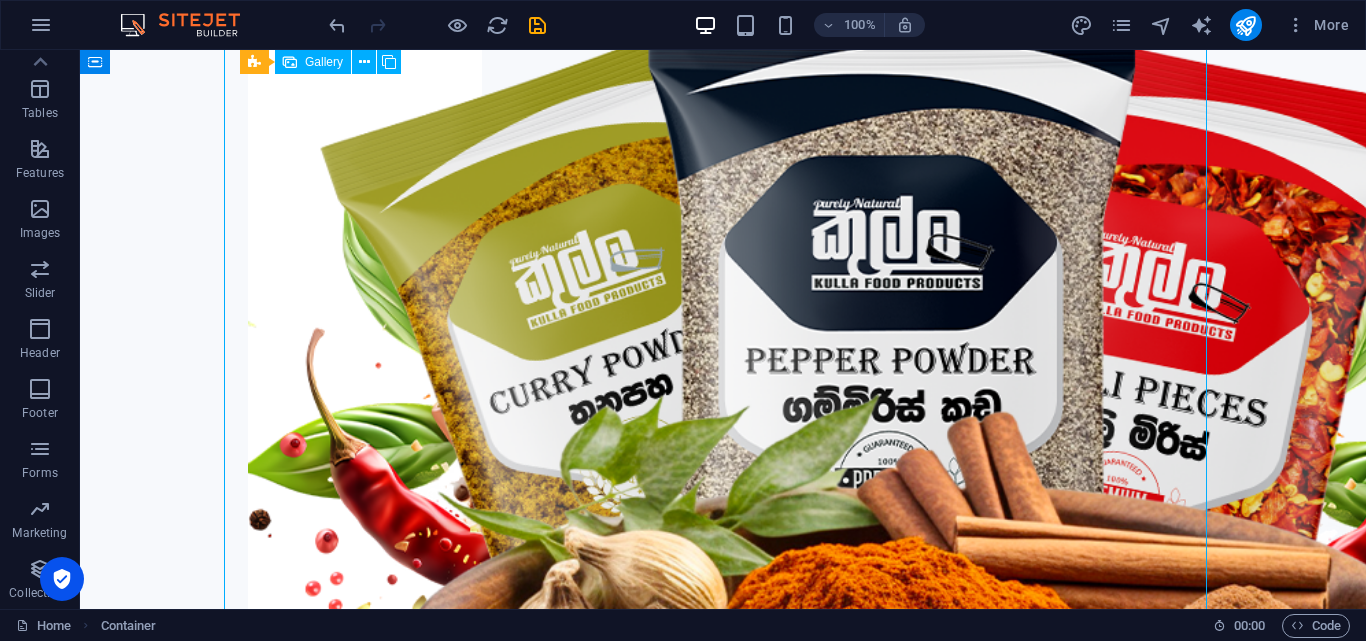 click on "Gallery" at bounding box center [324, 62] 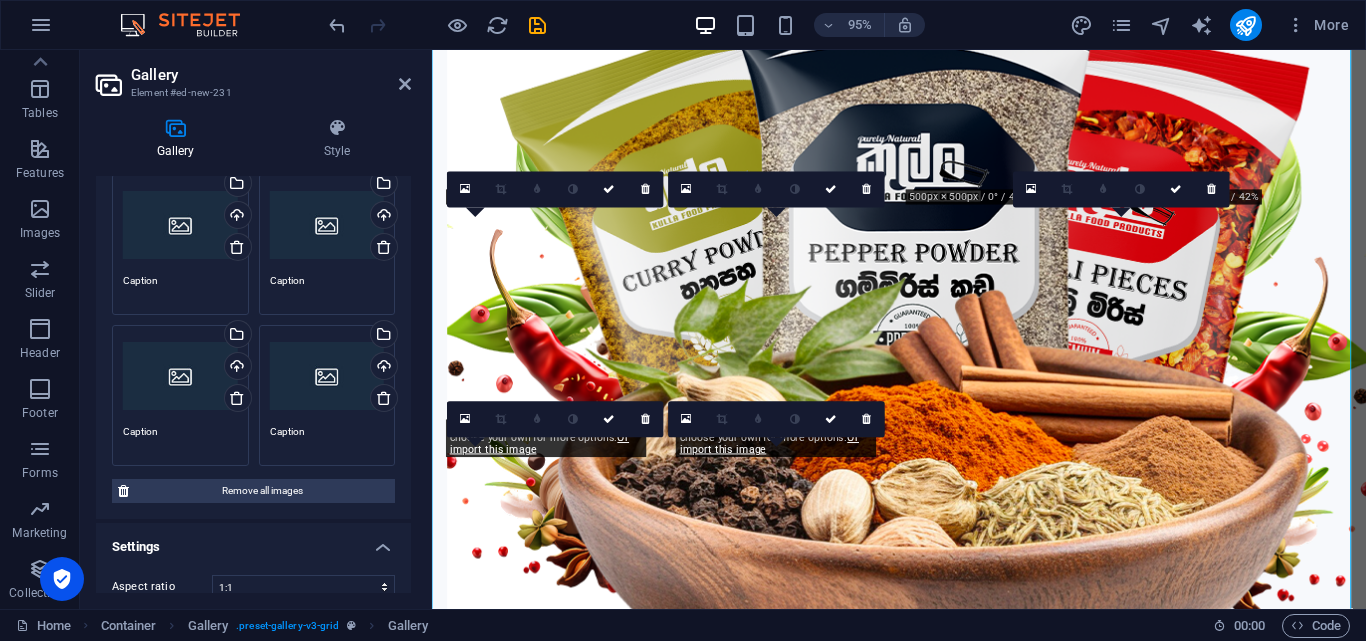 scroll, scrollTop: 691, scrollLeft: 0, axis: vertical 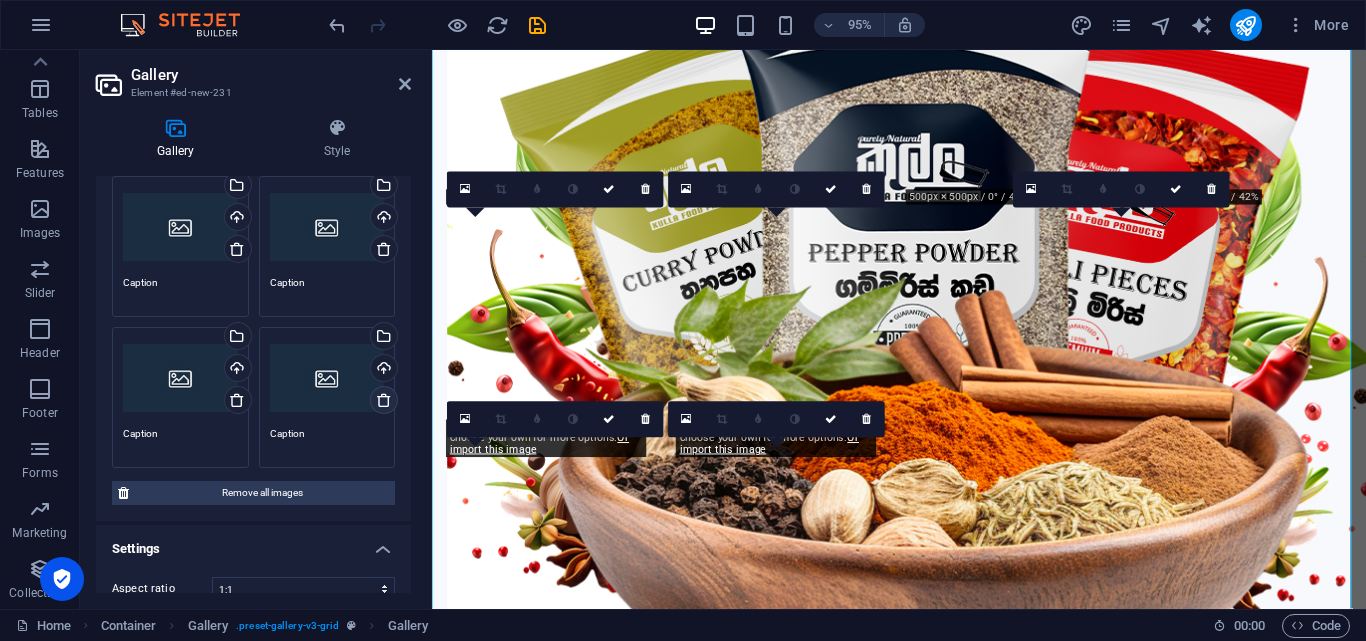 click at bounding box center (384, 400) 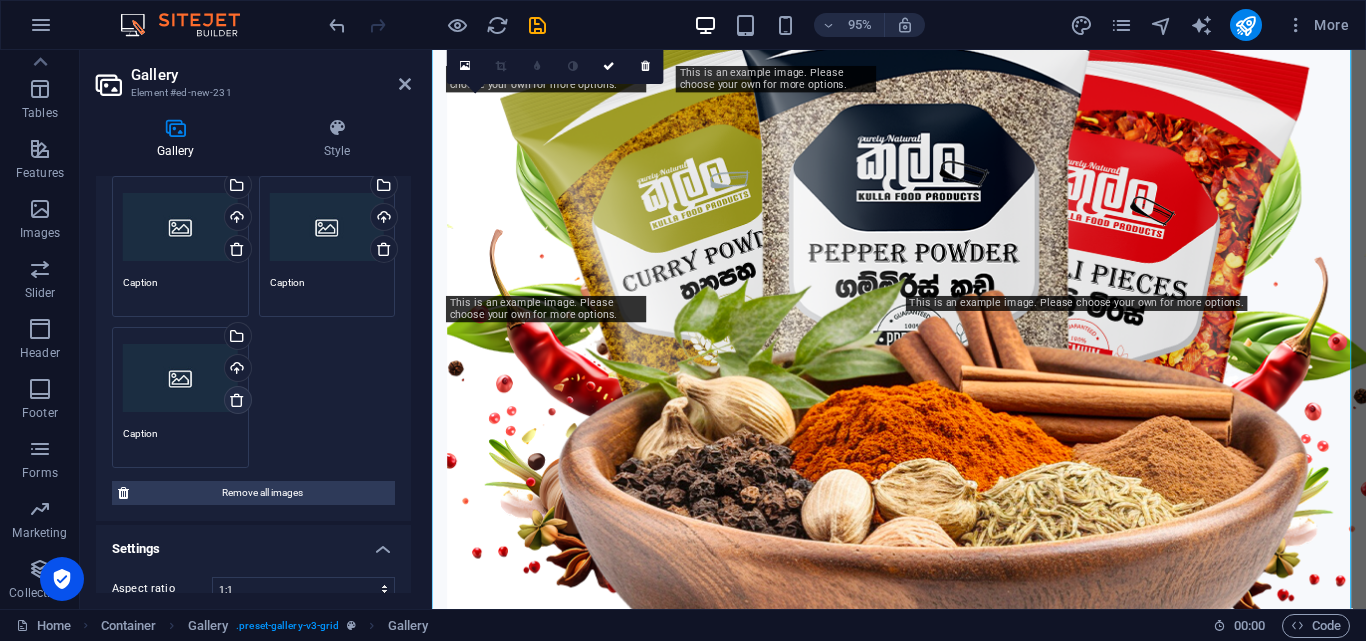 click at bounding box center [237, 400] 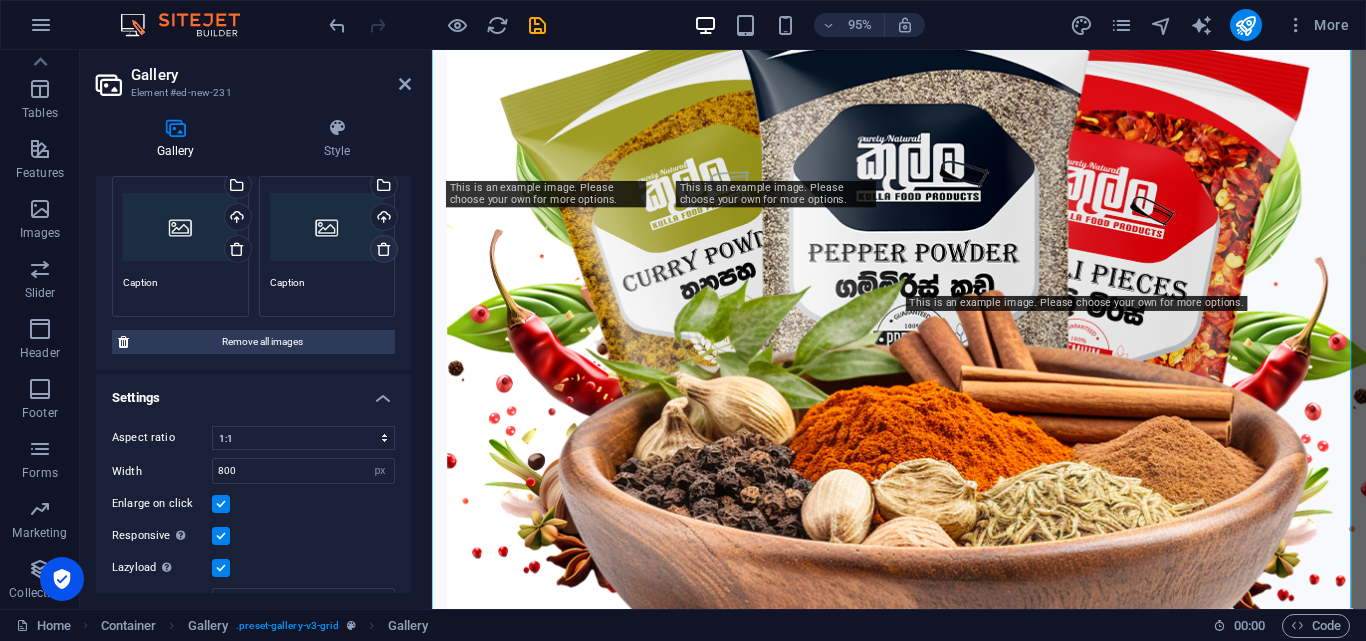 click at bounding box center [384, 249] 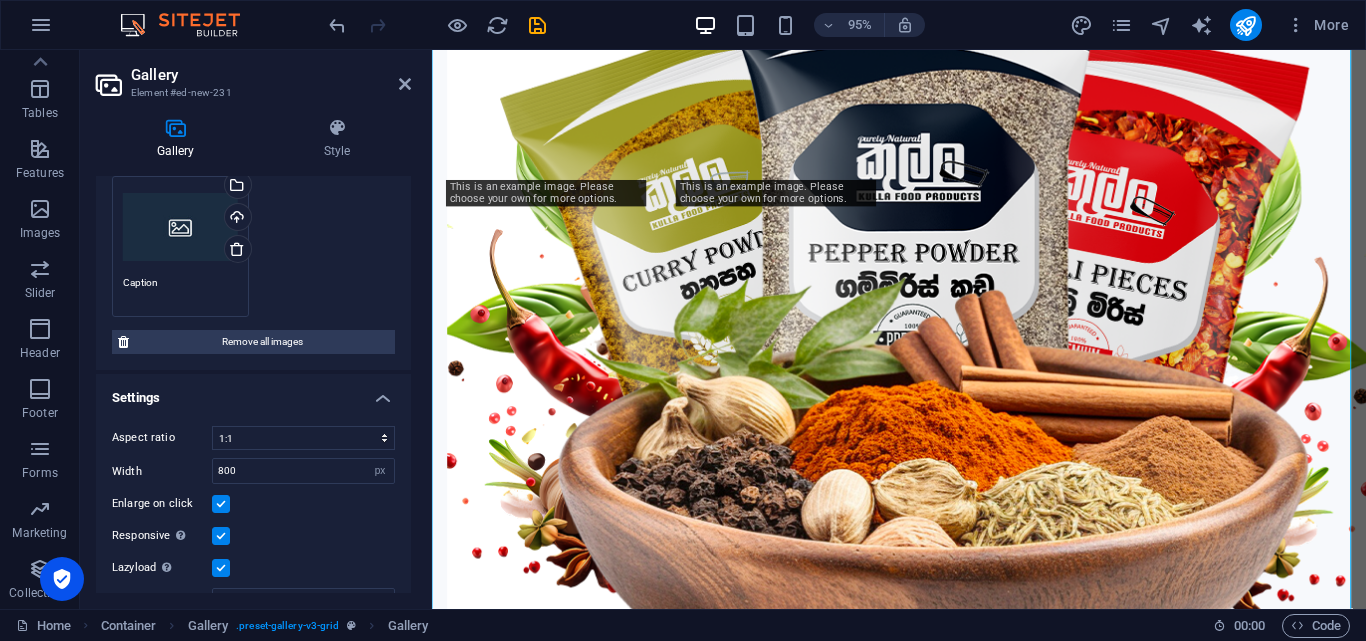 scroll, scrollTop: 1798, scrollLeft: 0, axis: vertical 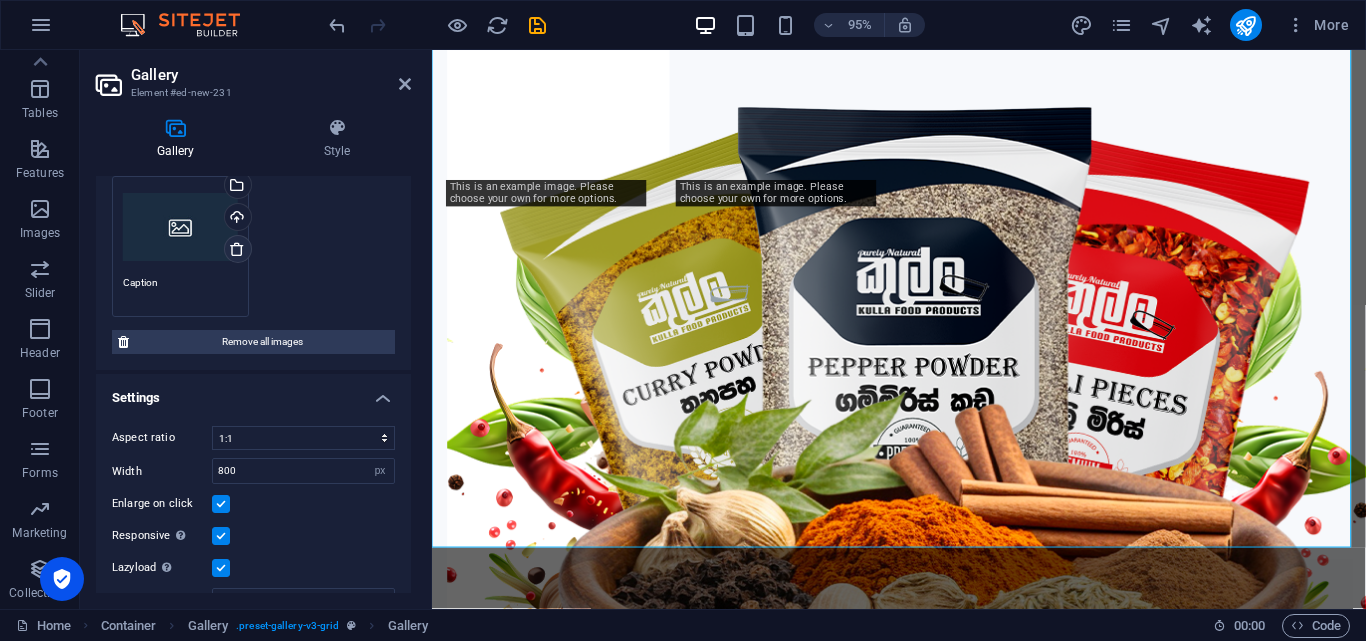 click at bounding box center [237, 249] 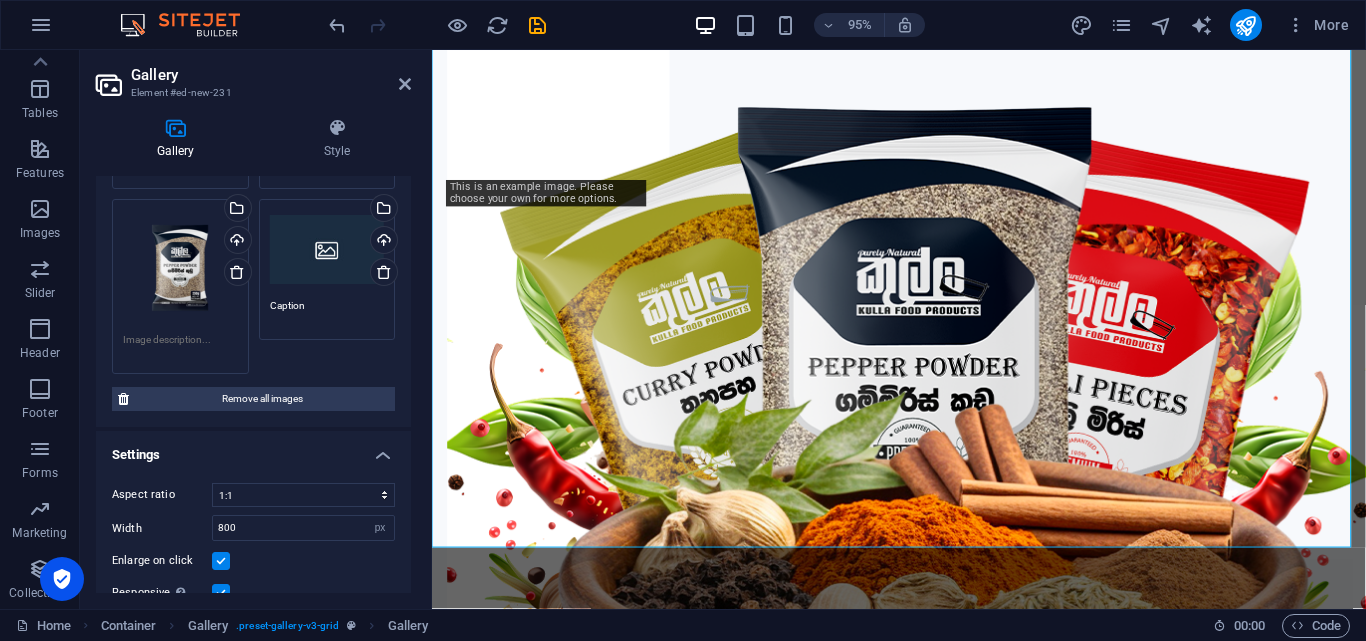 scroll, scrollTop: 480, scrollLeft: 0, axis: vertical 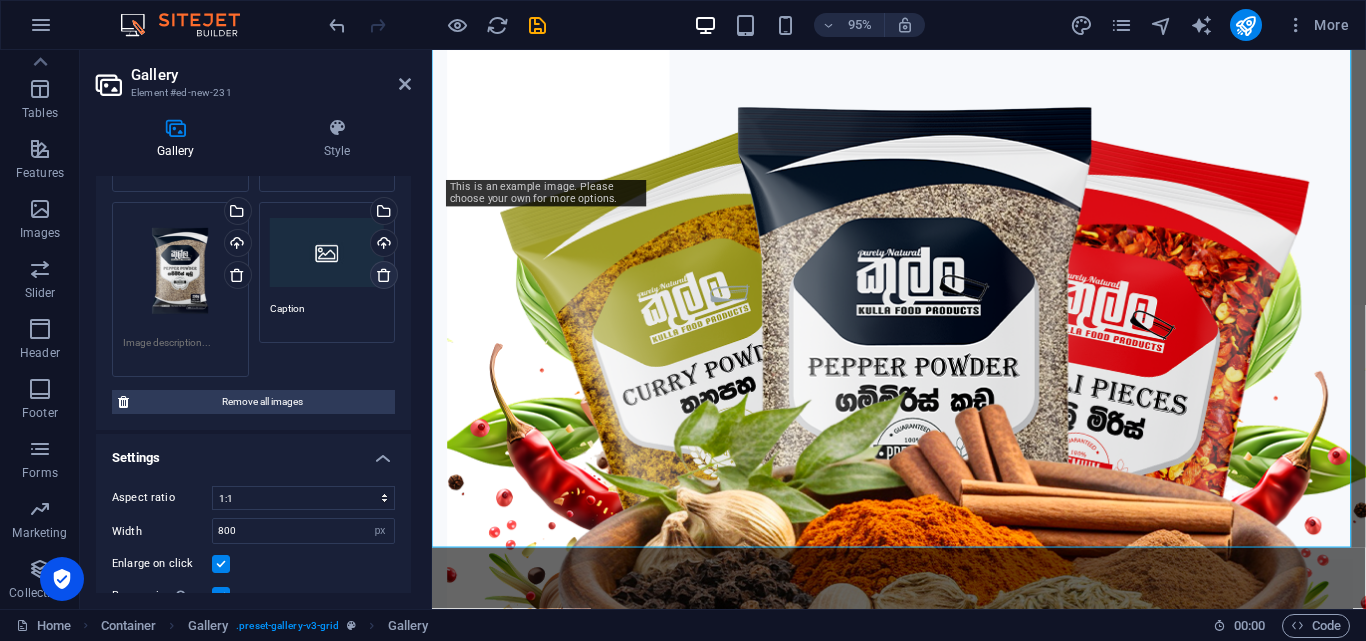 click at bounding box center [384, 275] 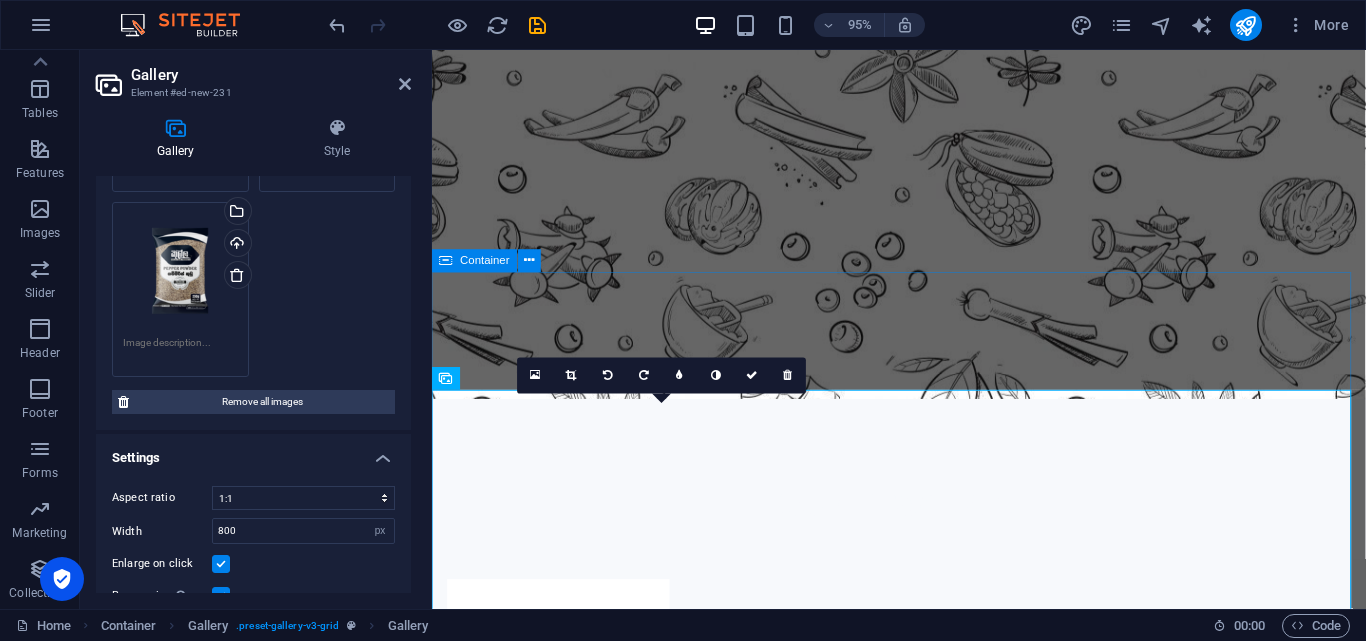 scroll, scrollTop: 1234, scrollLeft: 0, axis: vertical 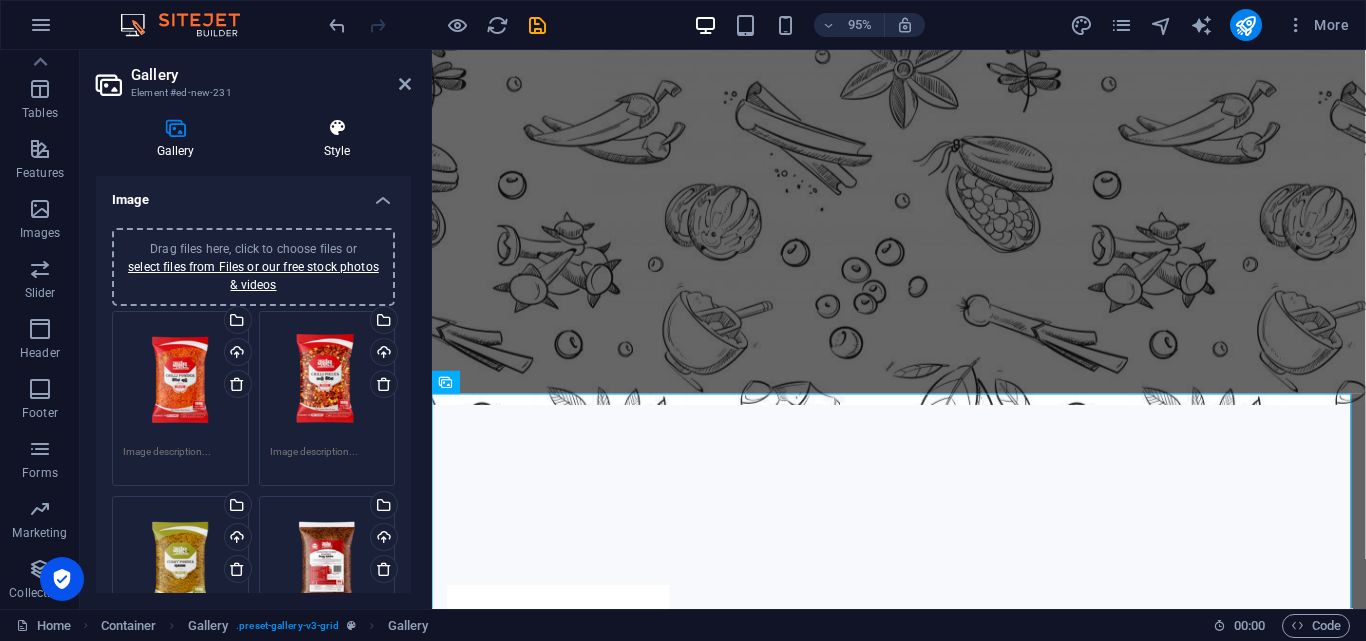 click at bounding box center [337, 128] 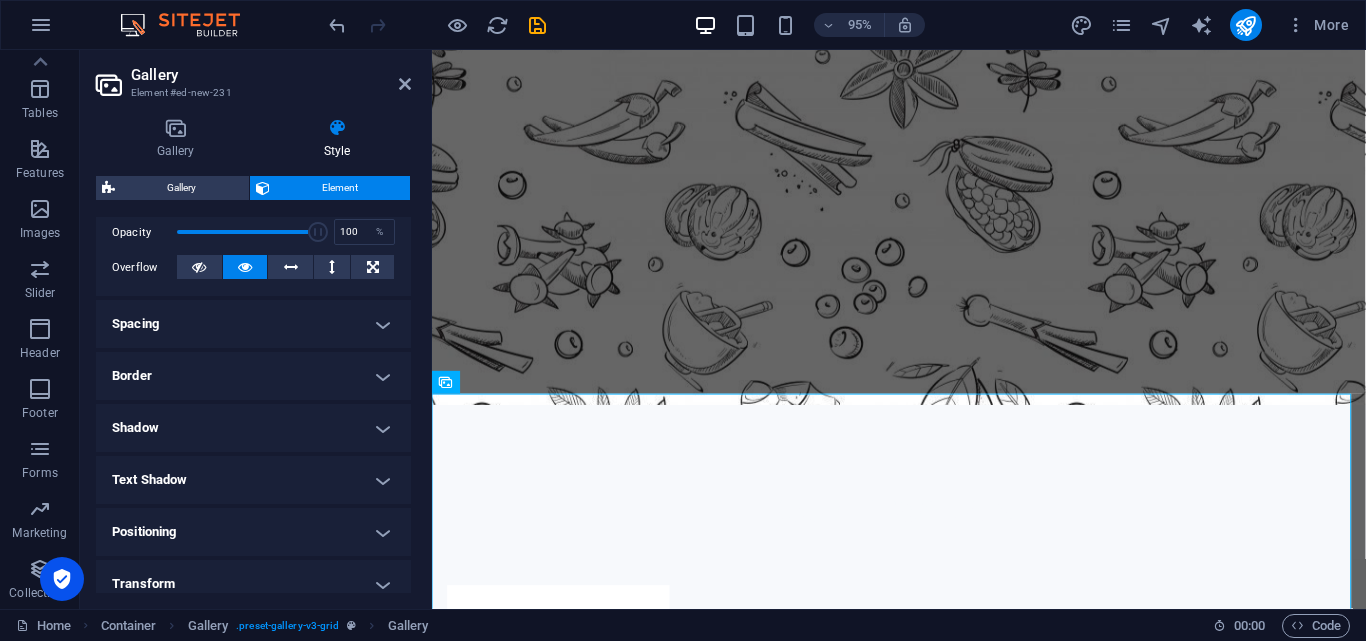 scroll, scrollTop: 0, scrollLeft: 0, axis: both 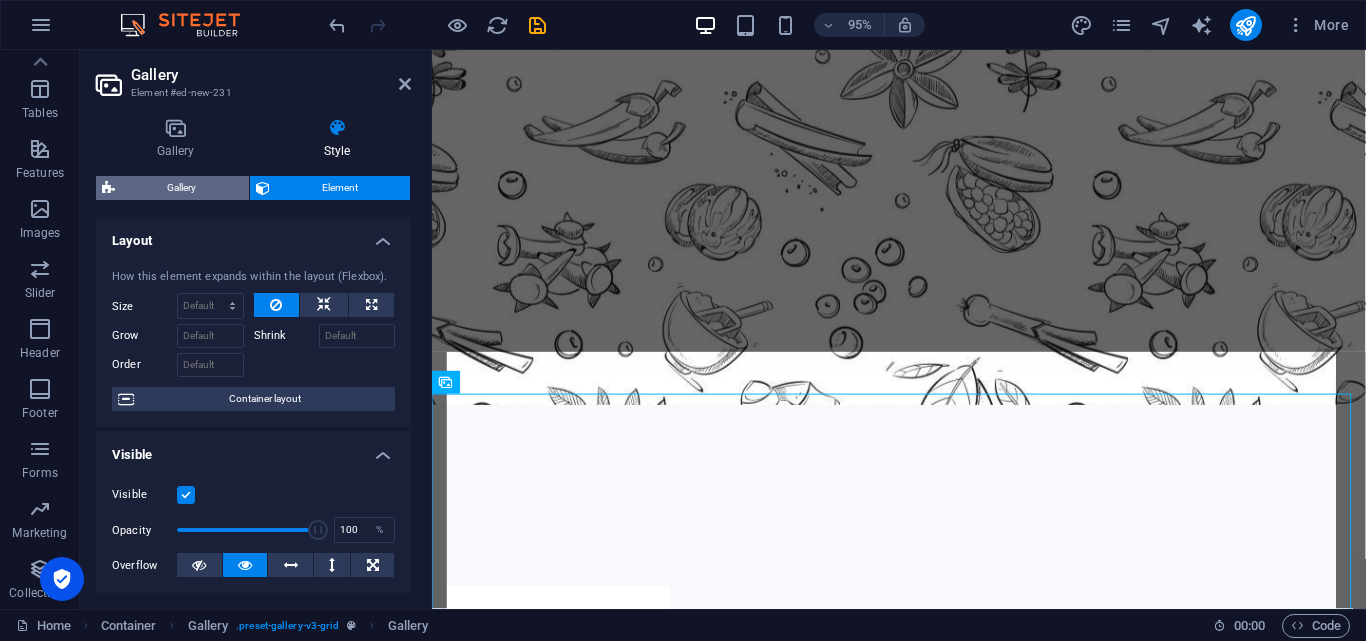 click on "Gallery" at bounding box center (182, 188) 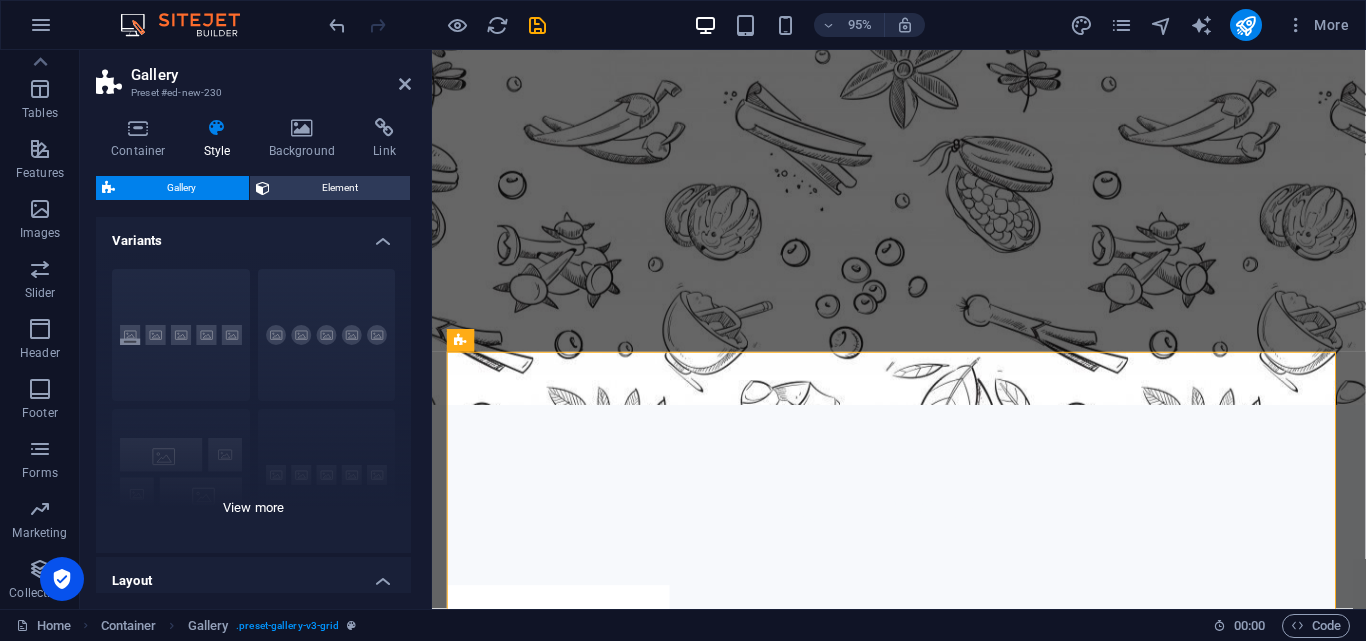 click on "Captions Circle Collage Default Grid Grid shifted" at bounding box center (253, 403) 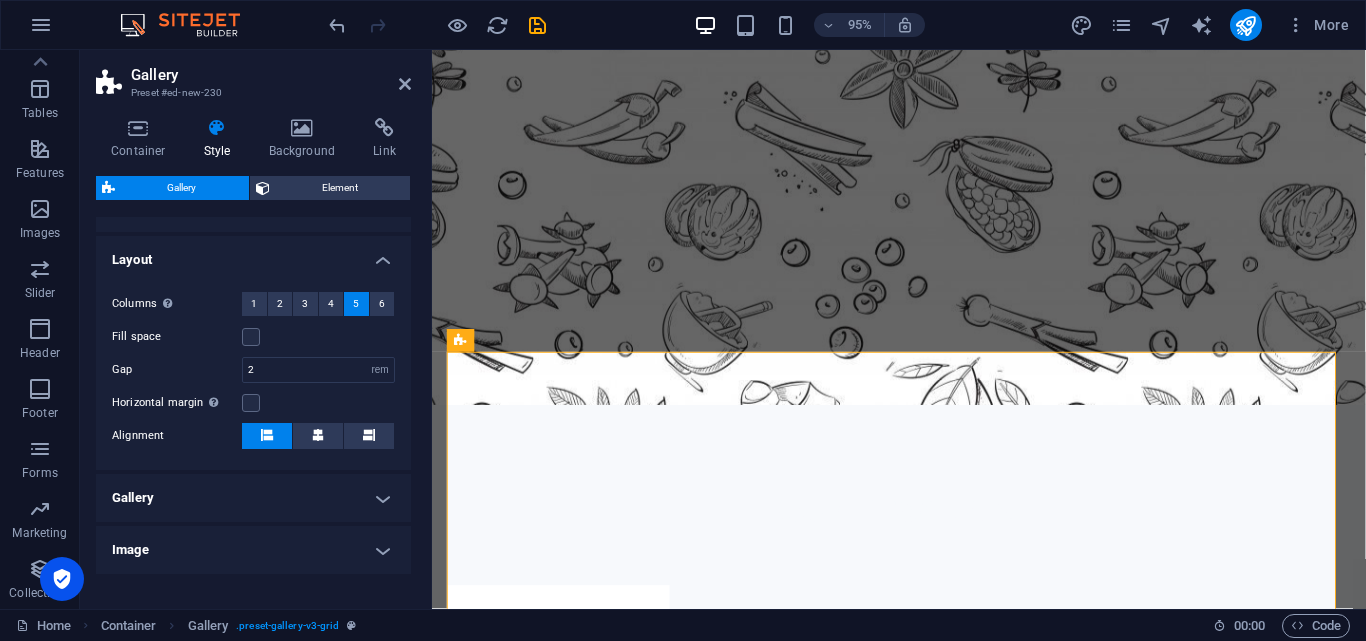 scroll, scrollTop: 466, scrollLeft: 0, axis: vertical 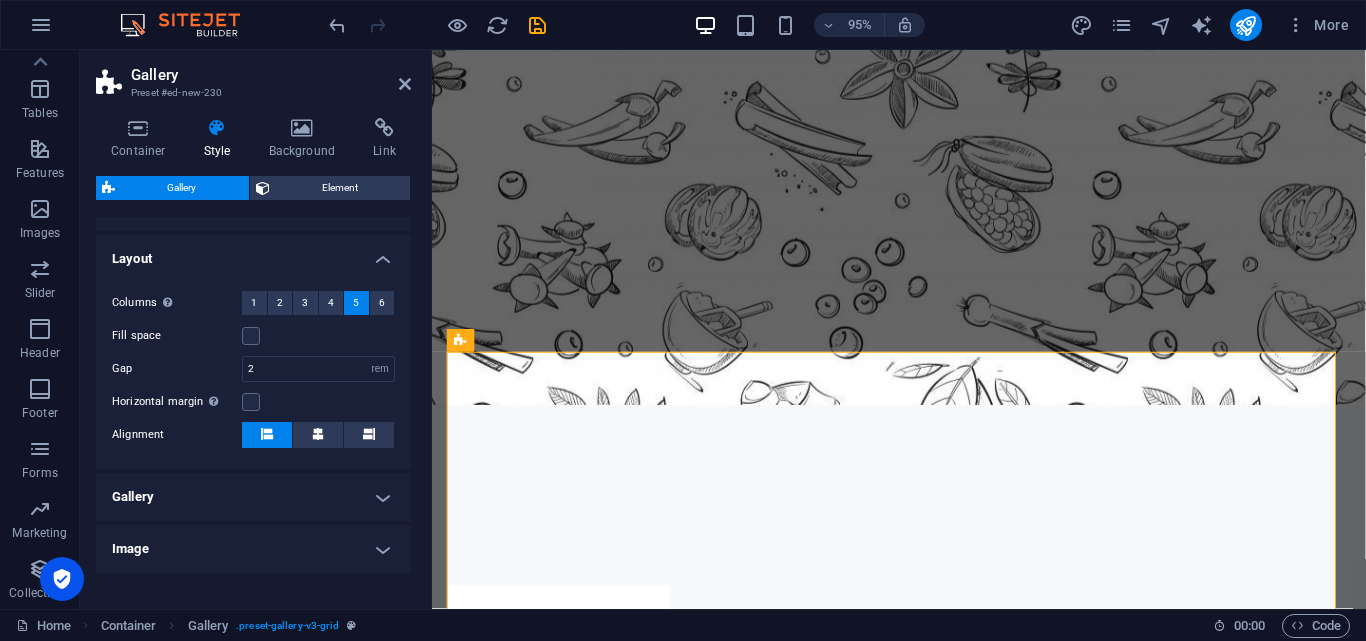 click at bounding box center (318, 435) 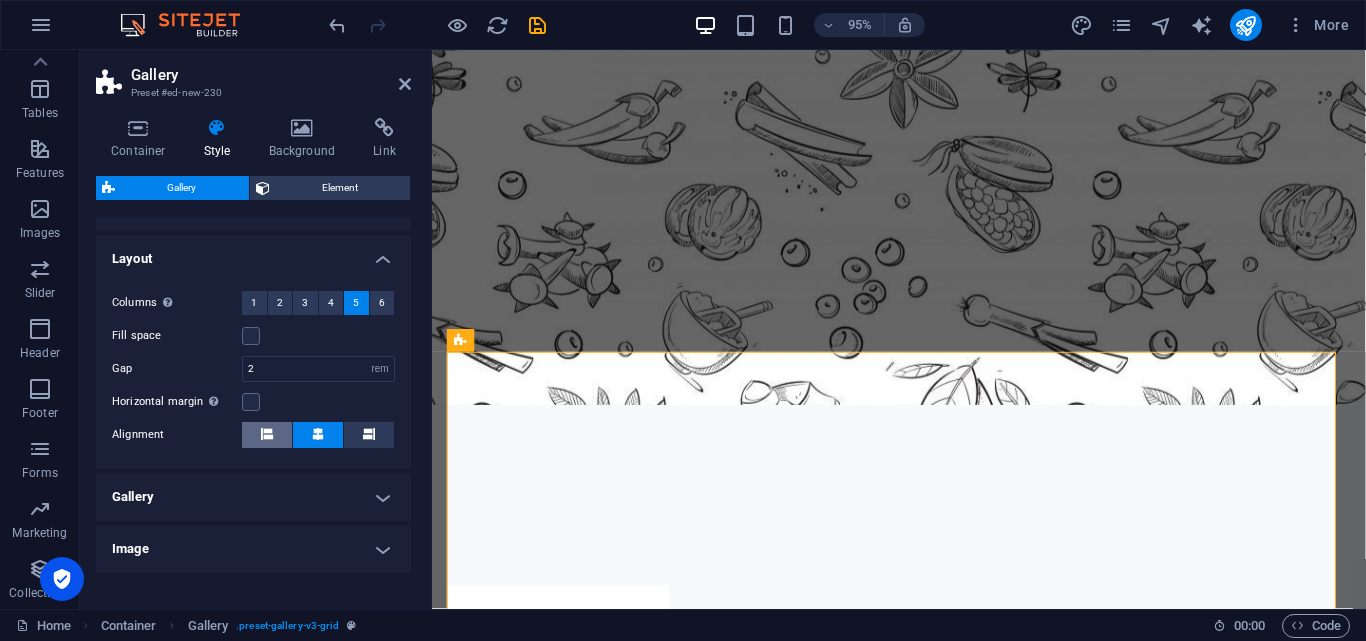 click at bounding box center (267, 434) 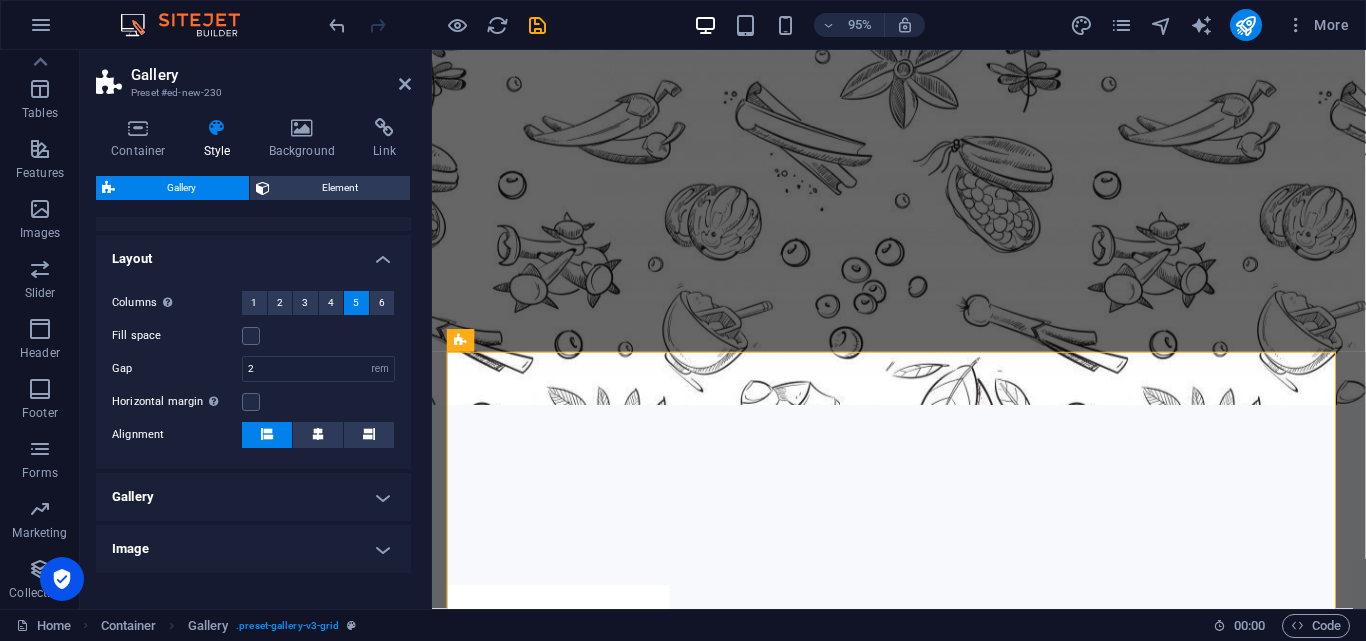 click on "Gallery" at bounding box center [253, 497] 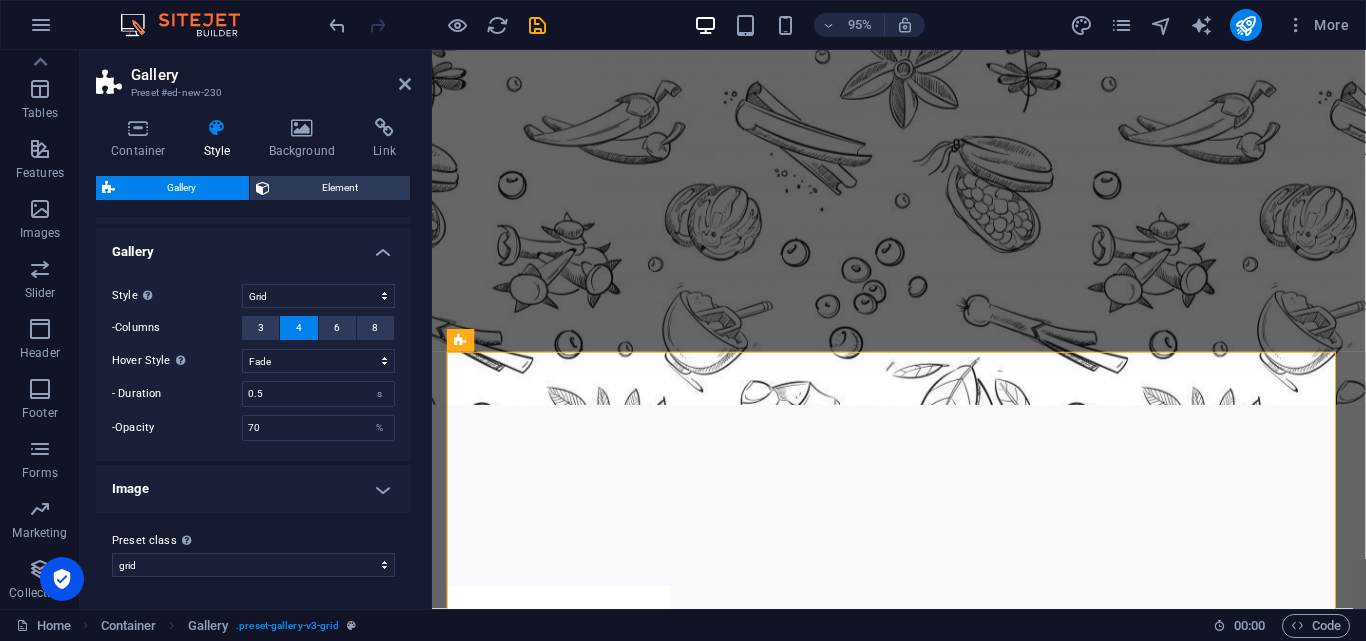 scroll, scrollTop: 0, scrollLeft: 0, axis: both 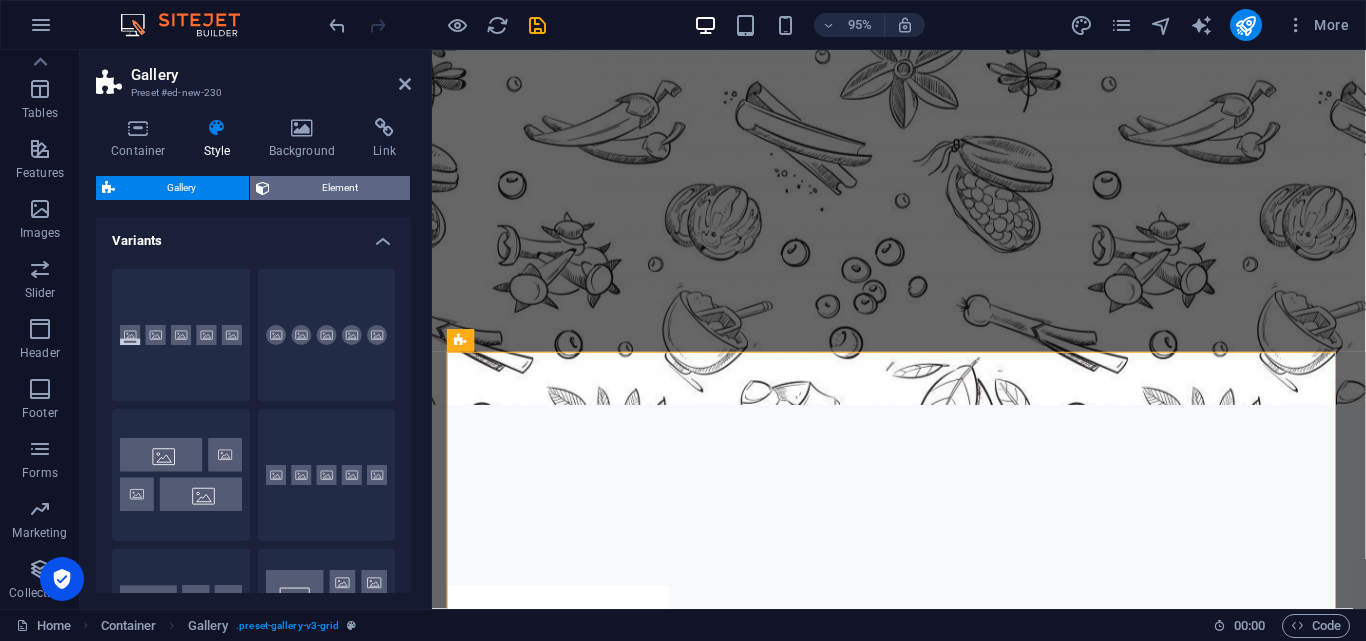 click on "Element" at bounding box center [340, 188] 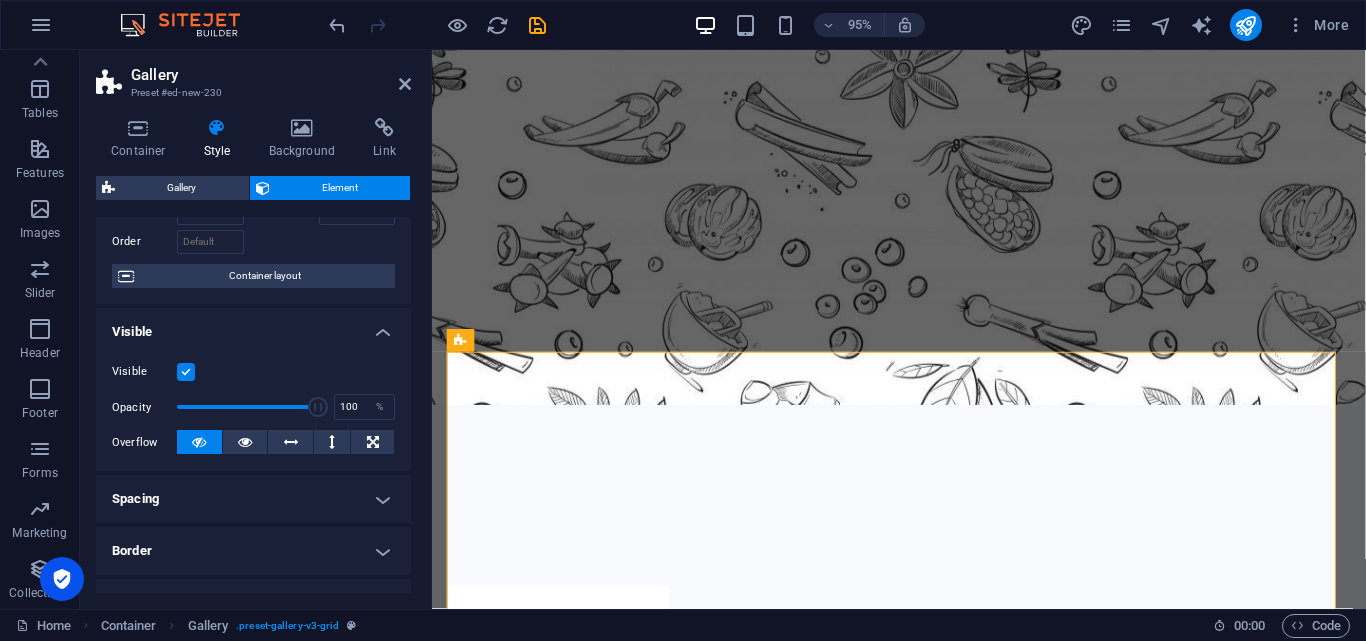 scroll, scrollTop: 0, scrollLeft: 0, axis: both 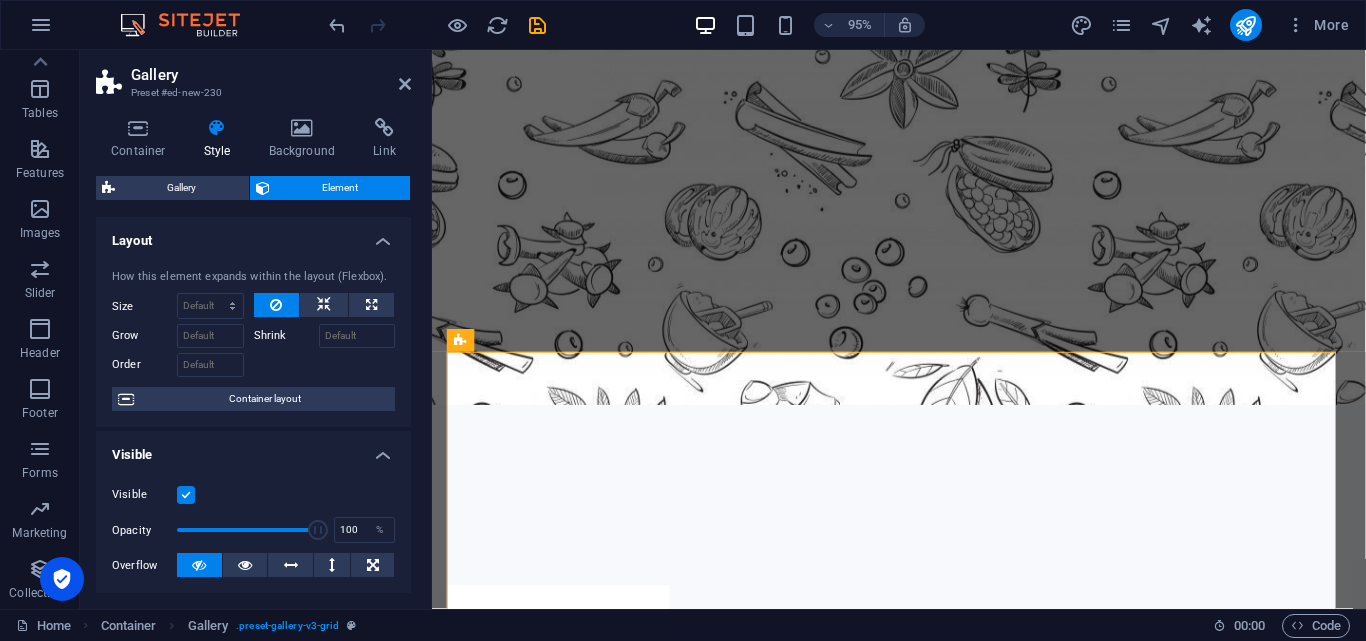 click on "Container Style Background Link Size Height Default px rem % vh vw Min. height None px rem % vh vw Width Default px rem % em vh vw Min. width None px rem % vh vw Content width Default Custom width Width Default px rem % em vh vw Min. width None px rem % vh vw Default padding Custom spacing Default content width and padding can be changed under Design. Edit design Layout (Flexbox) Alignment Determines the flex direction. Default Main axis Determine how elements should behave along the main axis inside this container (justify content). Default Side axis Control the vertical direction of the element inside of the container (align items). Default Wrap Default On Off Fill Controls the distances and direction of elements on the y-axis across several lines (align content). Default Accessibility ARIA helps assistive technologies (like screen readers) to understand the role, state, and behavior of web elements Role The ARIA role defines the purpose of an element.  None Alert Article Banner Comment Fan" at bounding box center [253, 355] 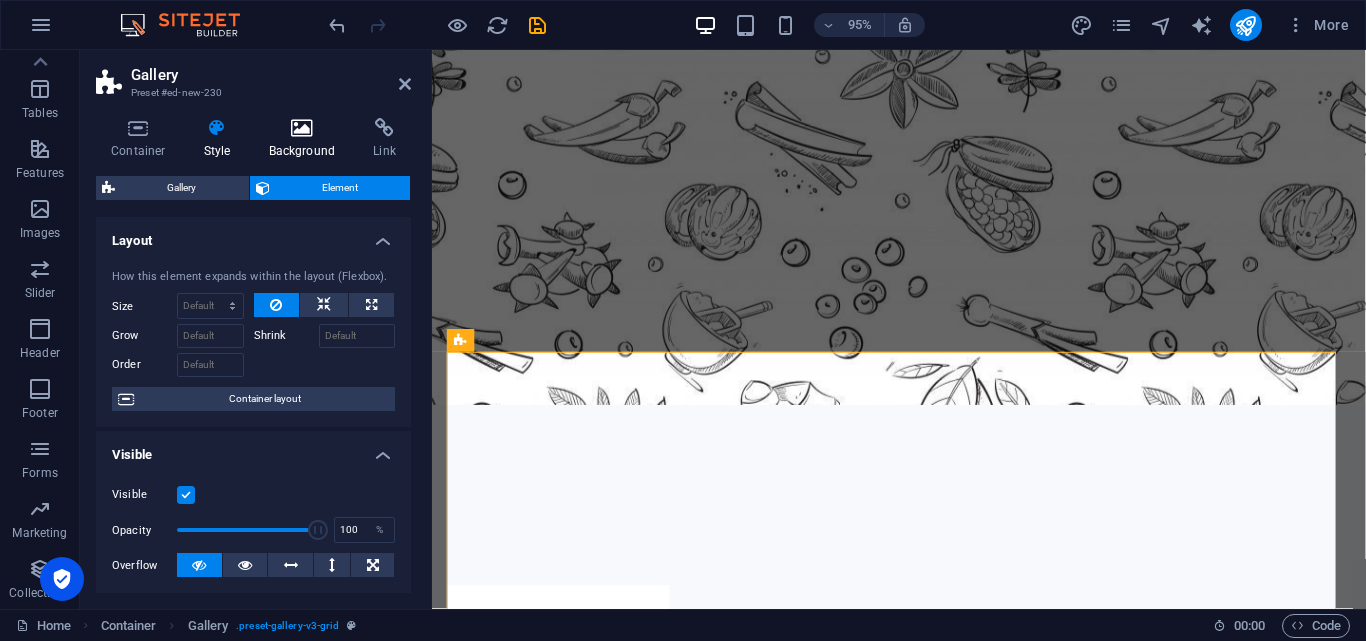 click at bounding box center [302, 128] 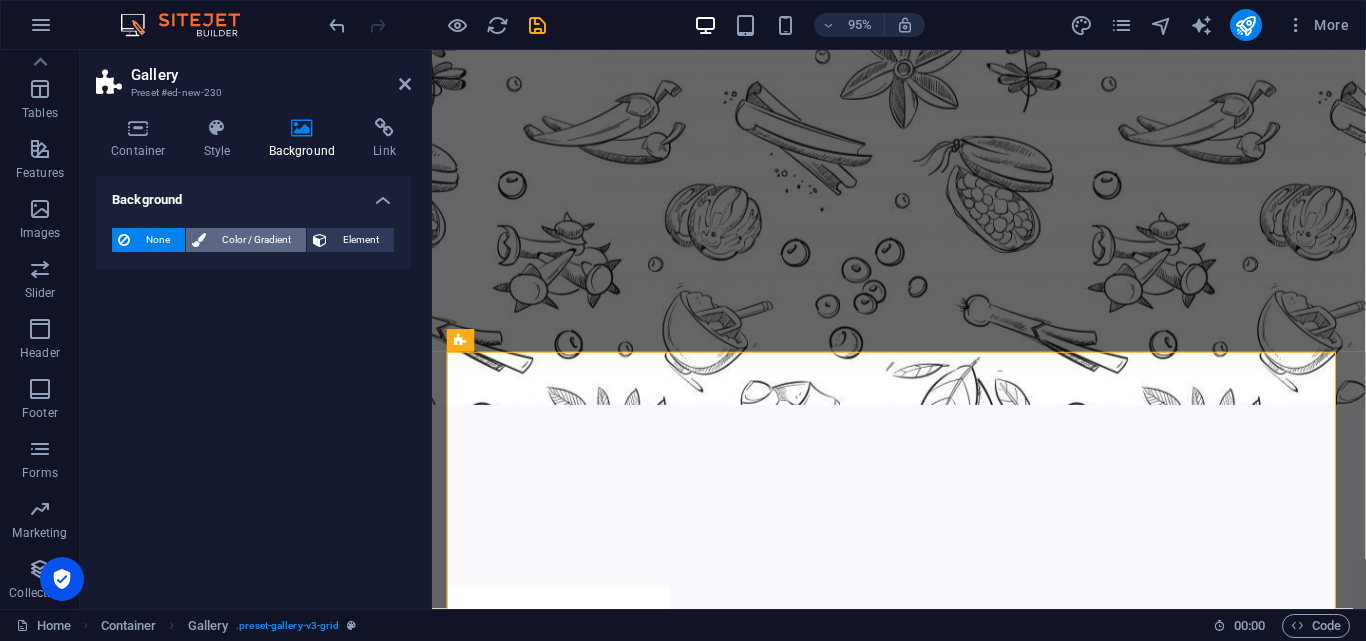 click on "Color / Gradient" at bounding box center (256, 240) 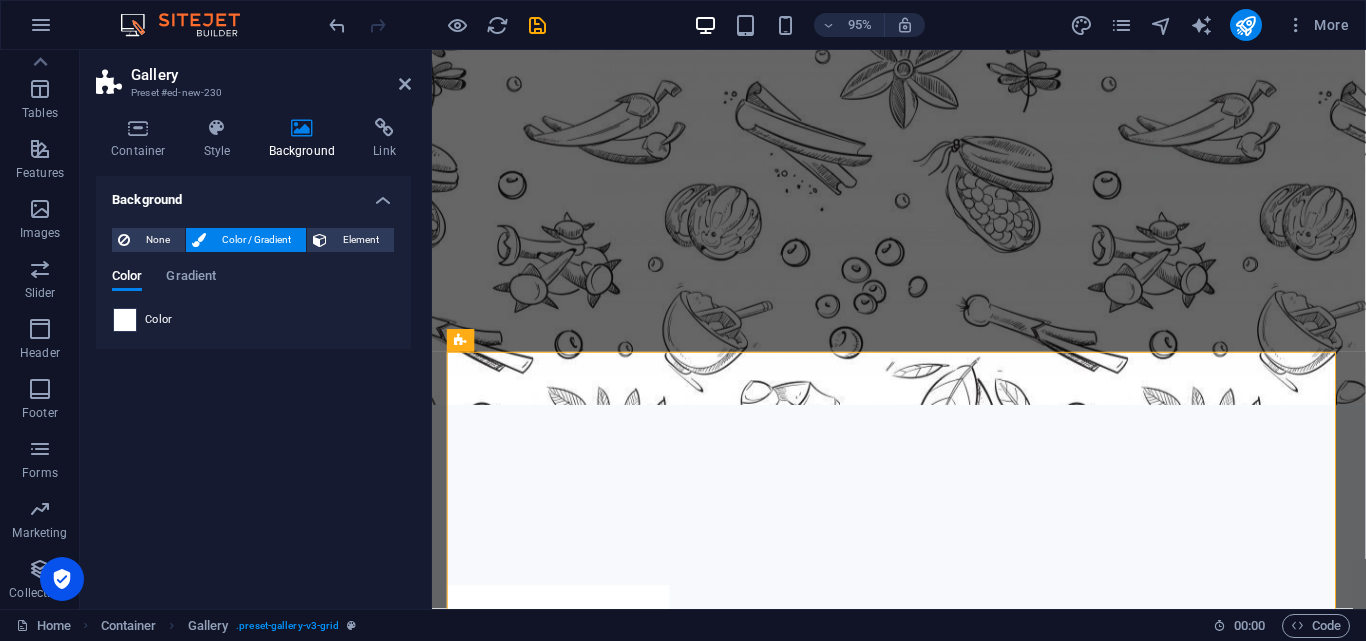 click at bounding box center [125, 320] 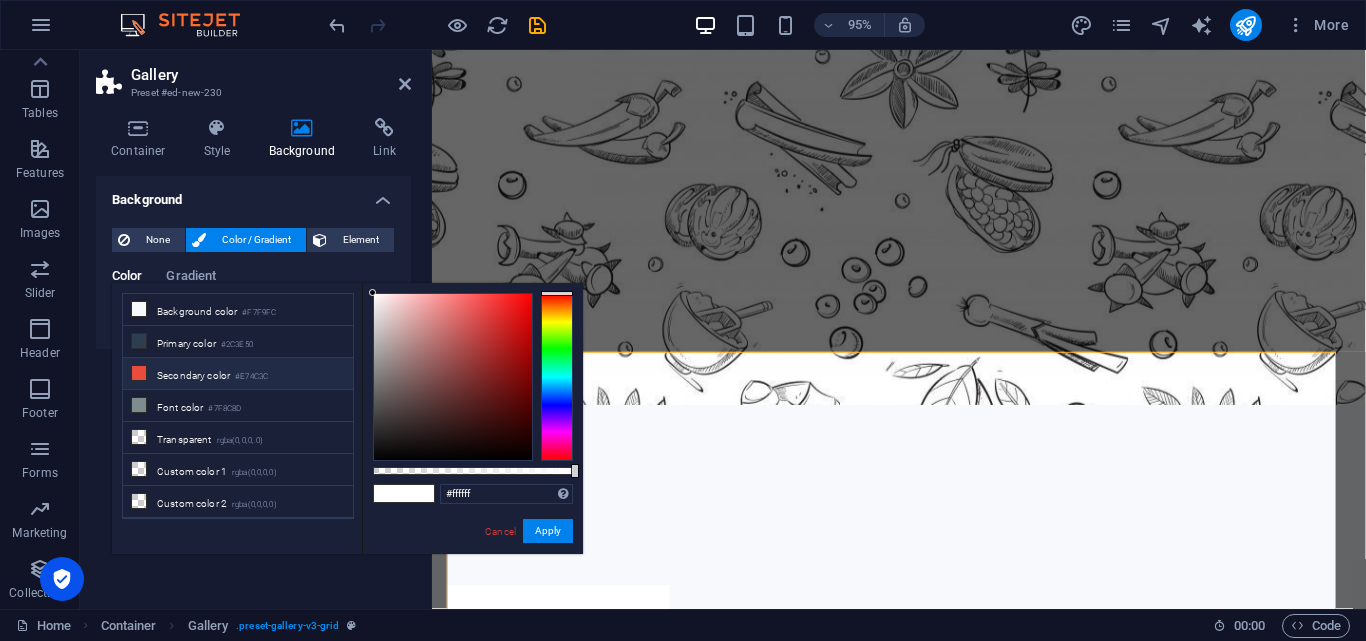 click on "Secondary color
#E74C3C" at bounding box center [238, 374] 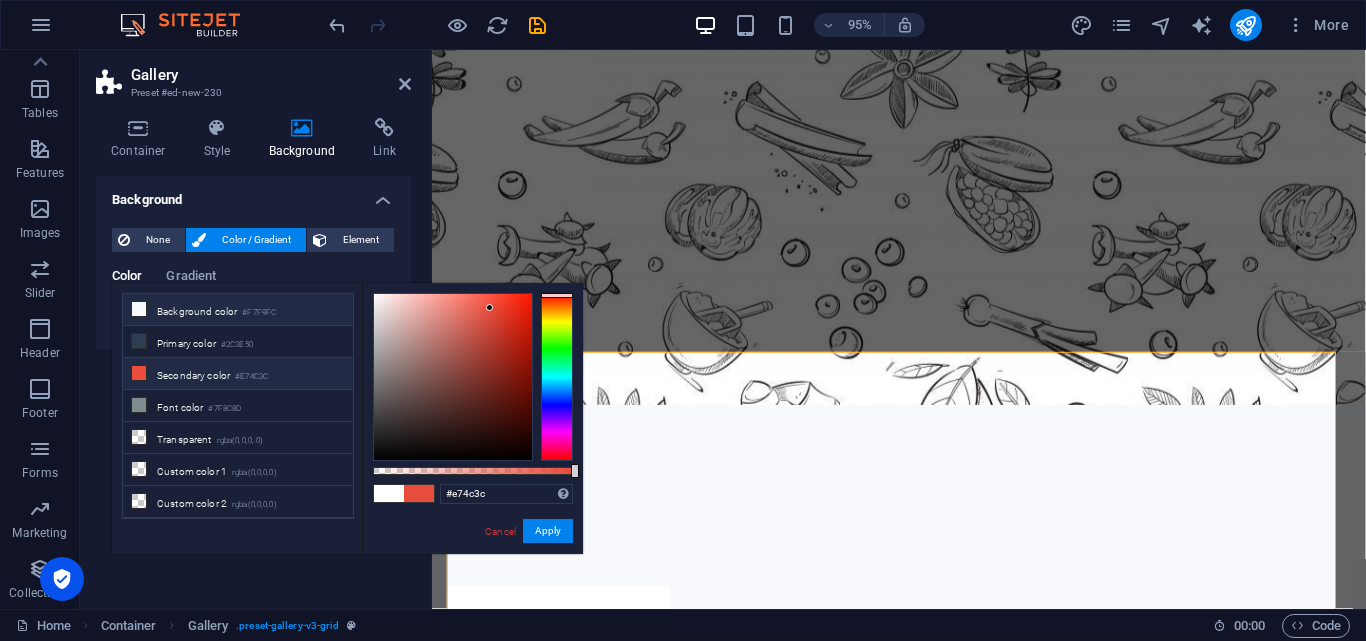 click on "Background color
#F7F9FC" at bounding box center [238, 310] 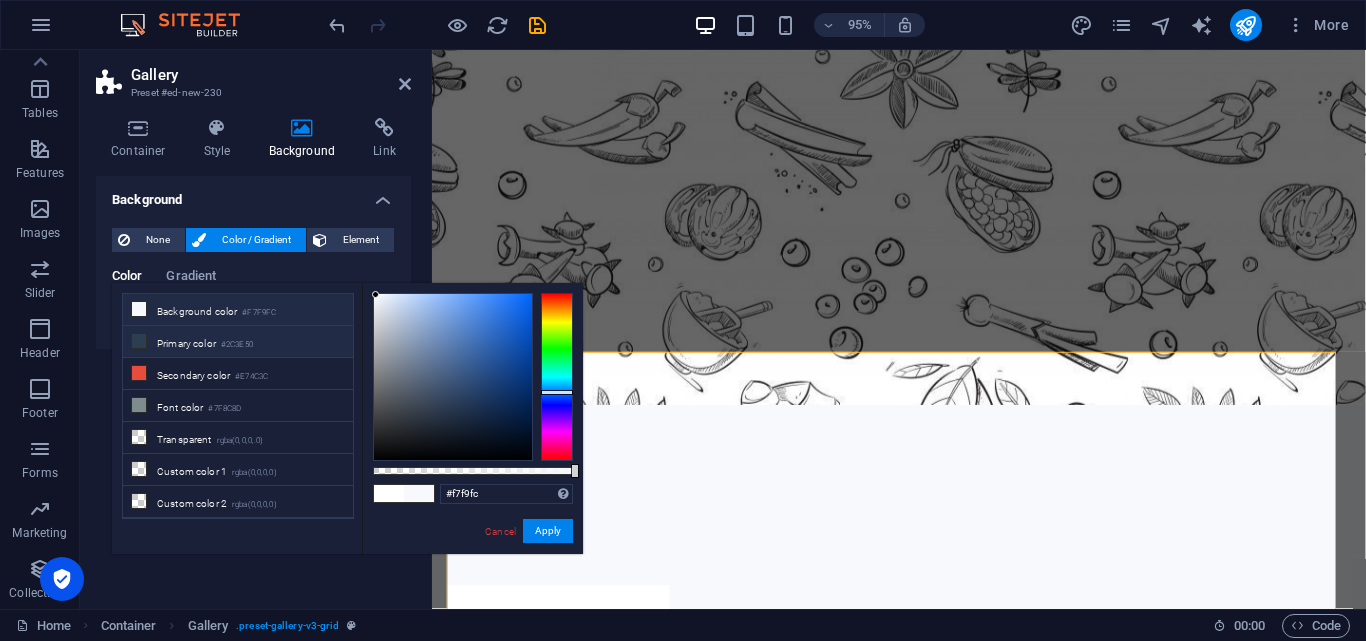 click on "Primary color
#2C3E50" at bounding box center [238, 342] 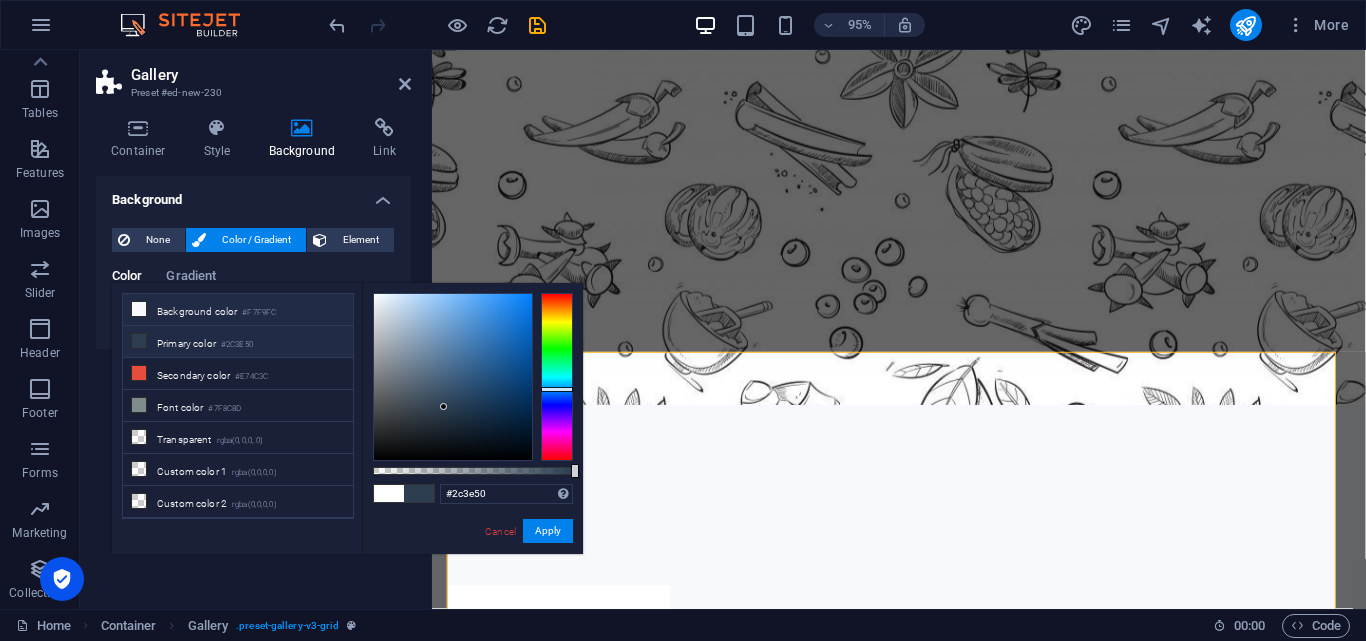 click on "Background color
#F7F9FC" at bounding box center (238, 310) 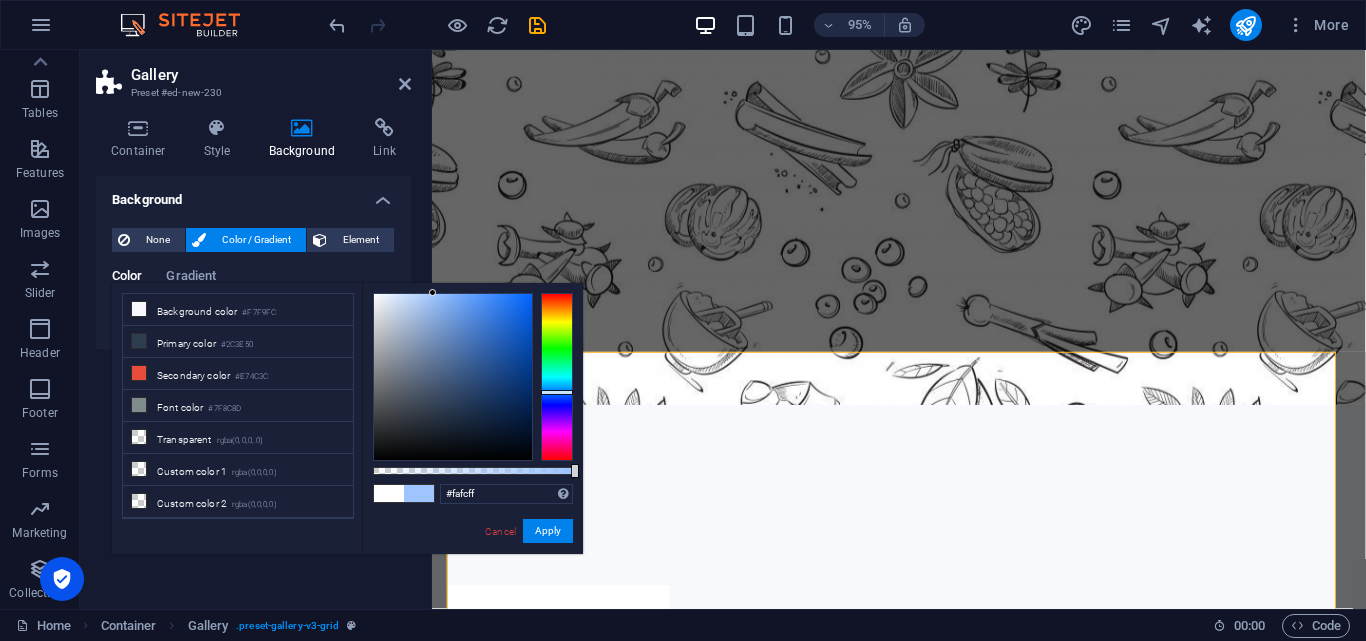 type on "#ffffff" 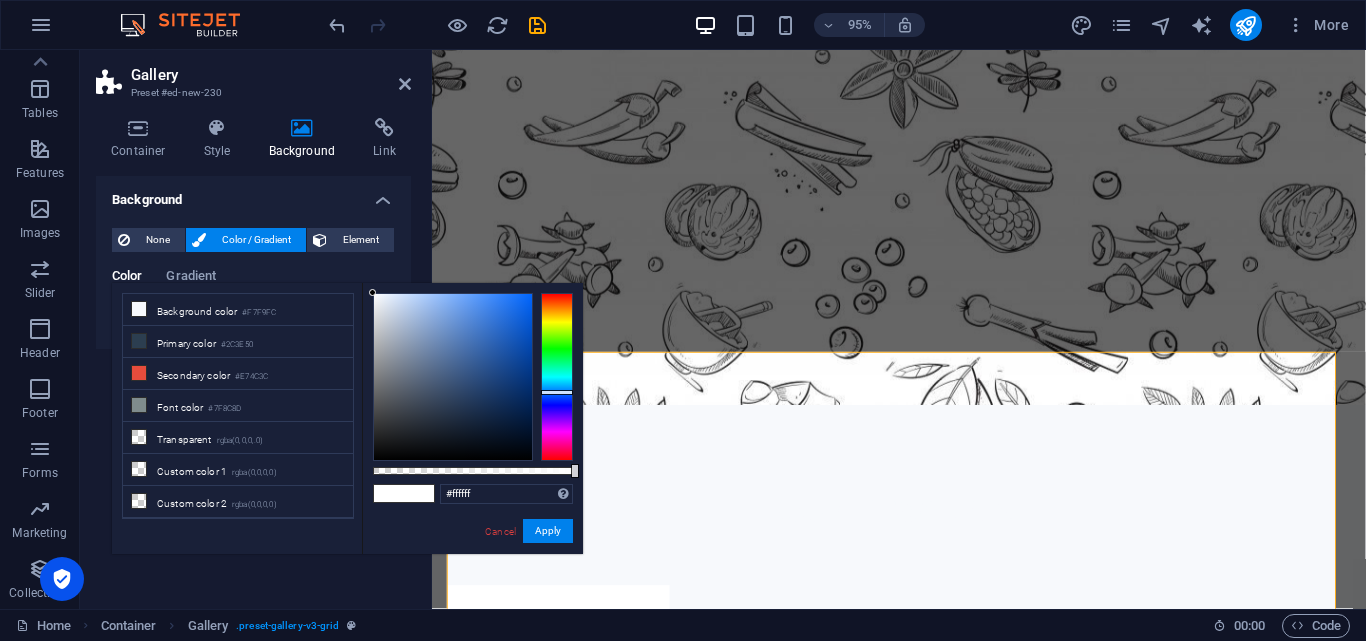 drag, startPoint x: 374, startPoint y: 297, endPoint x: 349, endPoint y: 285, distance: 27.730848 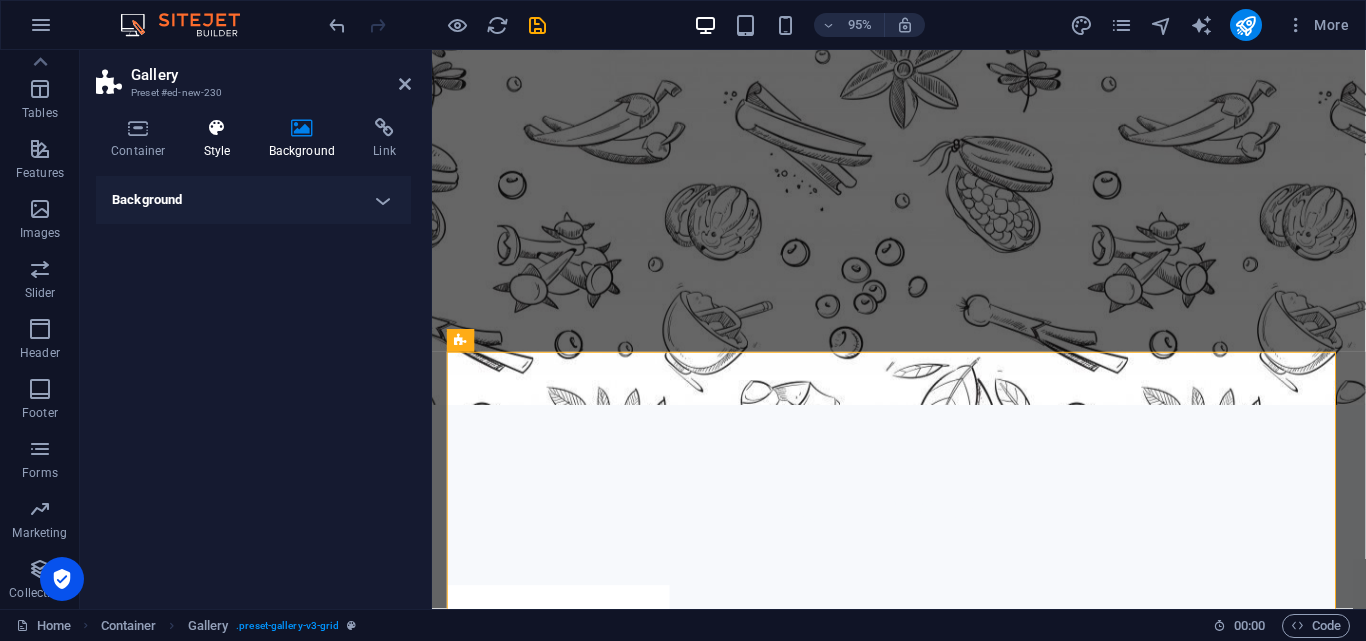 click on "Style" at bounding box center [221, 139] 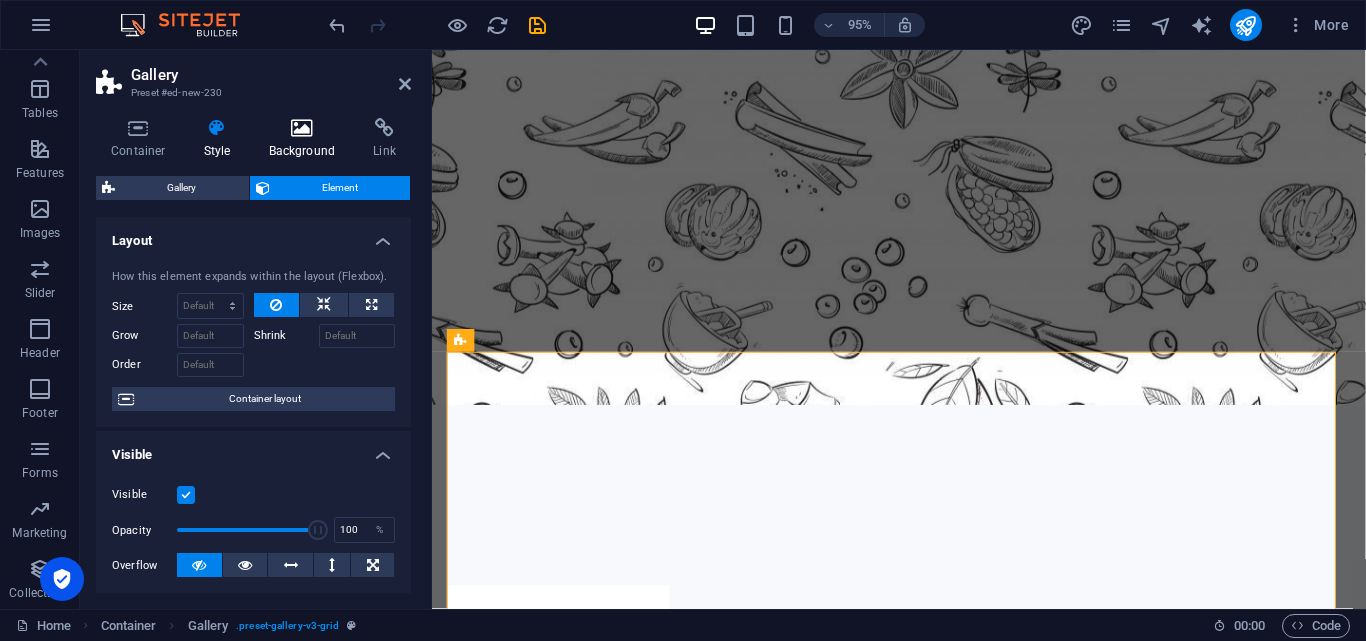 click on "Background" at bounding box center (306, 139) 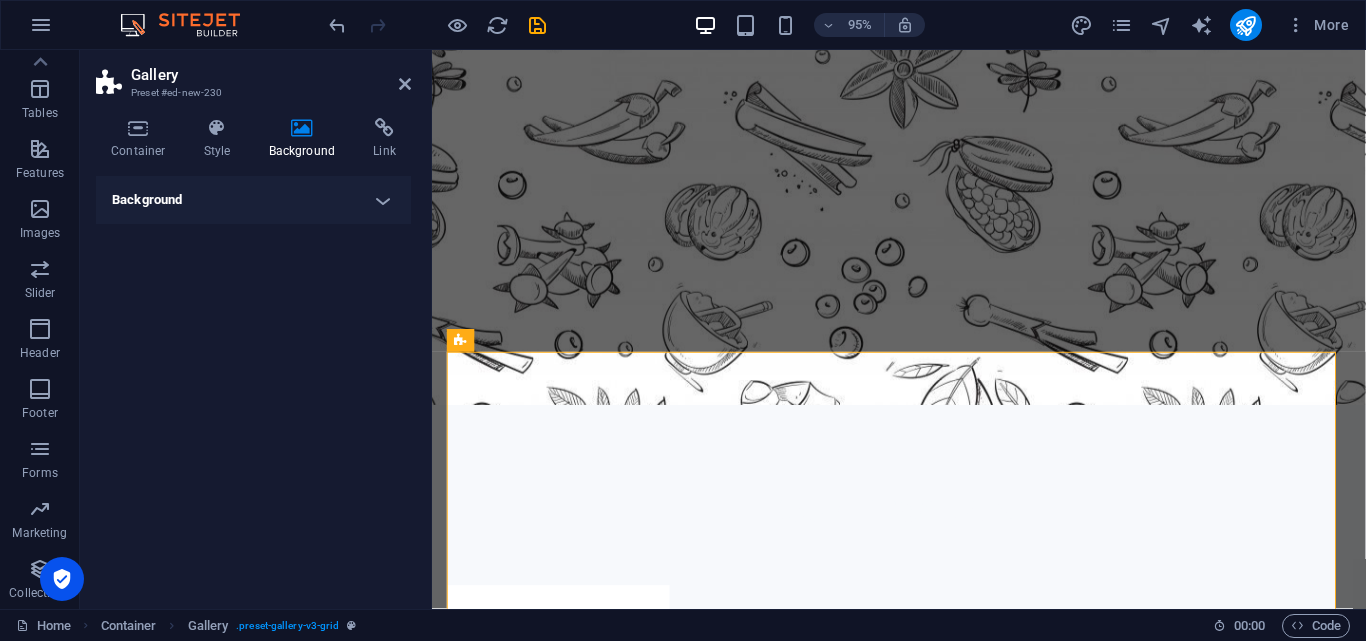 click on "Container Style Background Link Size Height Default px rem % vh vw Min. height None px rem % vh vw Width Default px rem % em vh vw Min. width None px rem % vh vw Content width Default Custom width Width Default px rem % em vh vw Min. width None px rem % vh vw Default padding Custom spacing Default content width and padding can be changed under Design. Edit design Layout (Flexbox) Alignment Determines the flex direction. Default Main axis Determine how elements should behave along the main axis inside this container (justify content). Default Side axis Control the vertical direction of the element inside of the container (align items). Default Wrap Default On Off Fill Controls the distances and direction of elements on the y-axis across several lines (align content). Default Accessibility ARIA helps assistive technologies (like screen readers) to understand the role, state, and behavior of web elements Role The ARIA role defines the purpose of an element.  None Alert Article Banner Comment Fan" at bounding box center (253, 355) 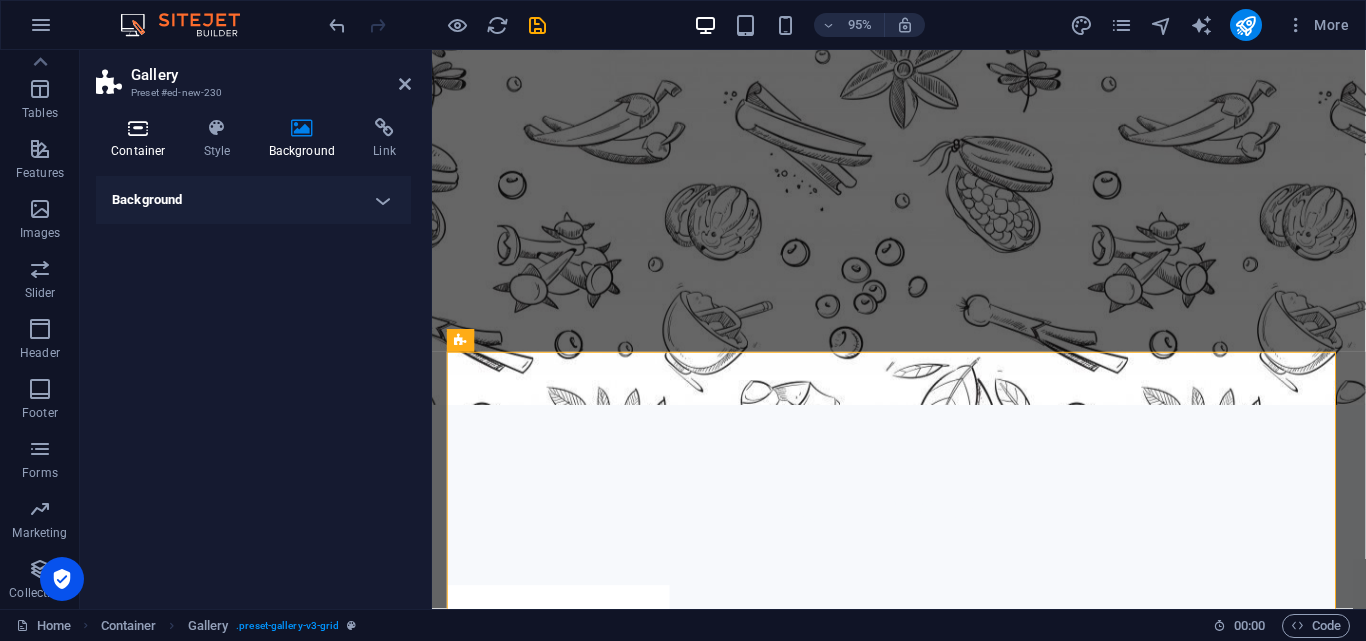 click at bounding box center [138, 128] 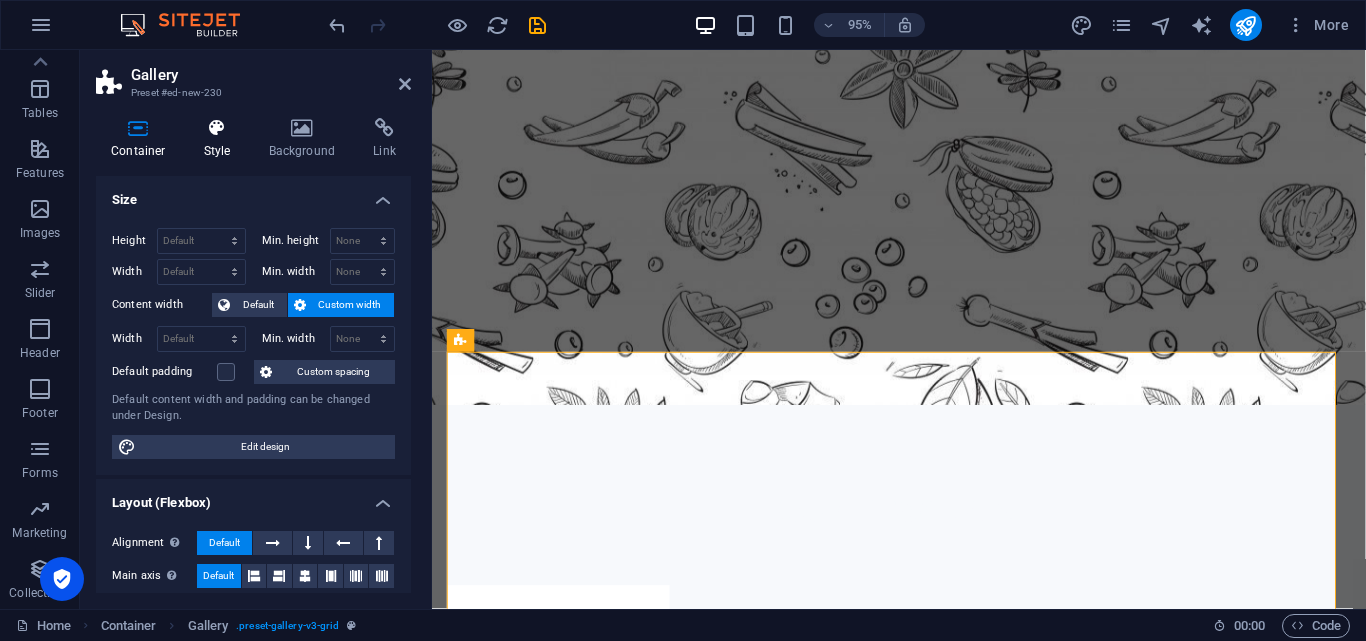 click on "Style" at bounding box center (221, 139) 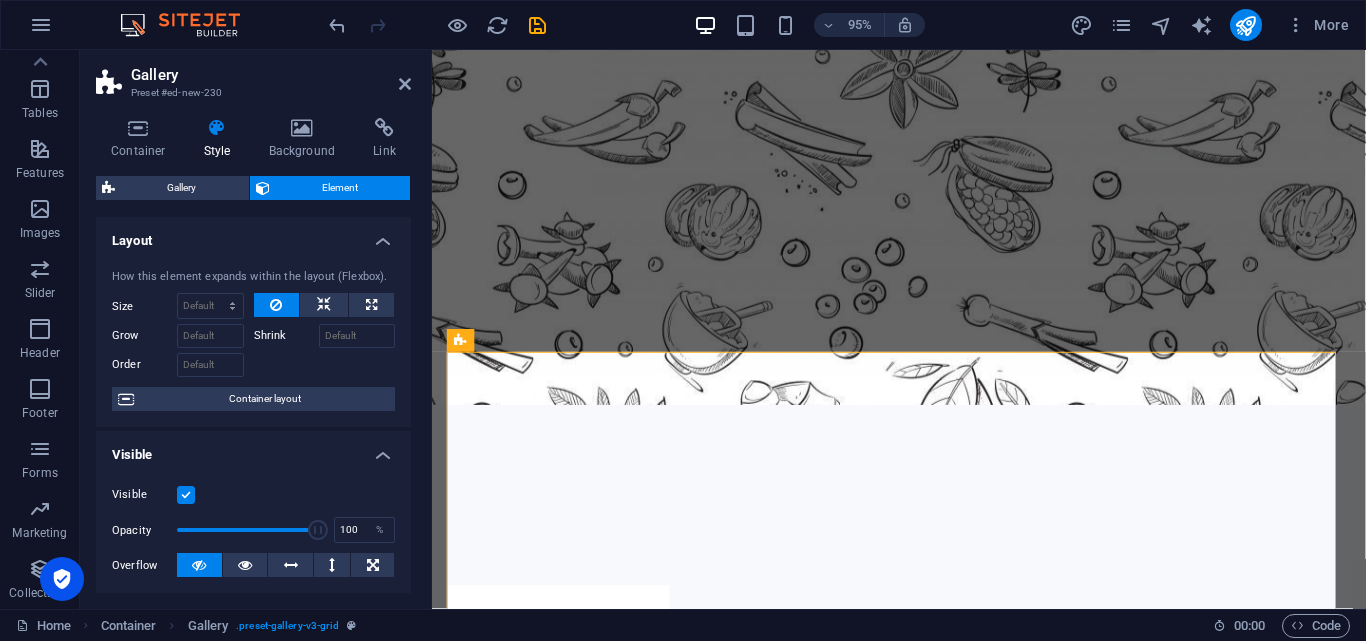 scroll, scrollTop: 1, scrollLeft: 0, axis: vertical 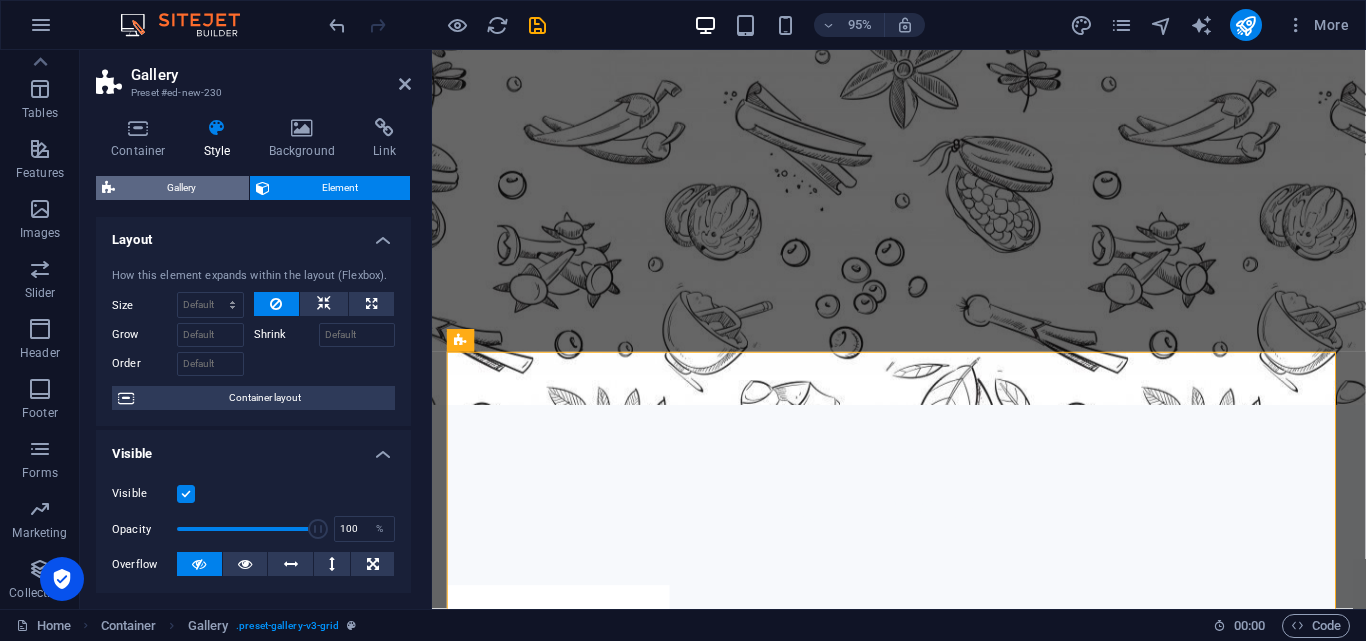 click on "Gallery" at bounding box center [182, 188] 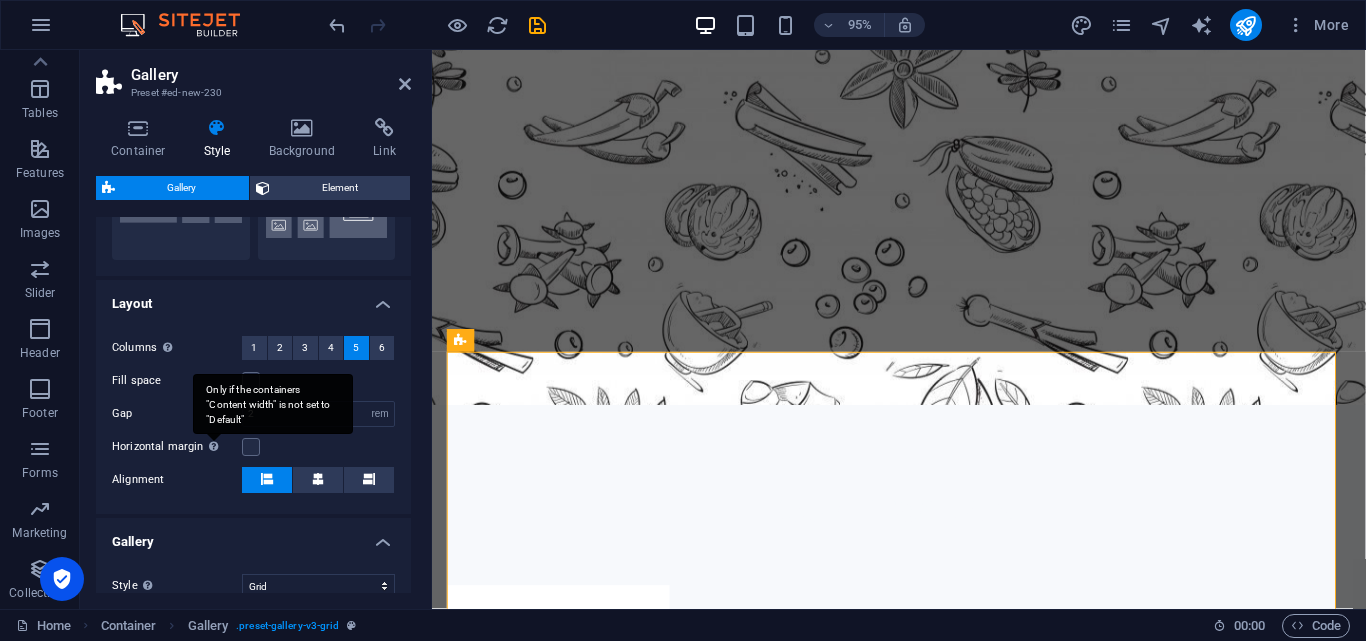 scroll, scrollTop: 422, scrollLeft: 0, axis: vertical 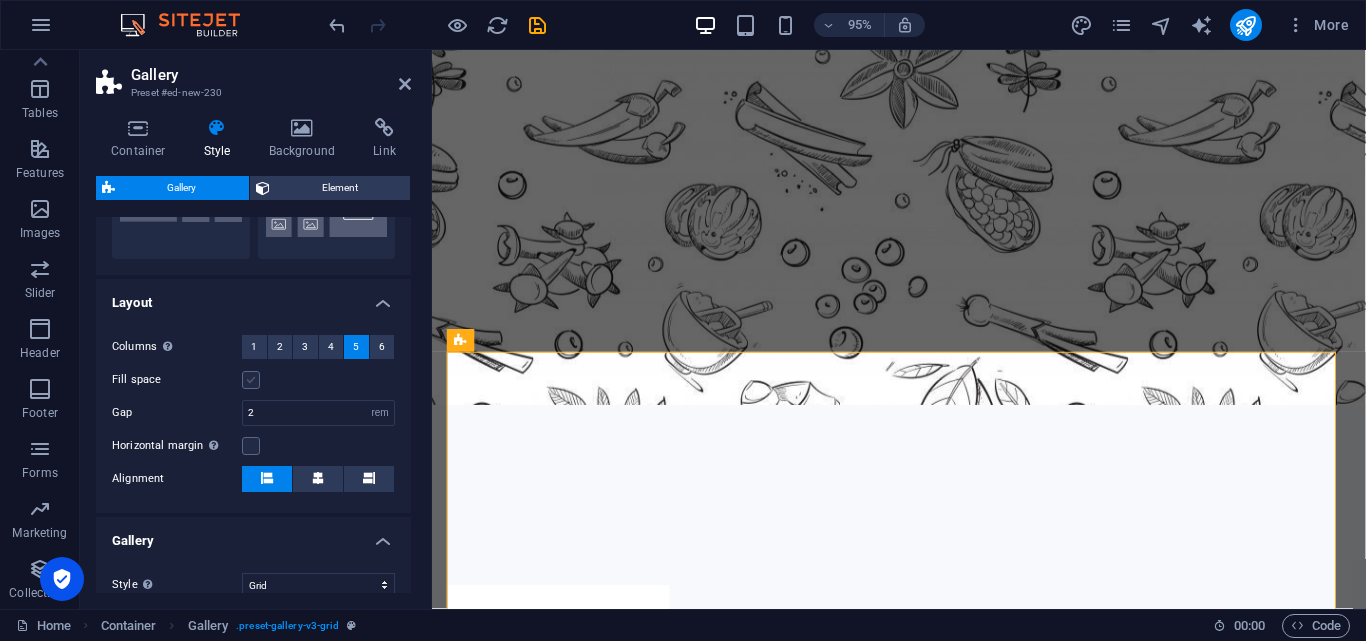 click at bounding box center (251, 380) 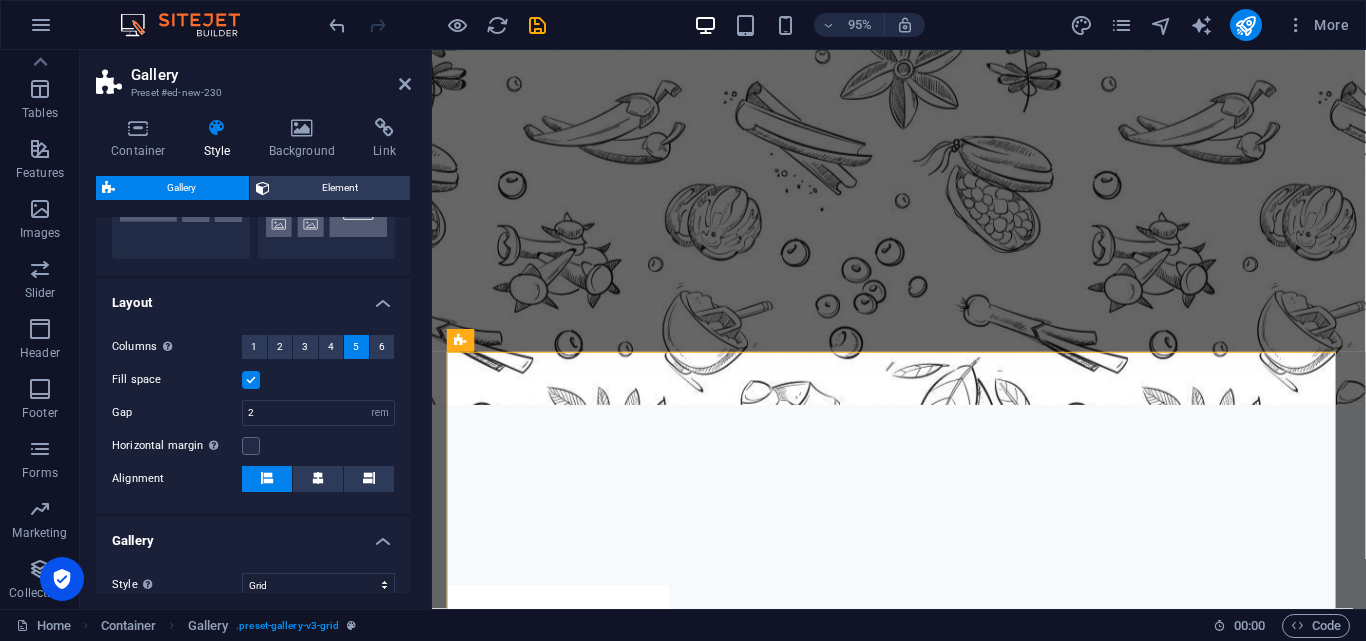 click at bounding box center [251, 380] 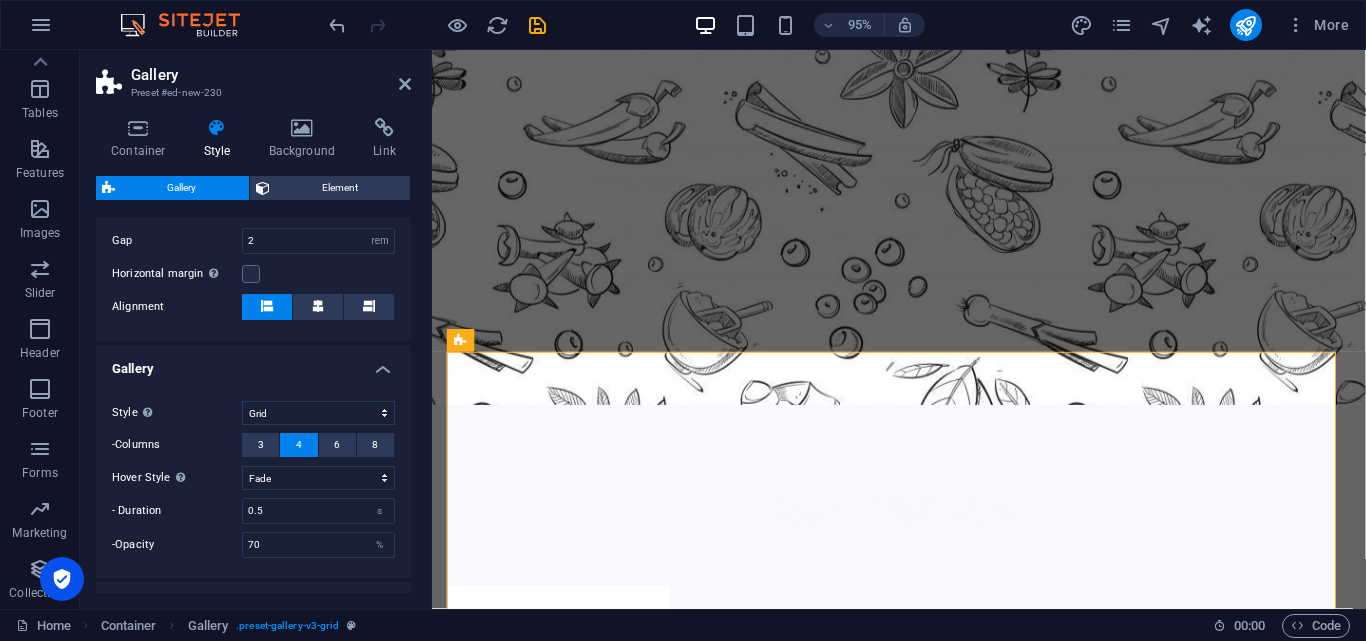 scroll, scrollTop: 595, scrollLeft: 0, axis: vertical 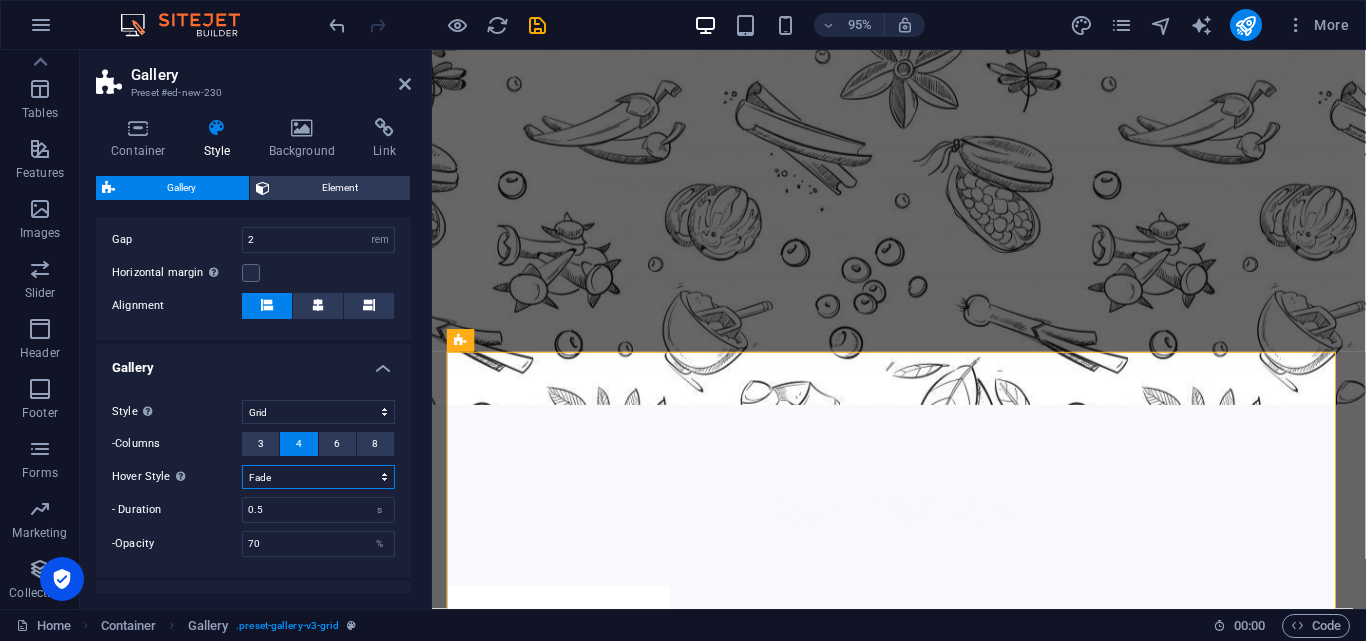 click on "Off Rotate Zoom Fade Captions" at bounding box center [318, 477] 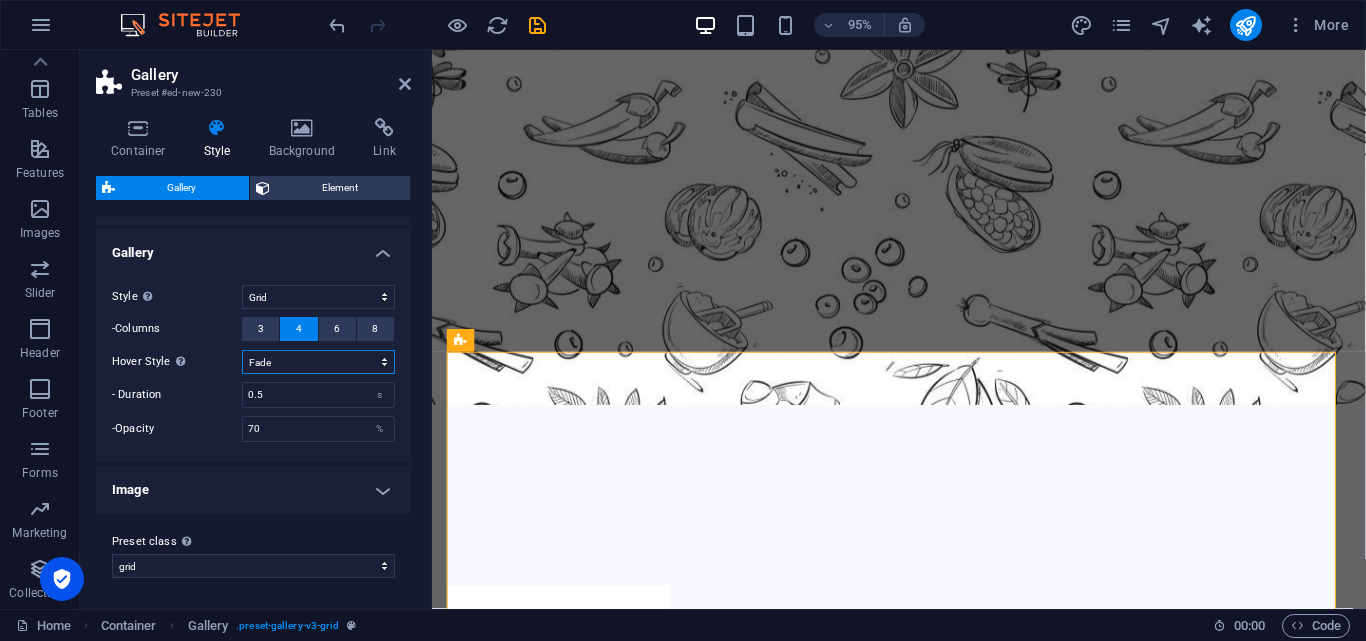 scroll, scrollTop: 711, scrollLeft: 0, axis: vertical 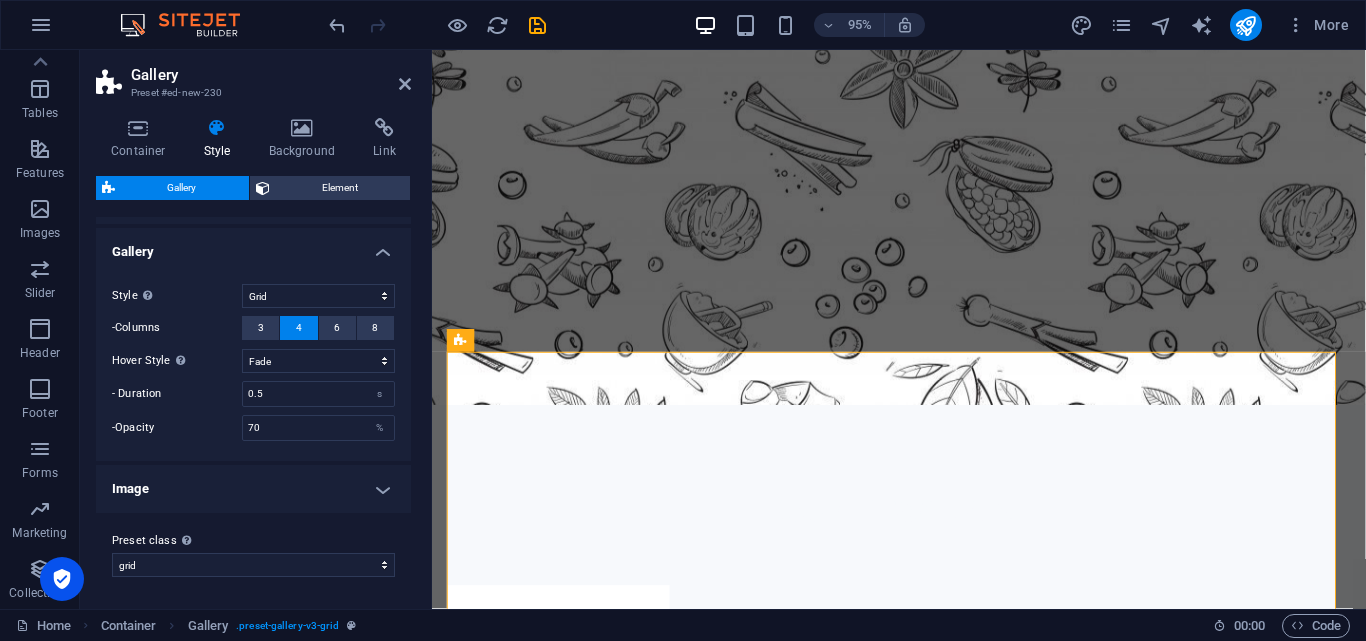 click on "Preset class Above chosen variant and settings affect all elements which carry this preset class." at bounding box center (253, 541) 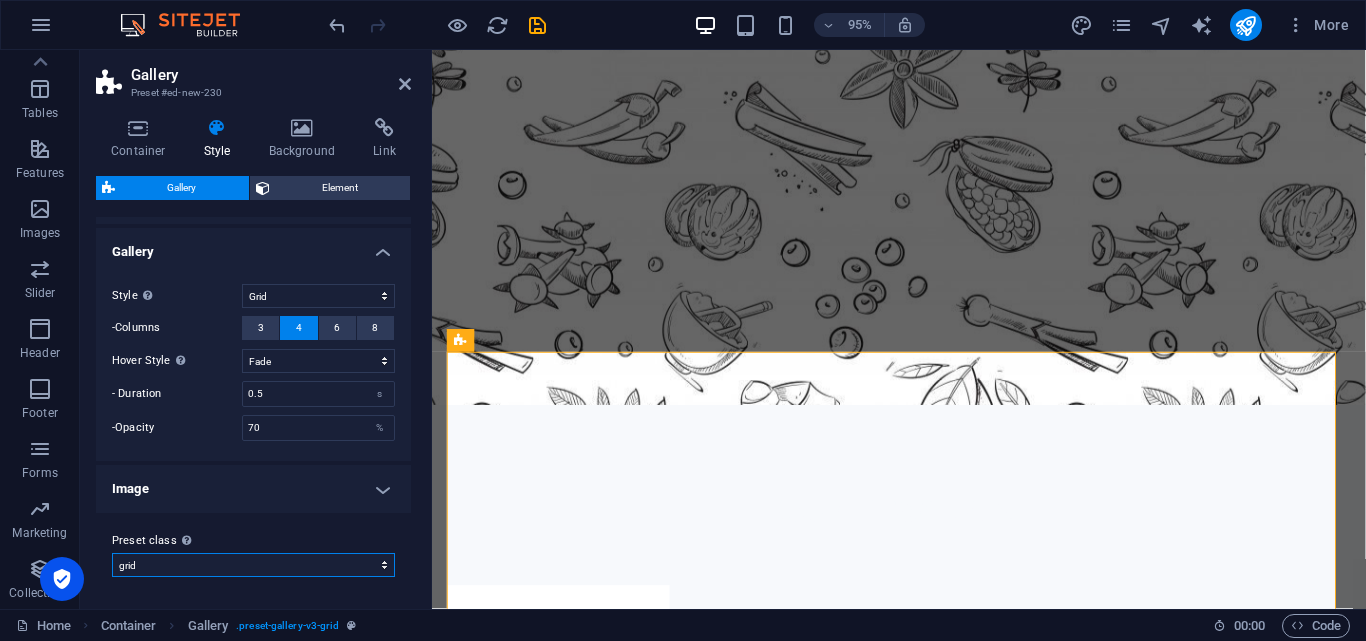 click on "grid Add preset class" at bounding box center (253, 565) 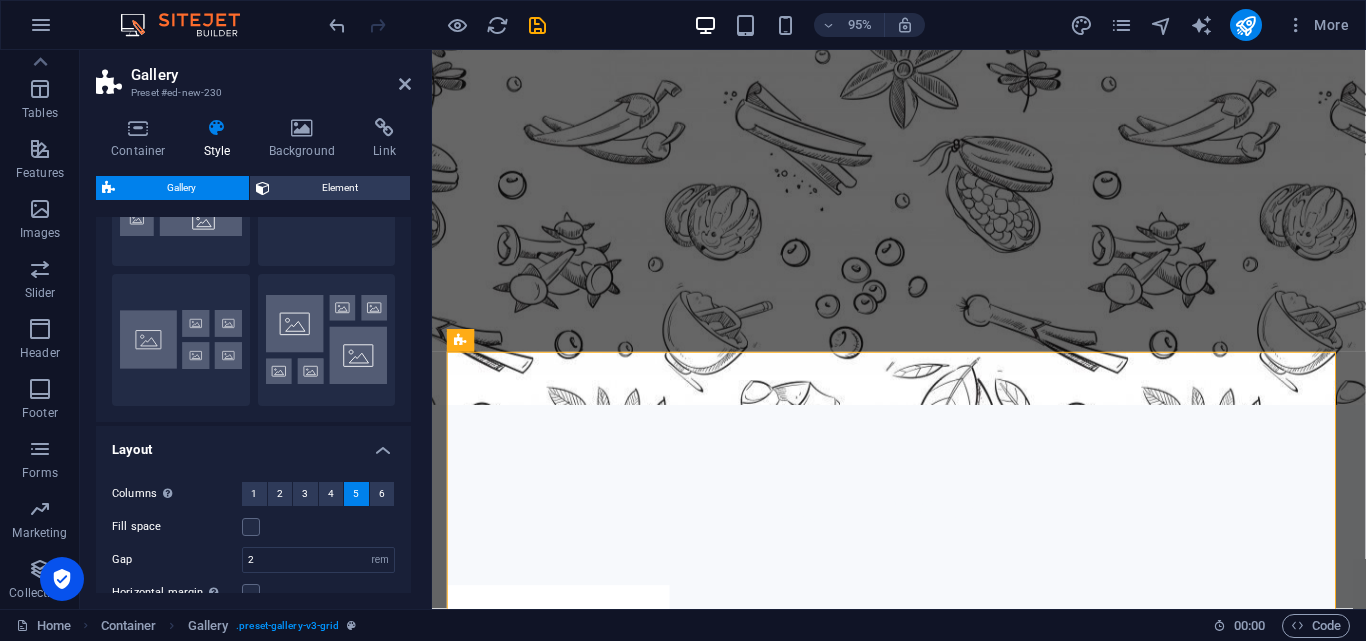 scroll, scrollTop: 0, scrollLeft: 0, axis: both 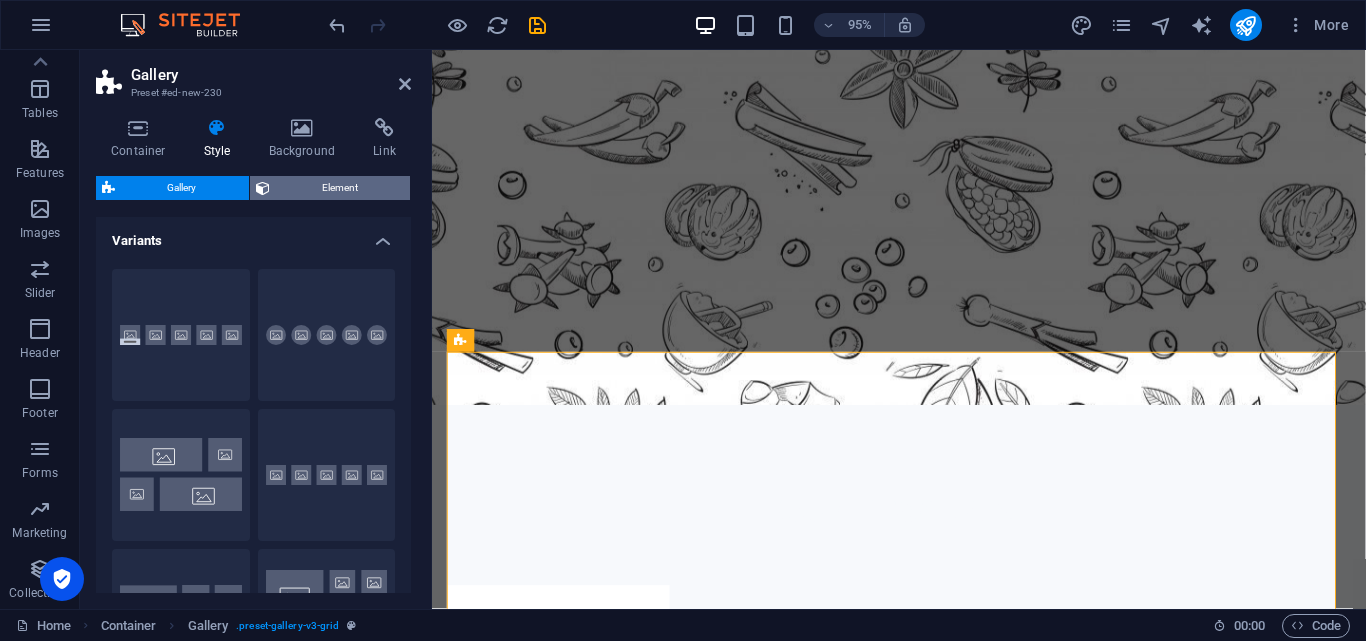 click on "Element" at bounding box center (340, 188) 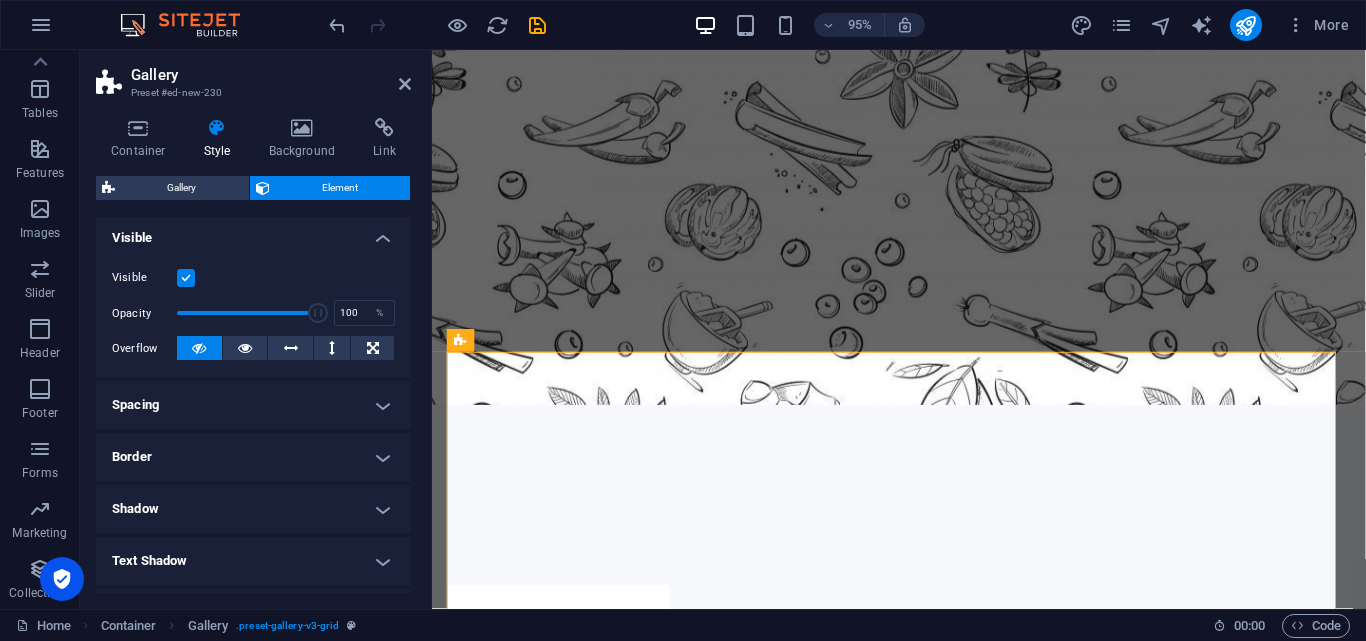 scroll, scrollTop: 218, scrollLeft: 0, axis: vertical 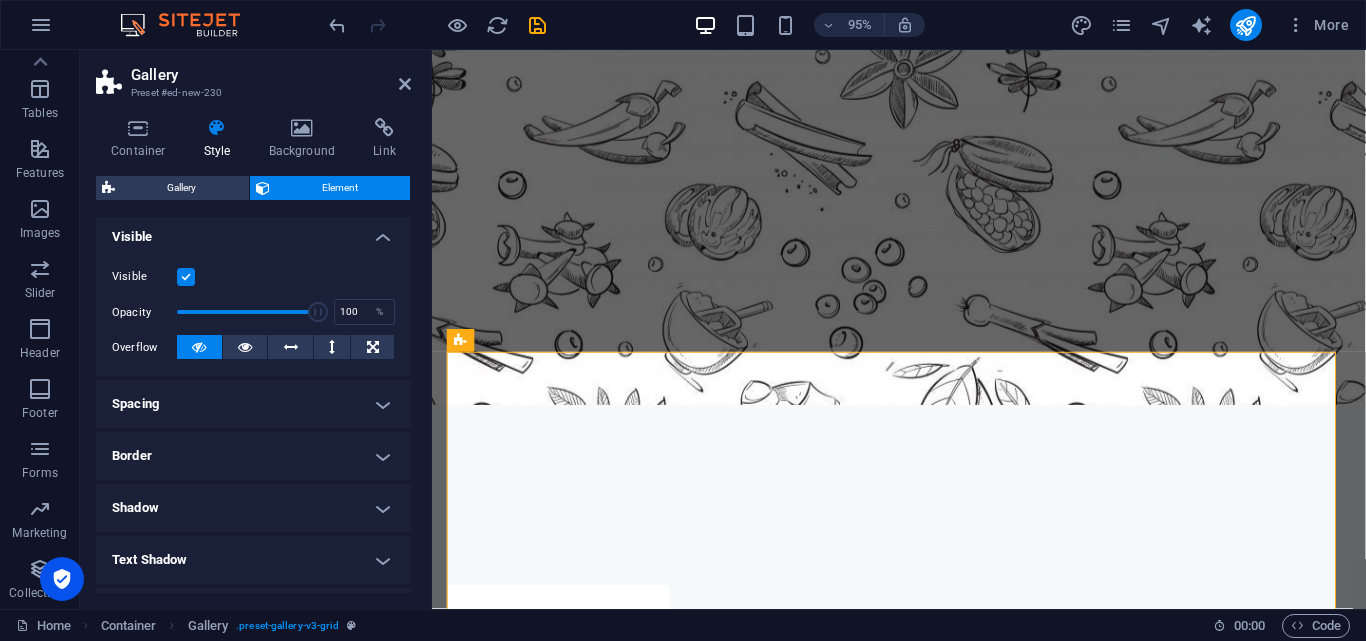 click on "Border" at bounding box center (253, 456) 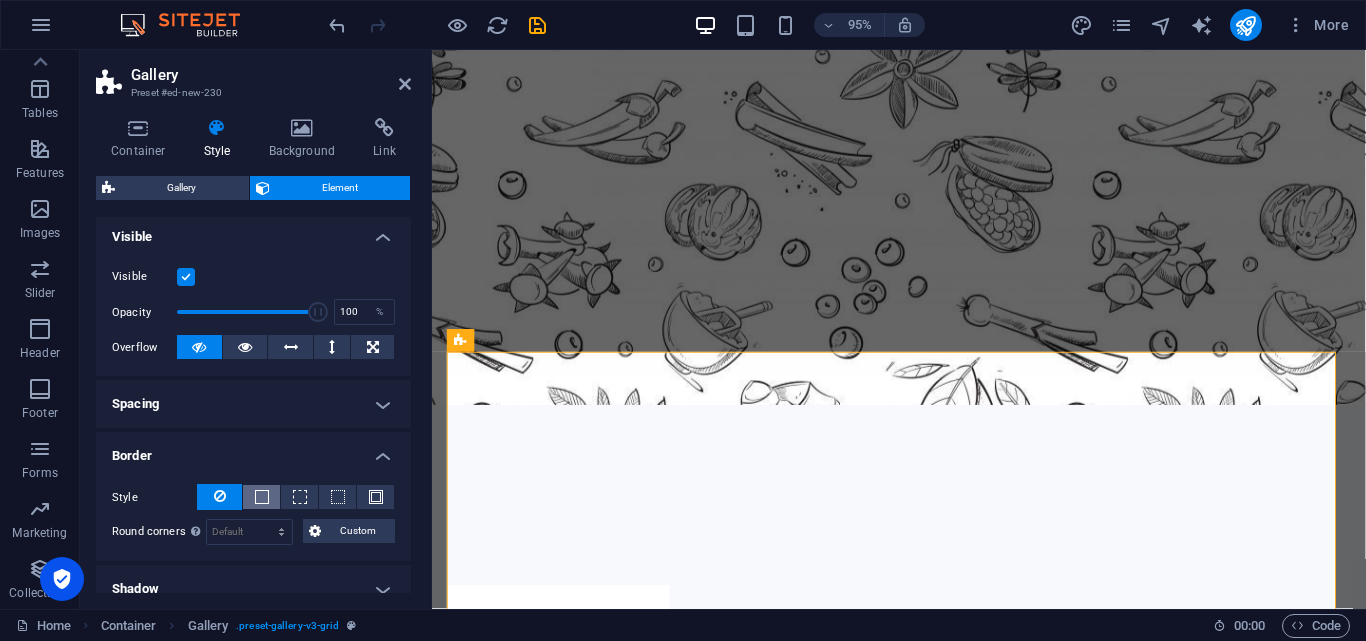 click at bounding box center [262, 497] 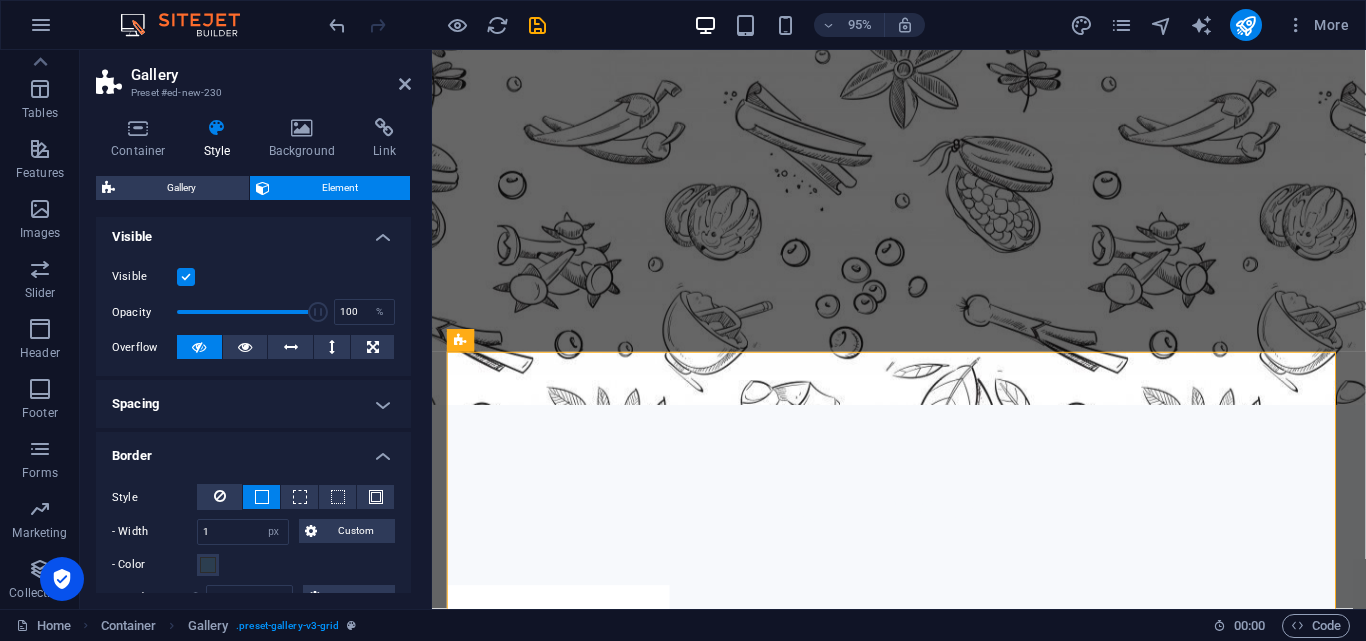 click at bounding box center [262, 497] 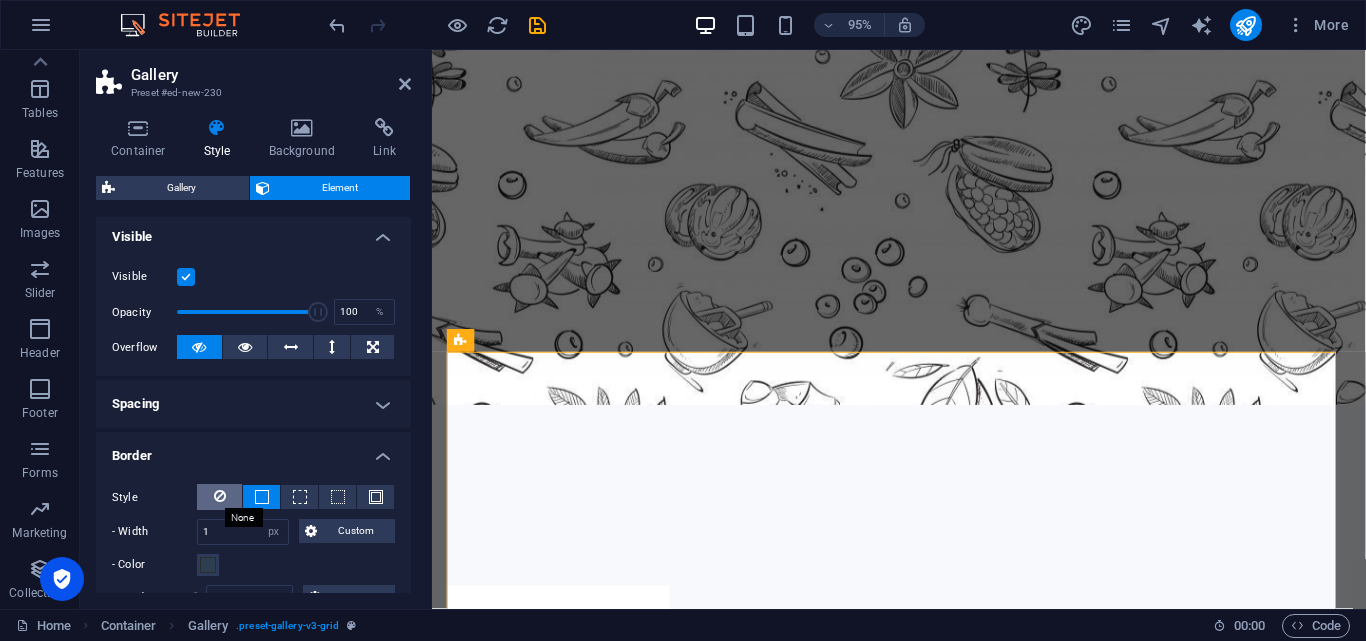 click at bounding box center [220, 496] 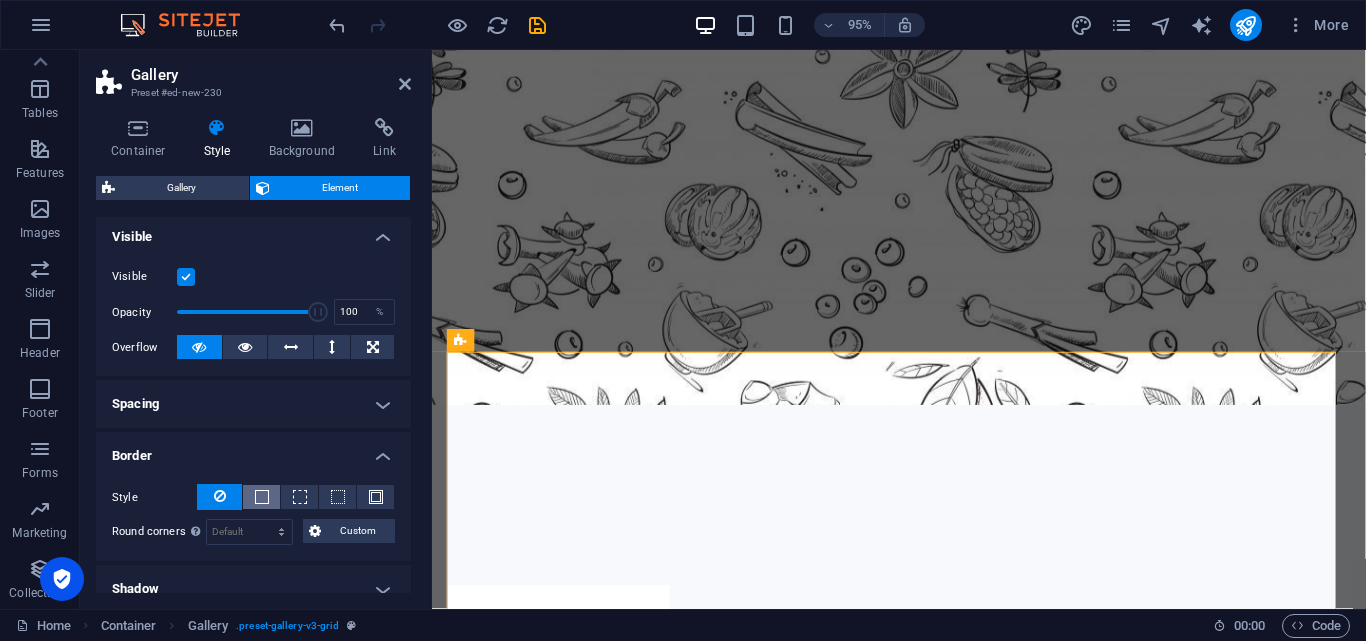 click at bounding box center [262, 497] 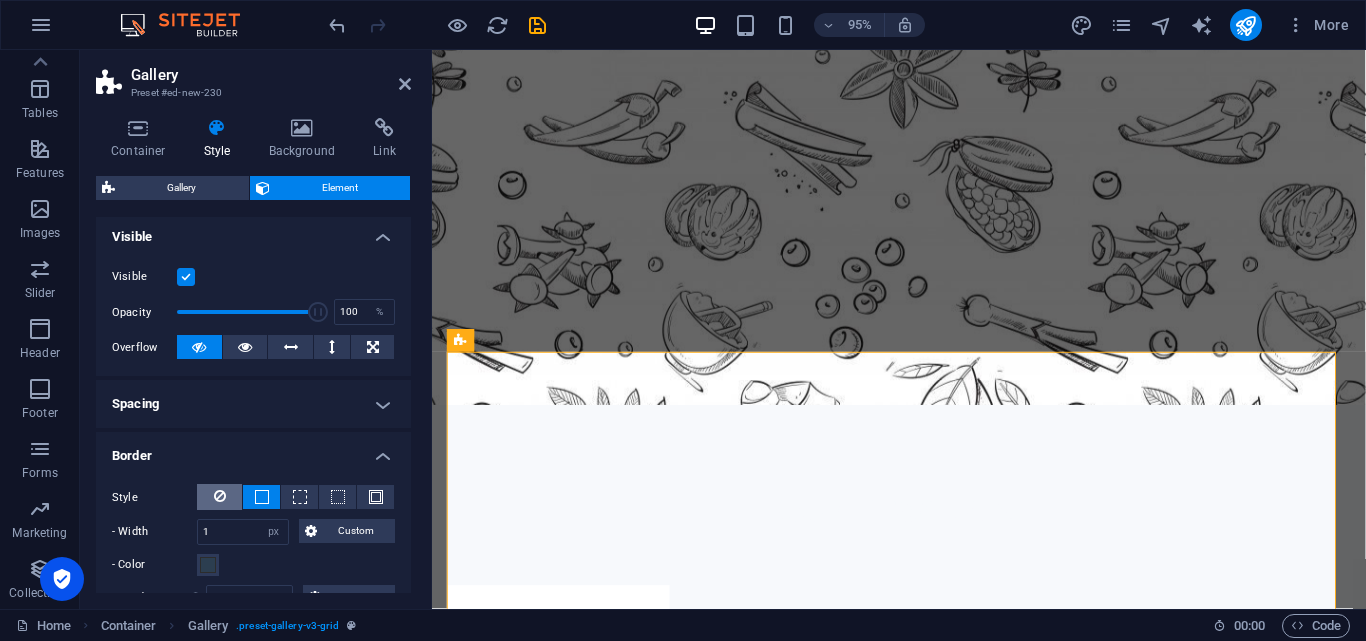 click at bounding box center (219, 497) 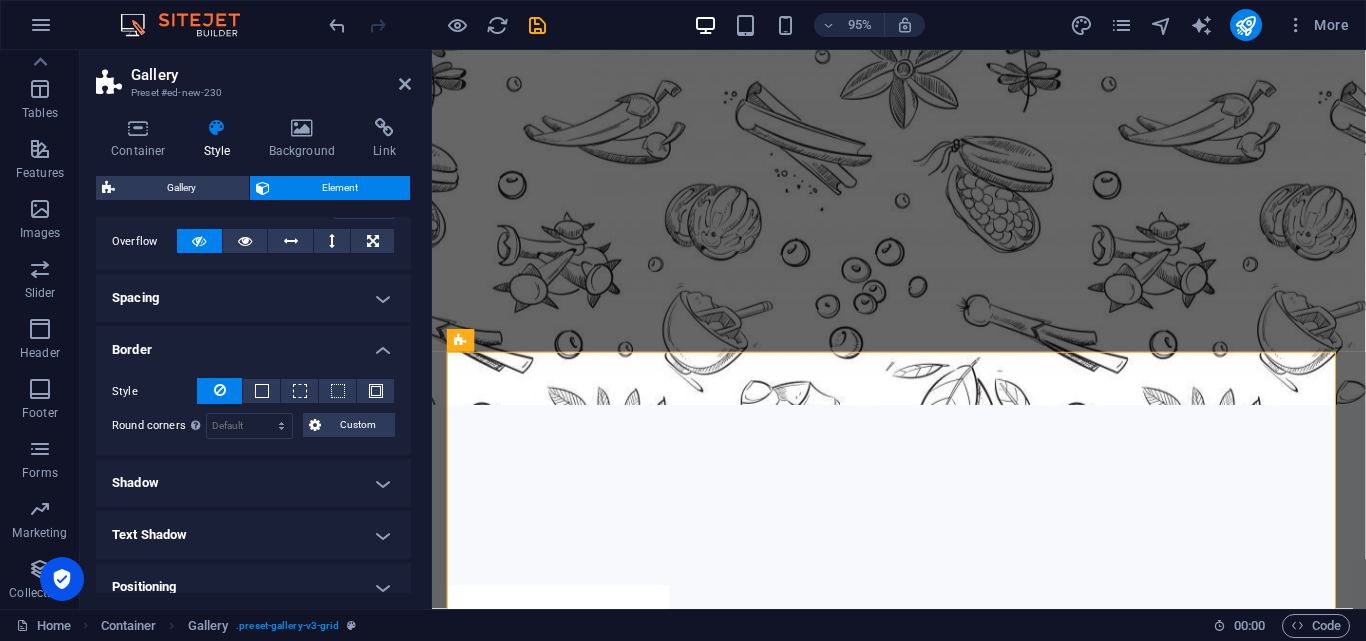 scroll, scrollTop: 368, scrollLeft: 0, axis: vertical 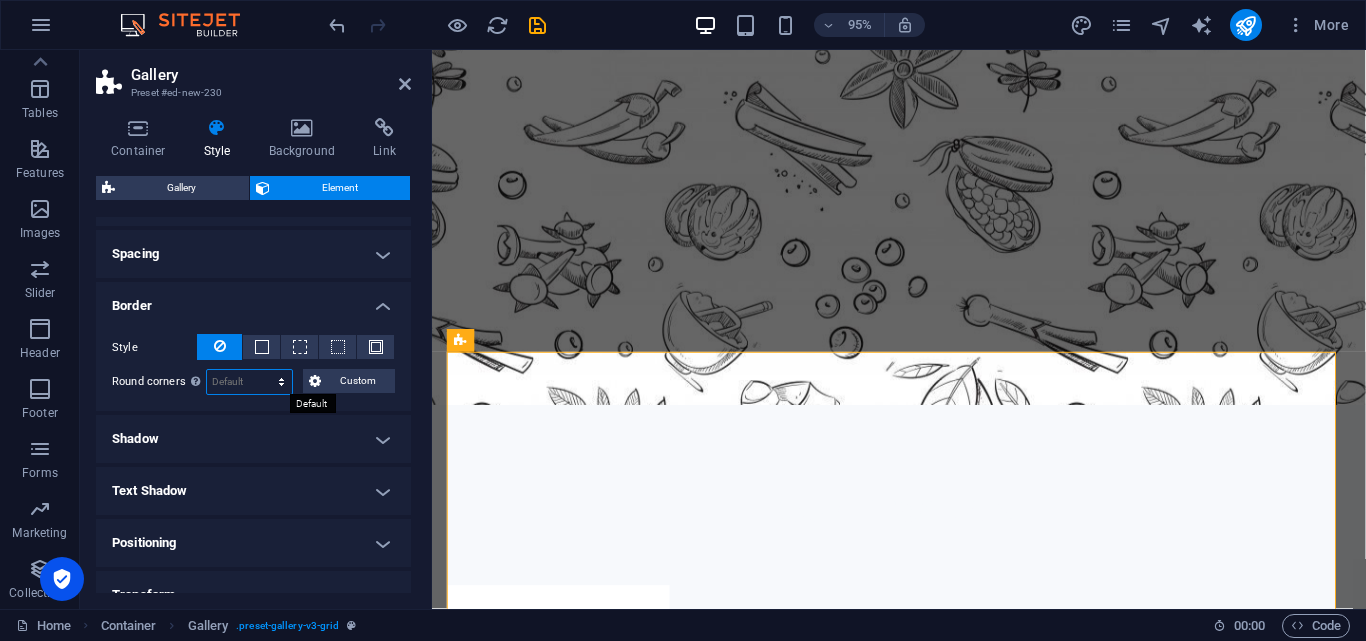 click on "Default px rem % vh vw Custom" at bounding box center [249, 382] 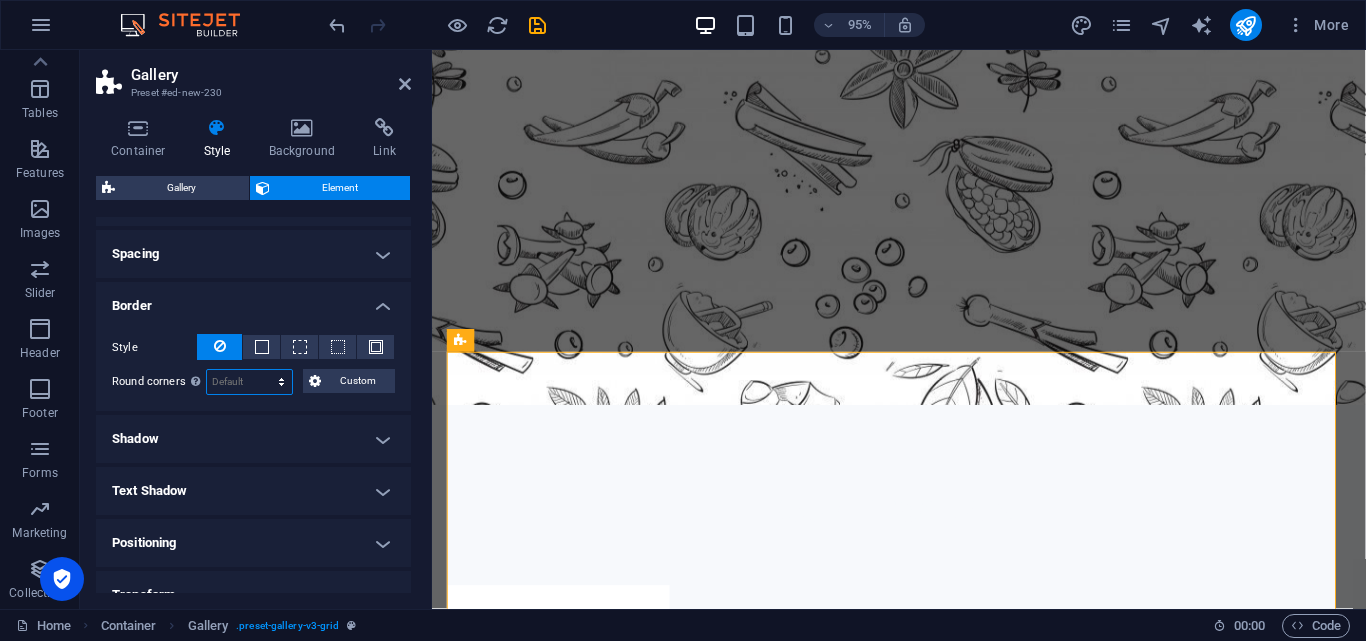 select on "px" 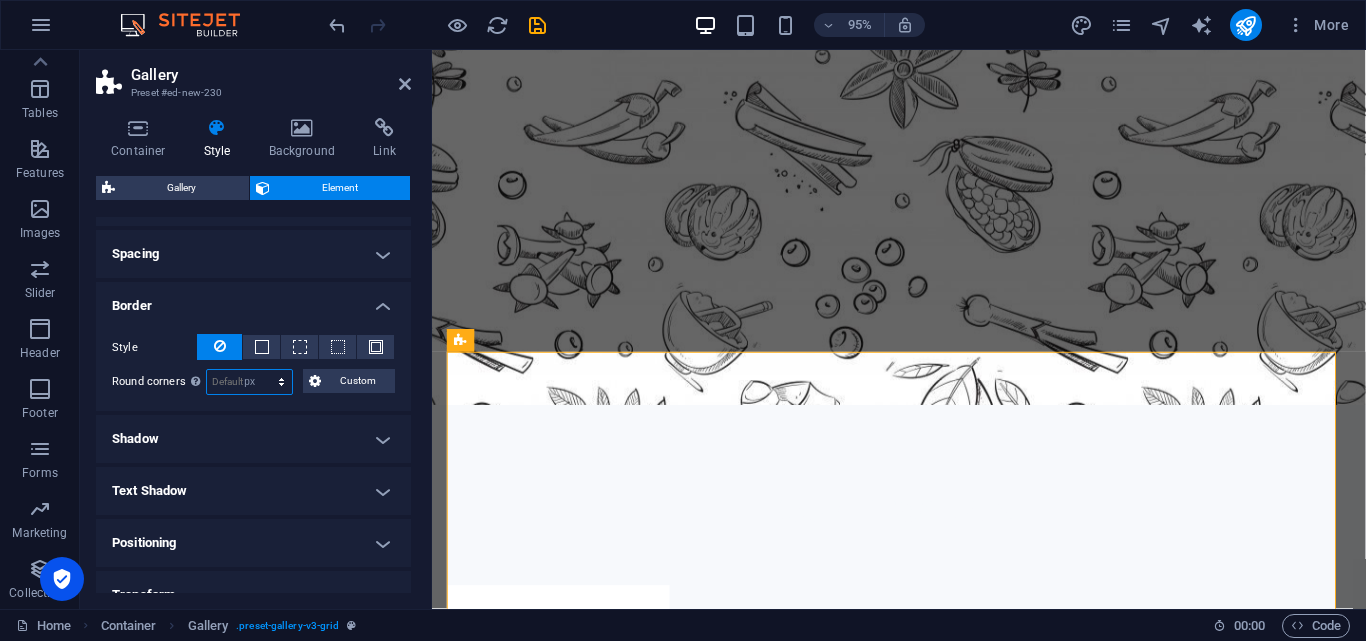 click on "Default px rem % vh vw Custom" at bounding box center [249, 382] 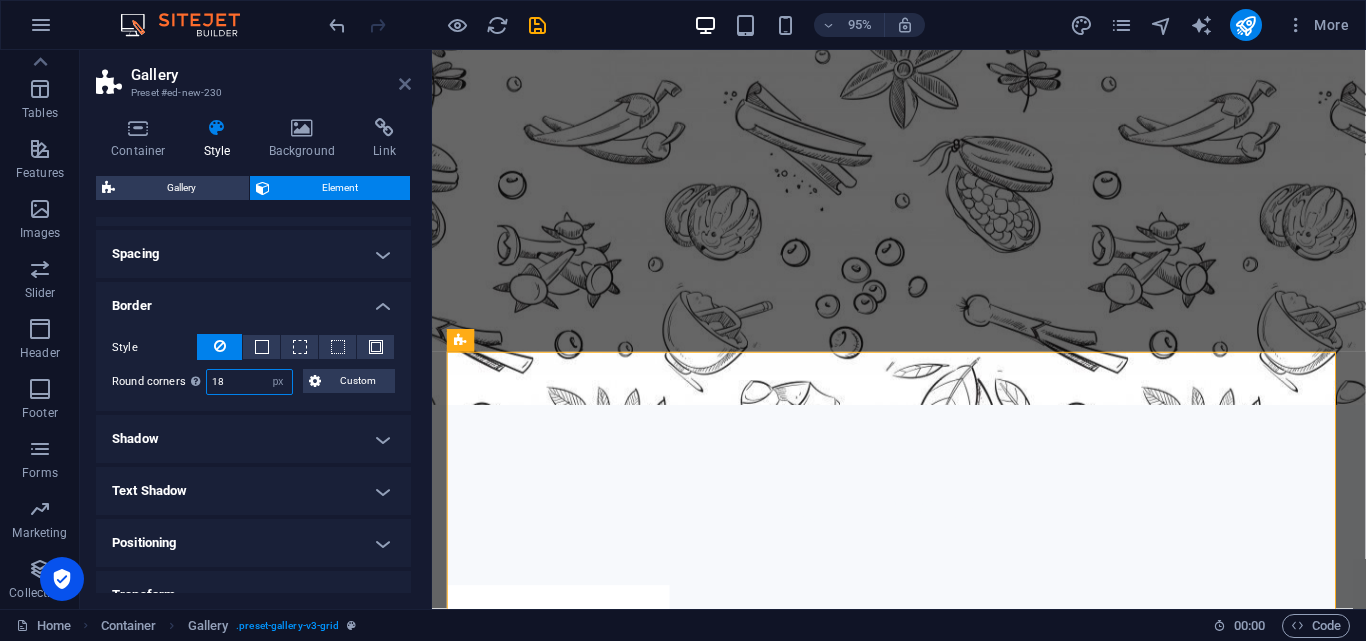 type on "18" 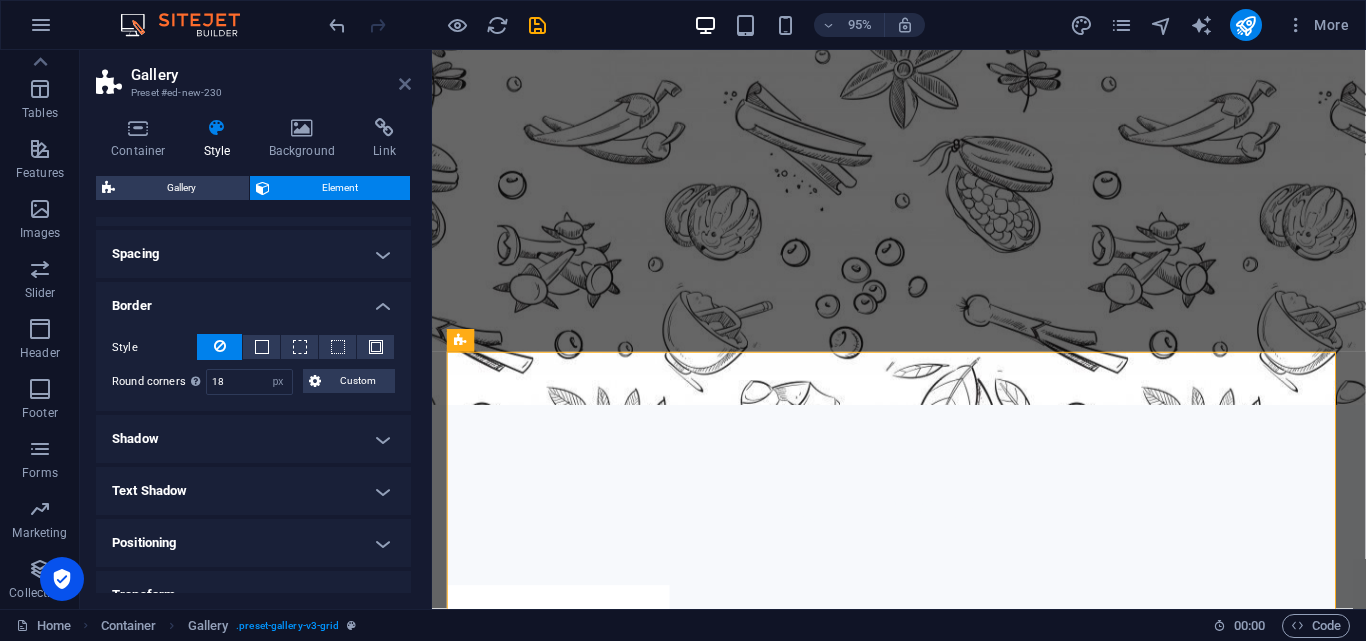 click at bounding box center [405, 84] 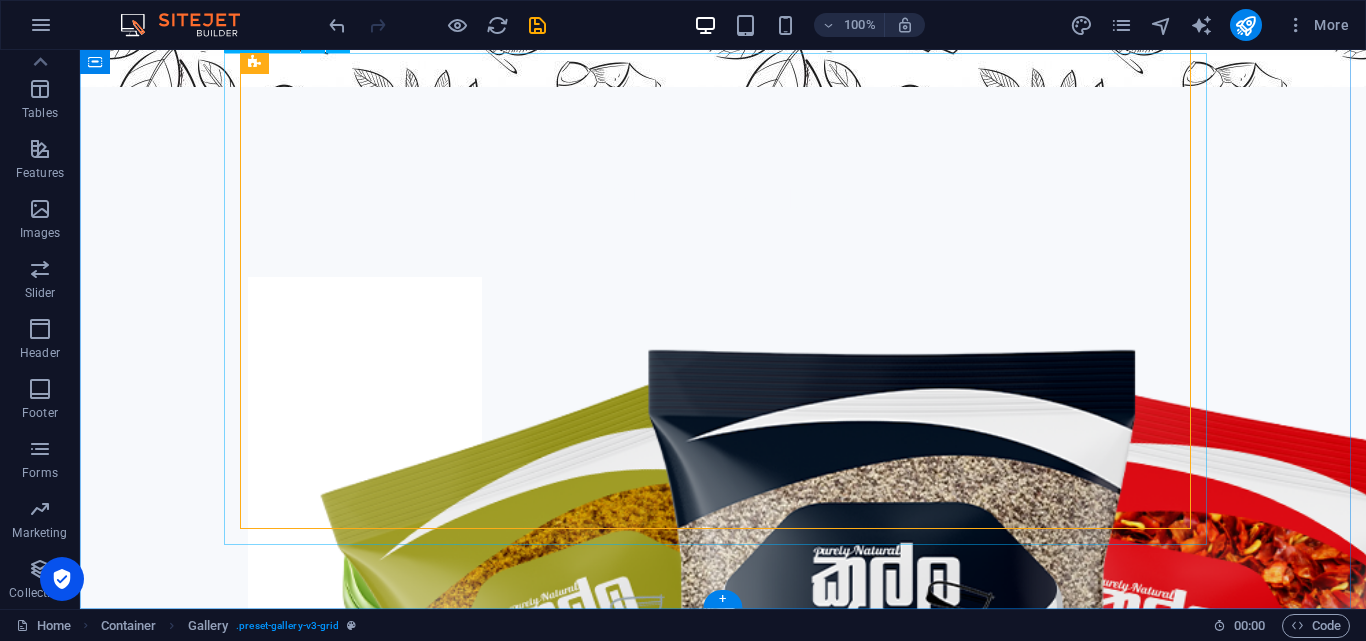 scroll, scrollTop: 1593, scrollLeft: 0, axis: vertical 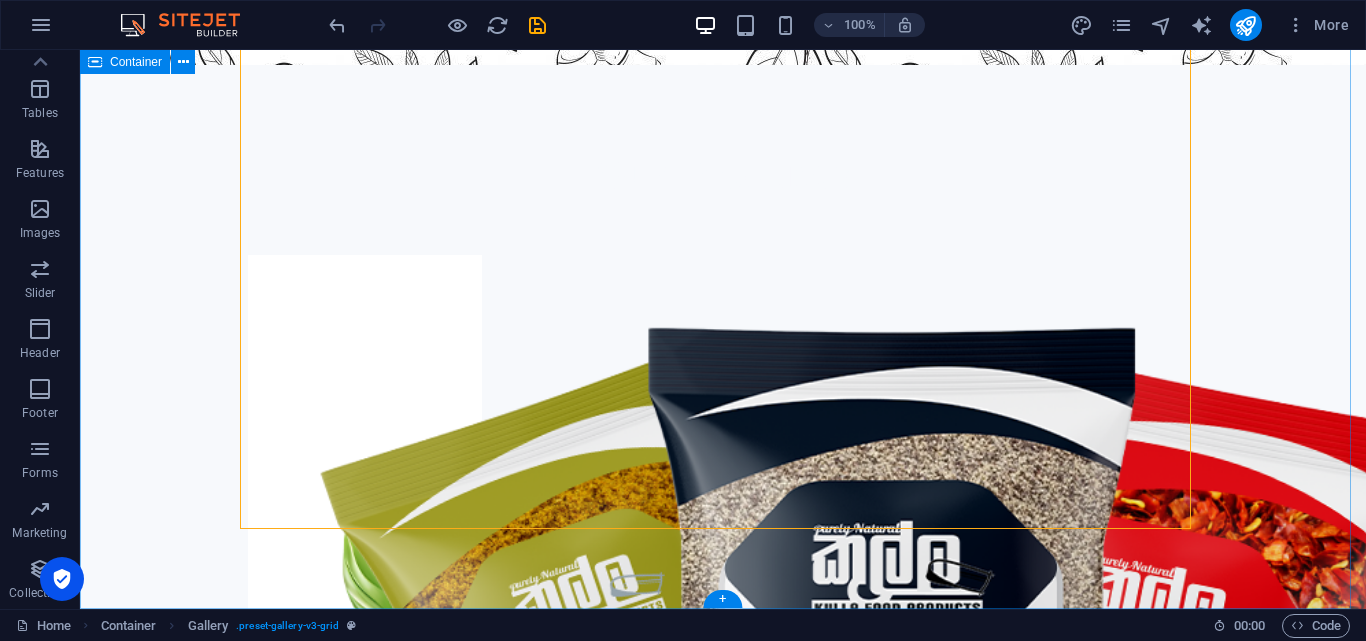 click on "Spices Range" at bounding box center (723, 3687) 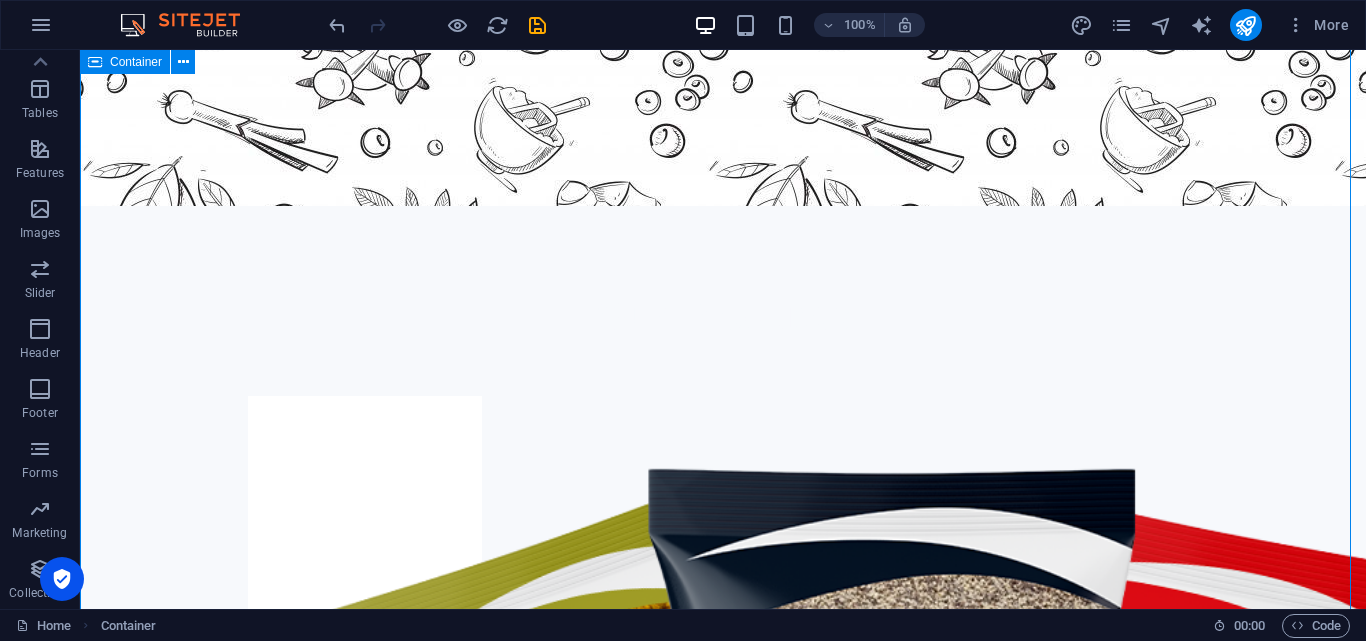 scroll, scrollTop: 1449, scrollLeft: 0, axis: vertical 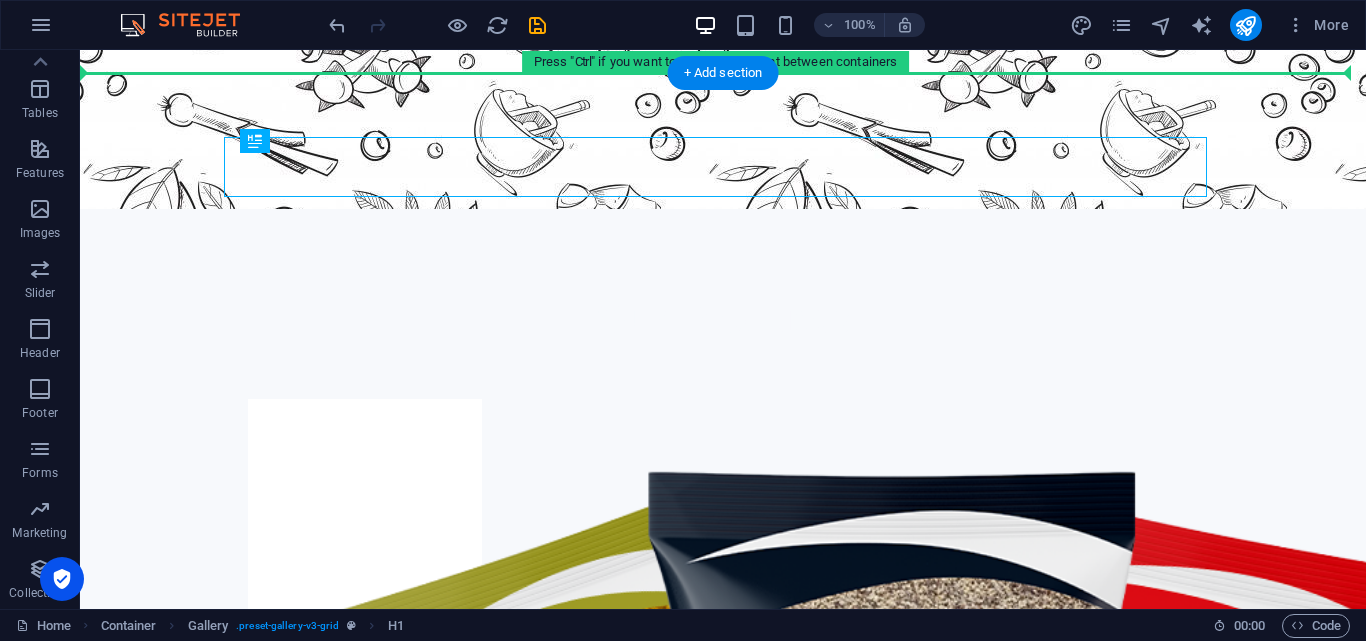 drag, startPoint x: 665, startPoint y: 163, endPoint x: 758, endPoint y: 193, distance: 97.71899 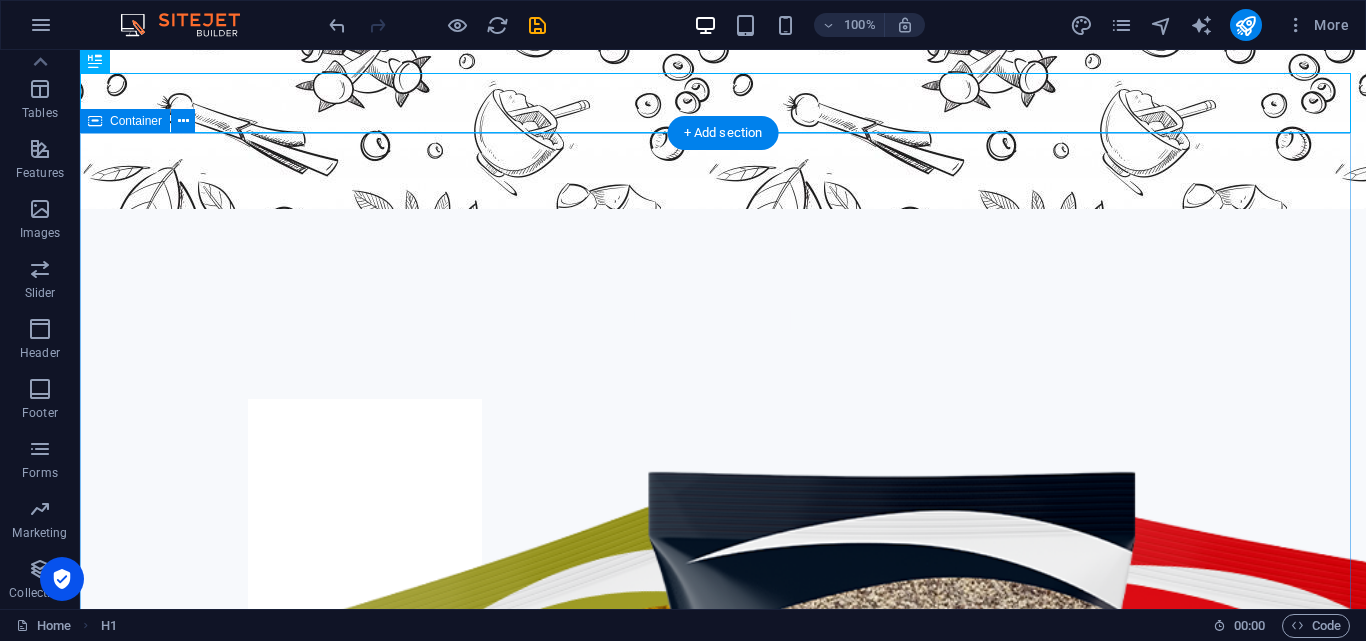 click at bounding box center (723, 3861) 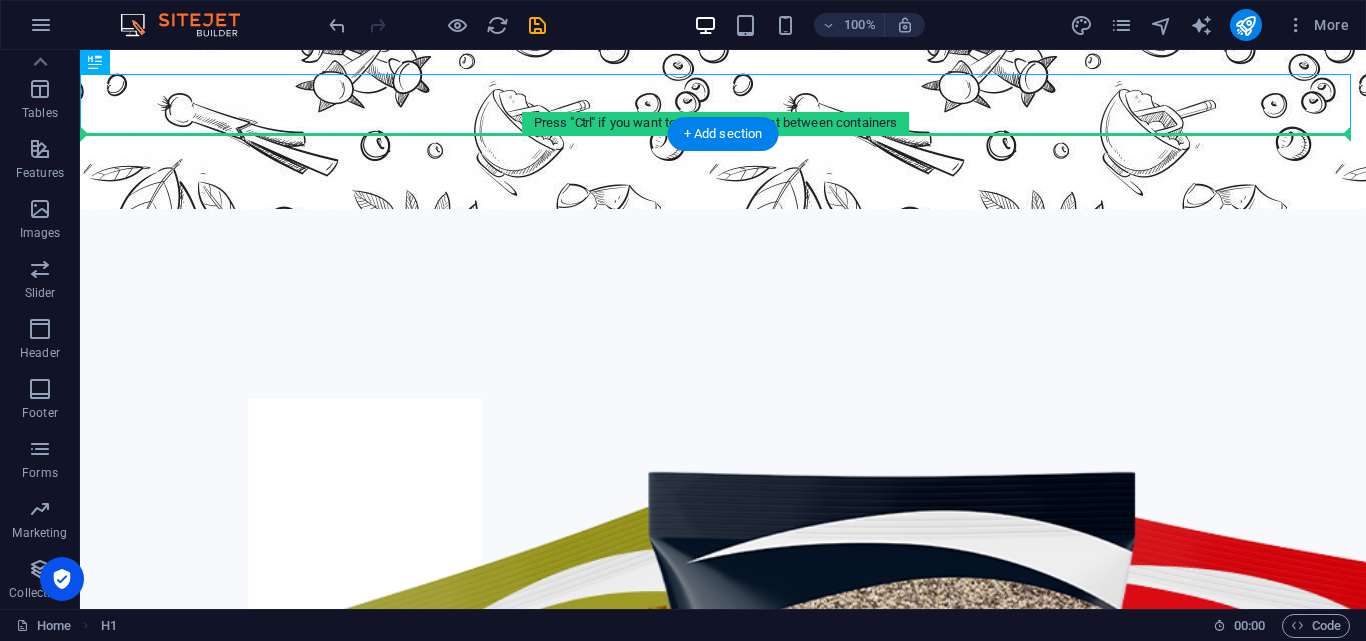 scroll, scrollTop: 1448, scrollLeft: 0, axis: vertical 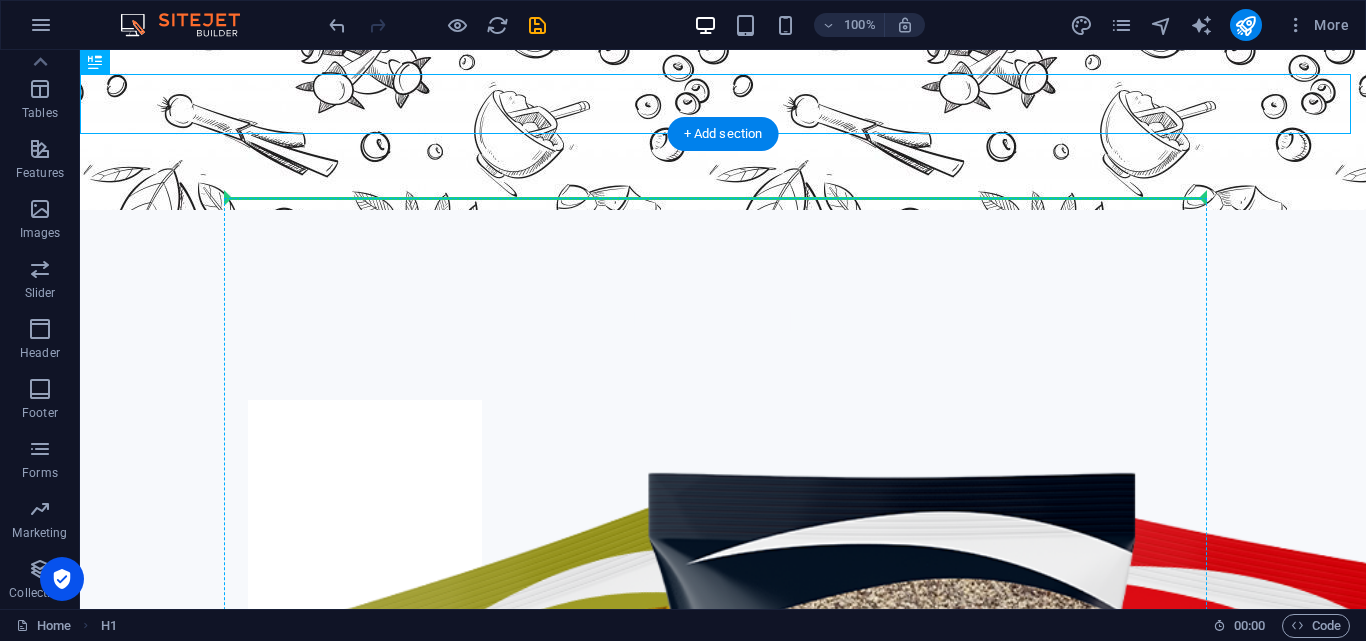 drag, startPoint x: 840, startPoint y: 109, endPoint x: 820, endPoint y: 231, distance: 123.62848 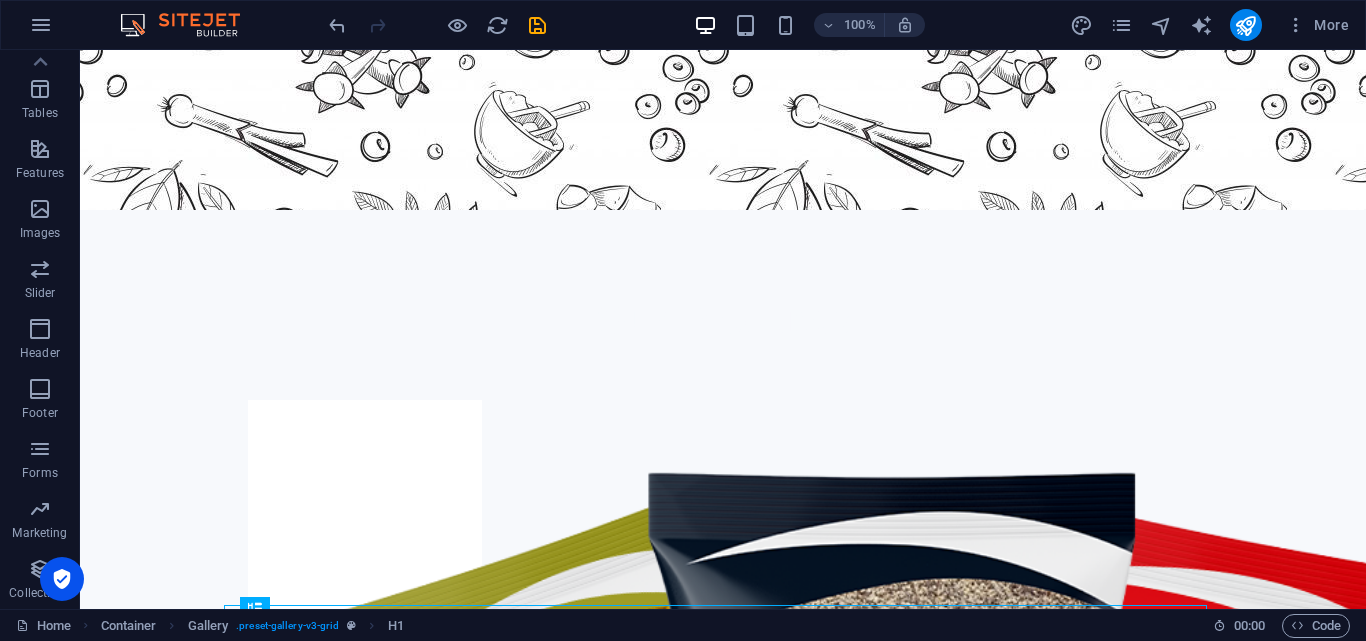 scroll, scrollTop: 959, scrollLeft: 0, axis: vertical 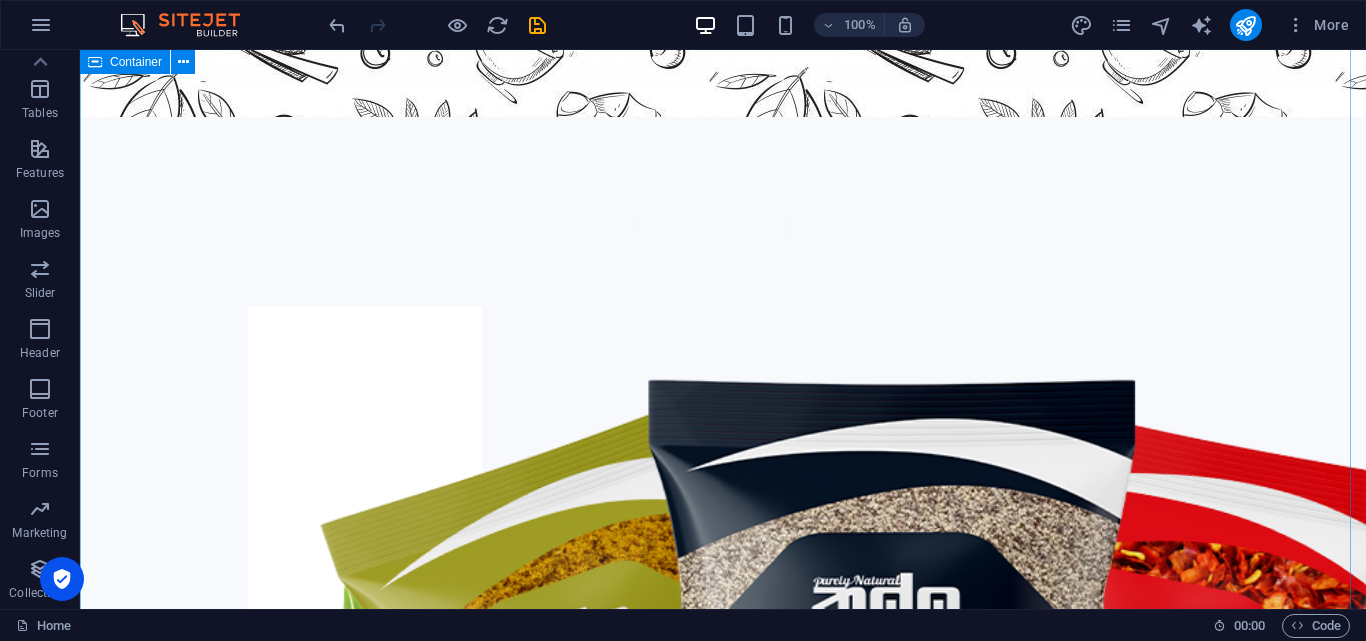 click on "Spices Range" at bounding box center [723, 3739] 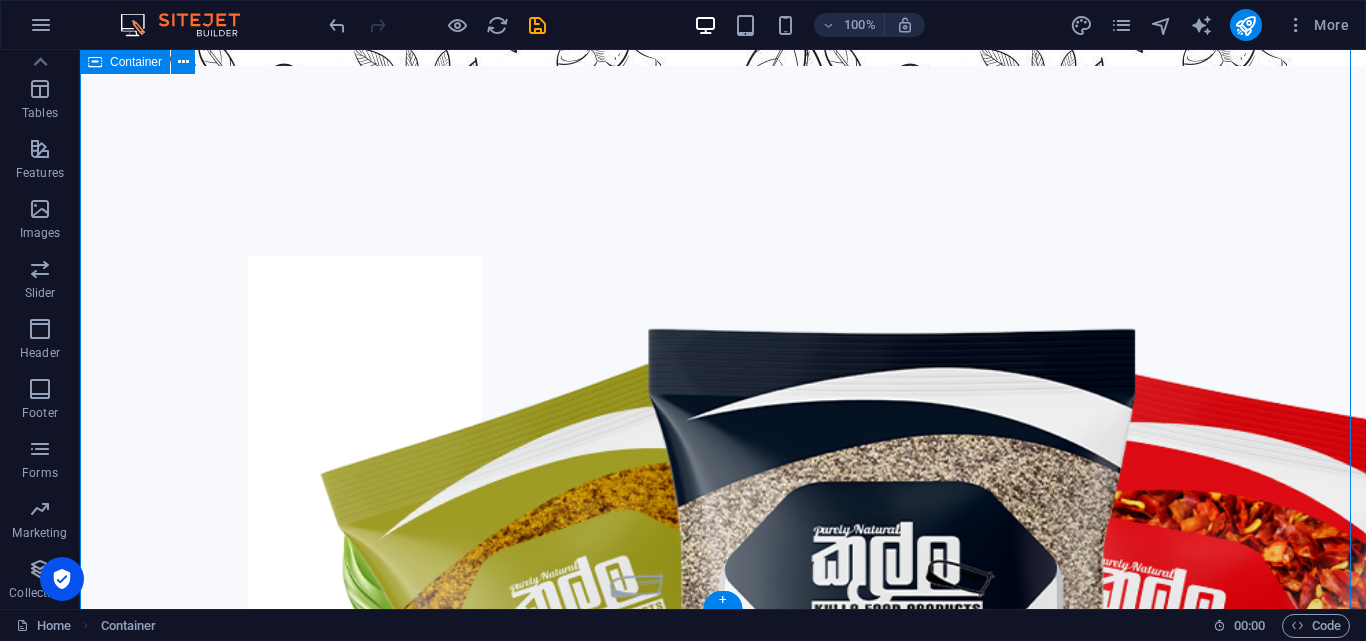 scroll, scrollTop: 1209, scrollLeft: 0, axis: vertical 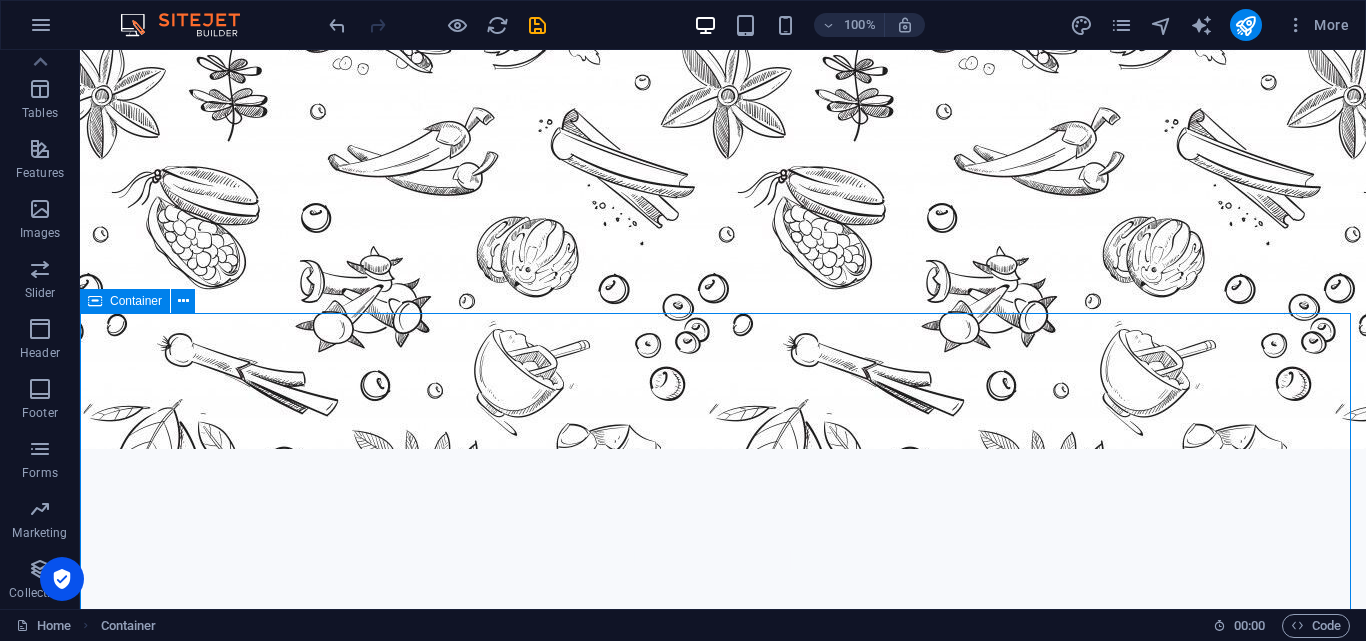 click at bounding box center (95, 301) 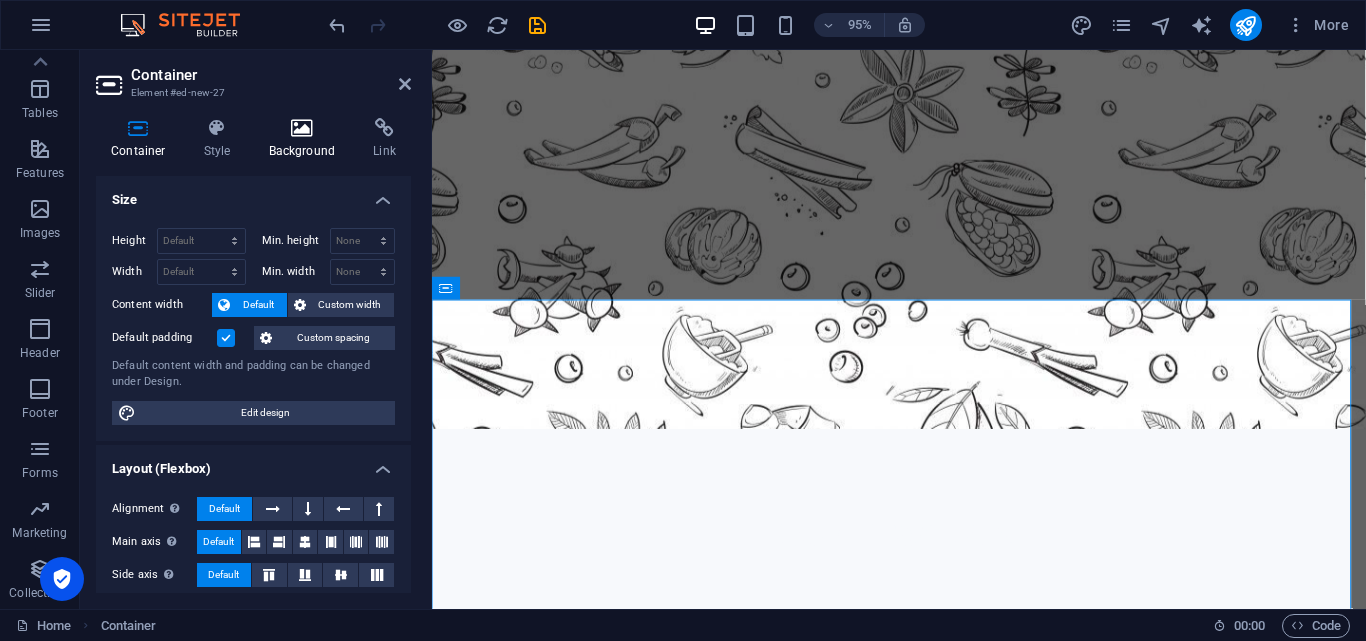 click on "Background" at bounding box center [306, 139] 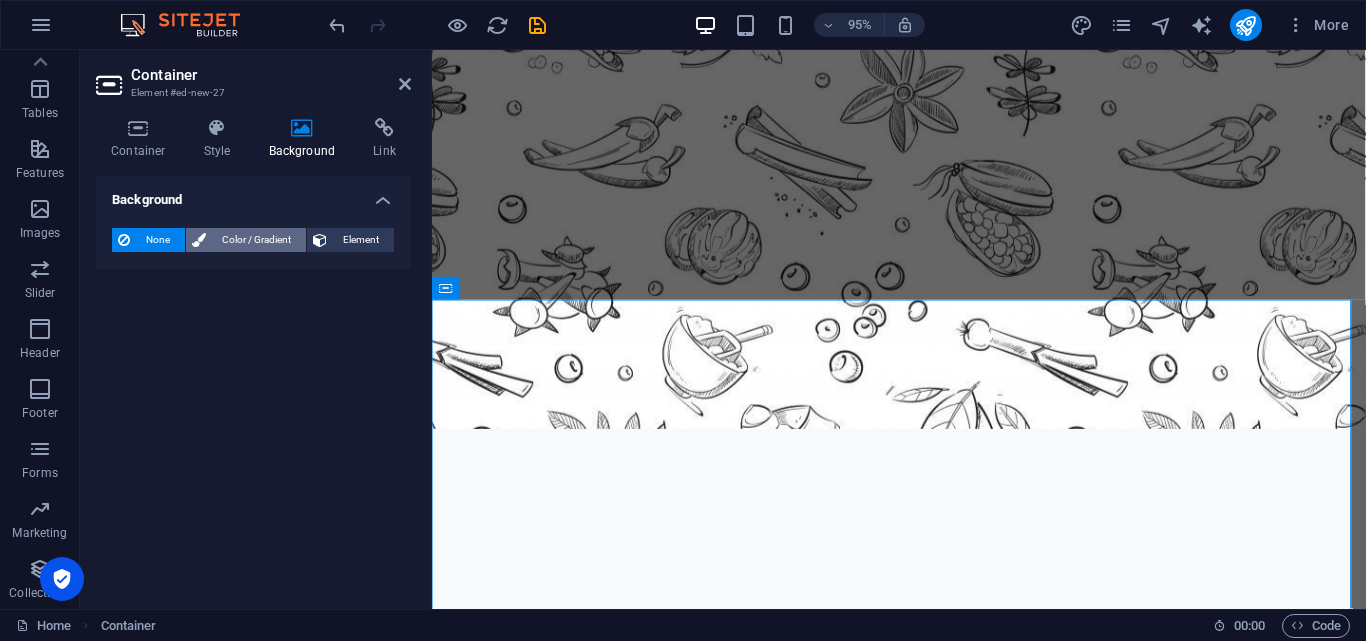 click on "Color / Gradient" at bounding box center (256, 240) 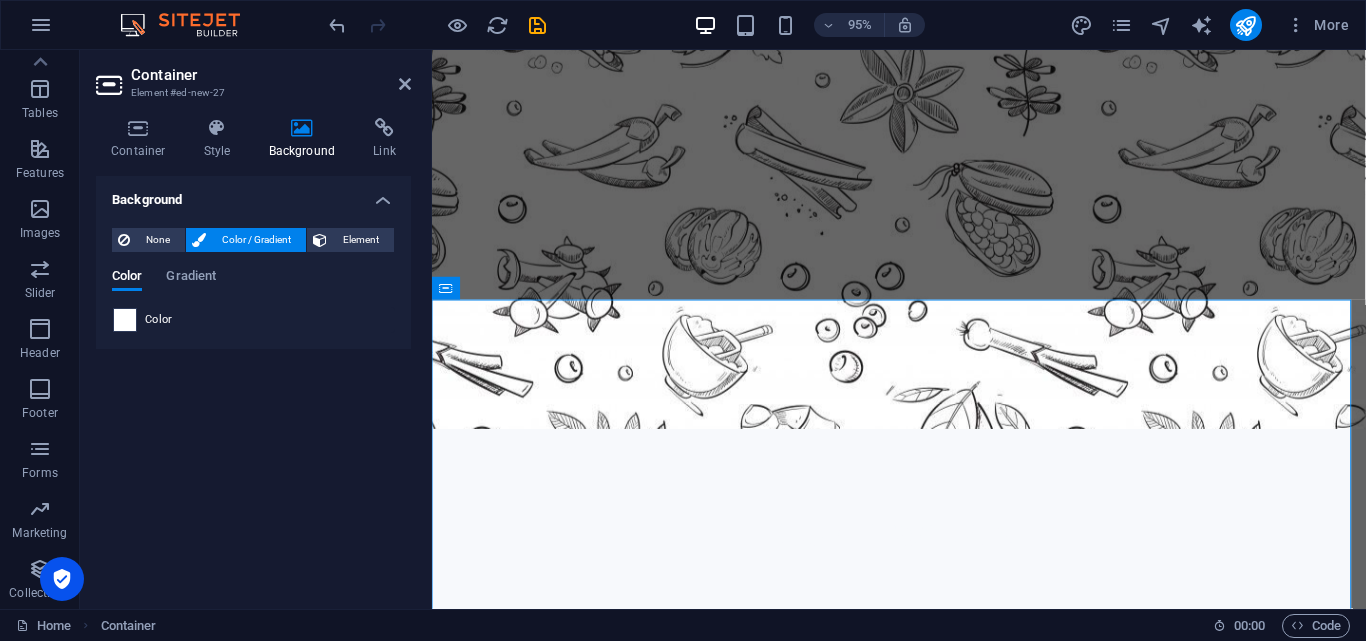 click at bounding box center [125, 320] 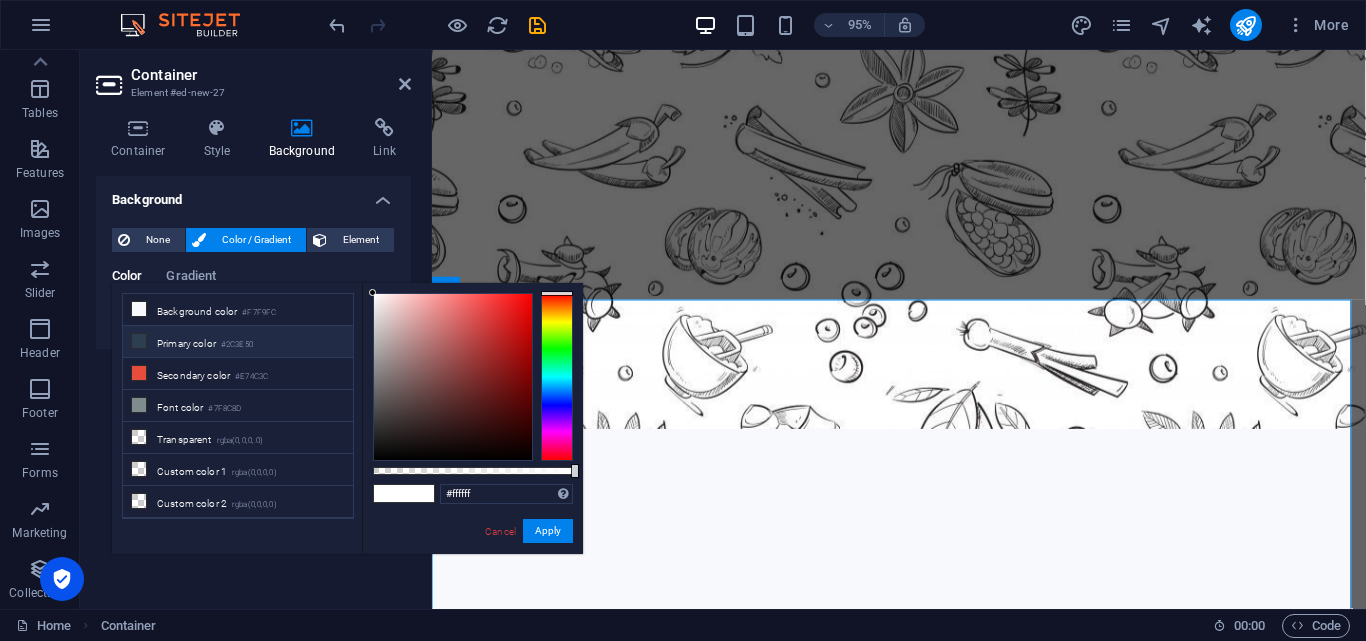 click on "Primary color
#2C3E50" at bounding box center [238, 342] 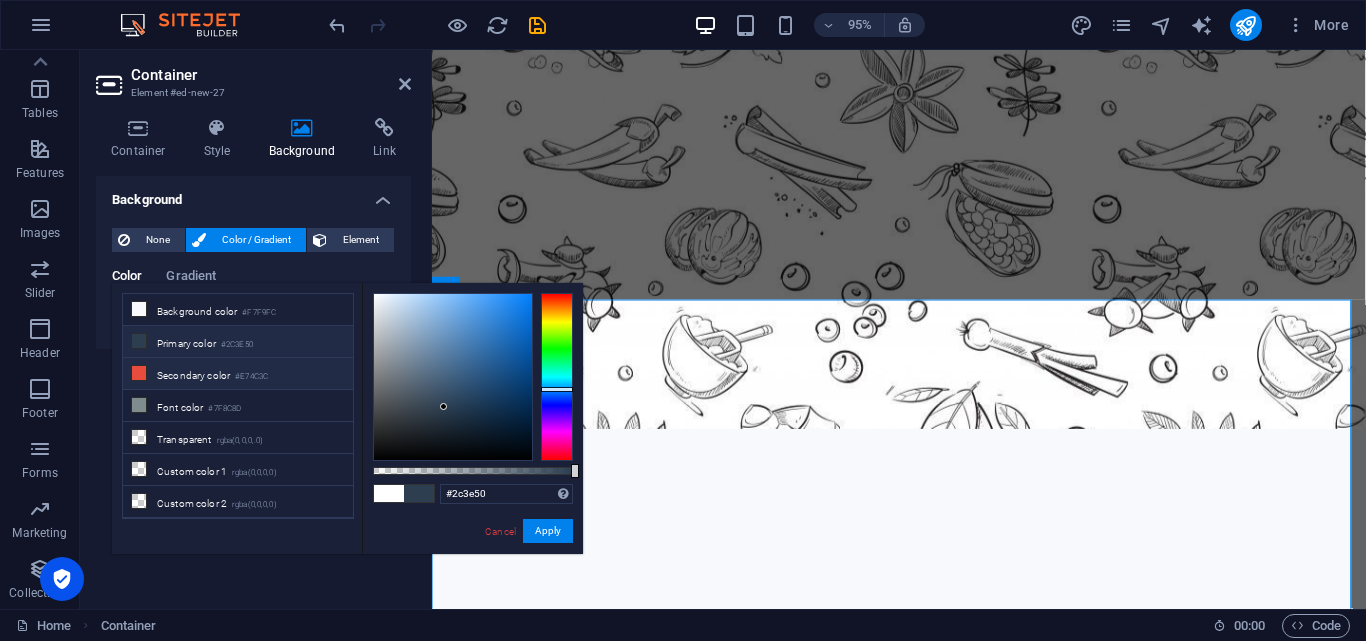 click on "Secondary color
#E74C3C" at bounding box center [238, 374] 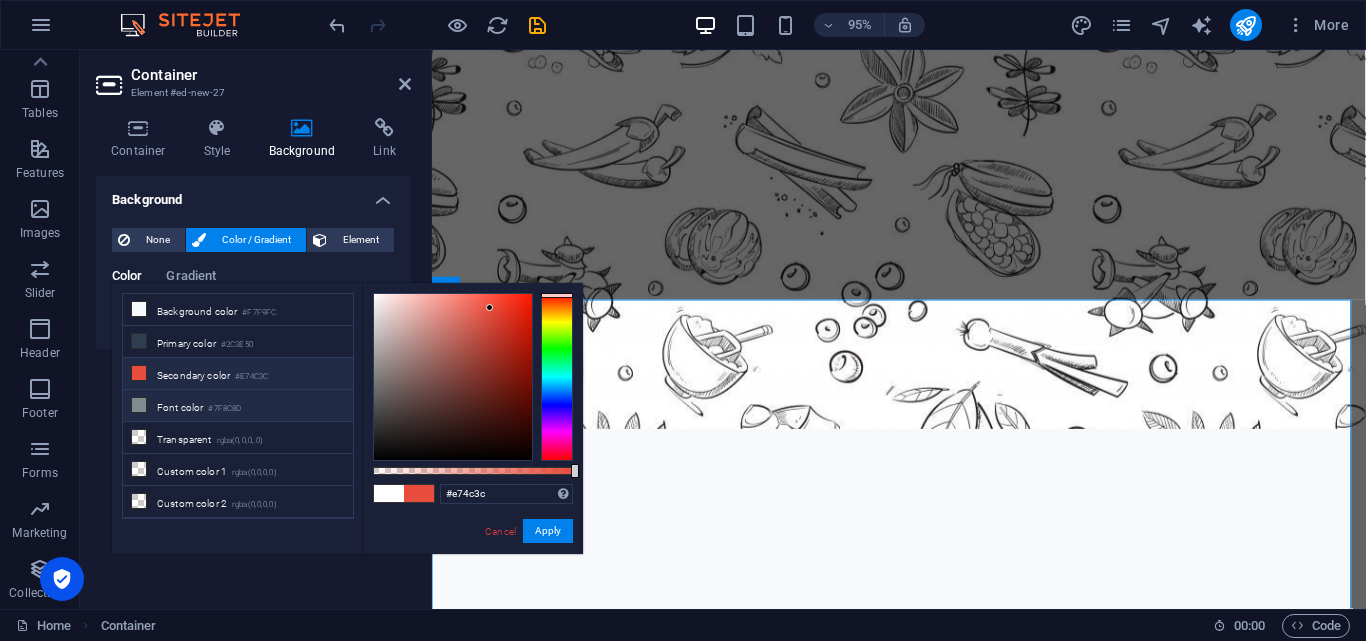 click on "#7F8C8D" at bounding box center (224, 409) 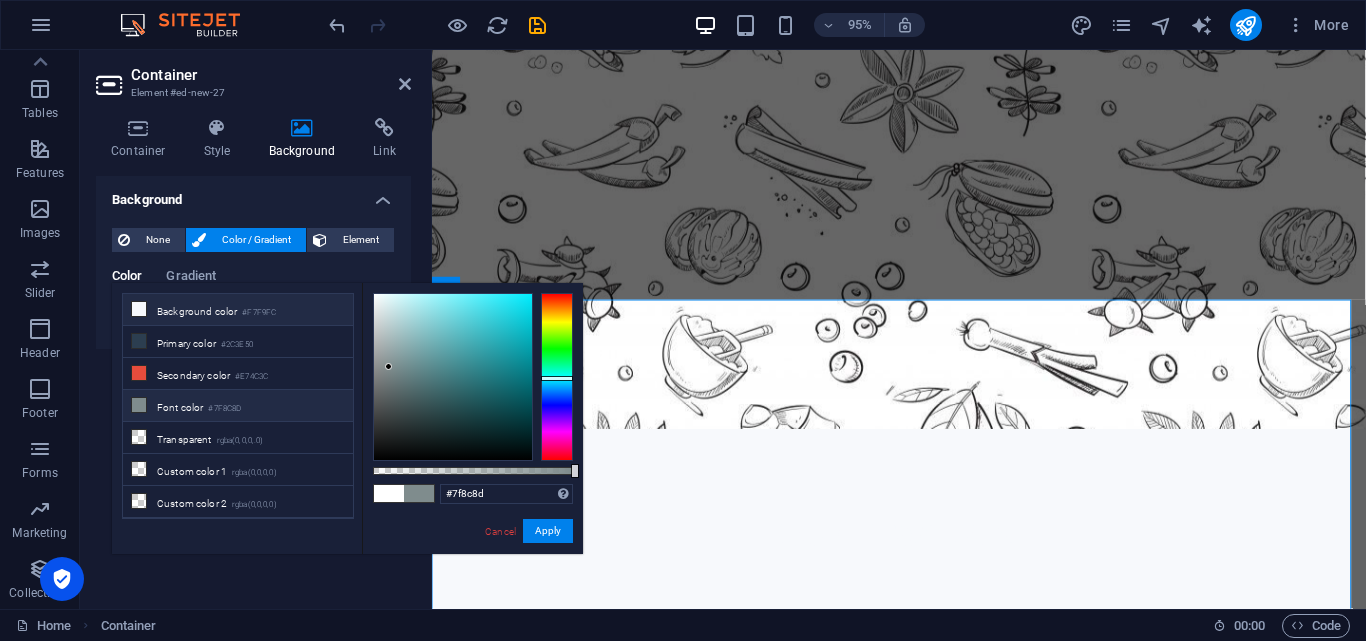 click on "Background color
#F7F9FC" at bounding box center (238, 310) 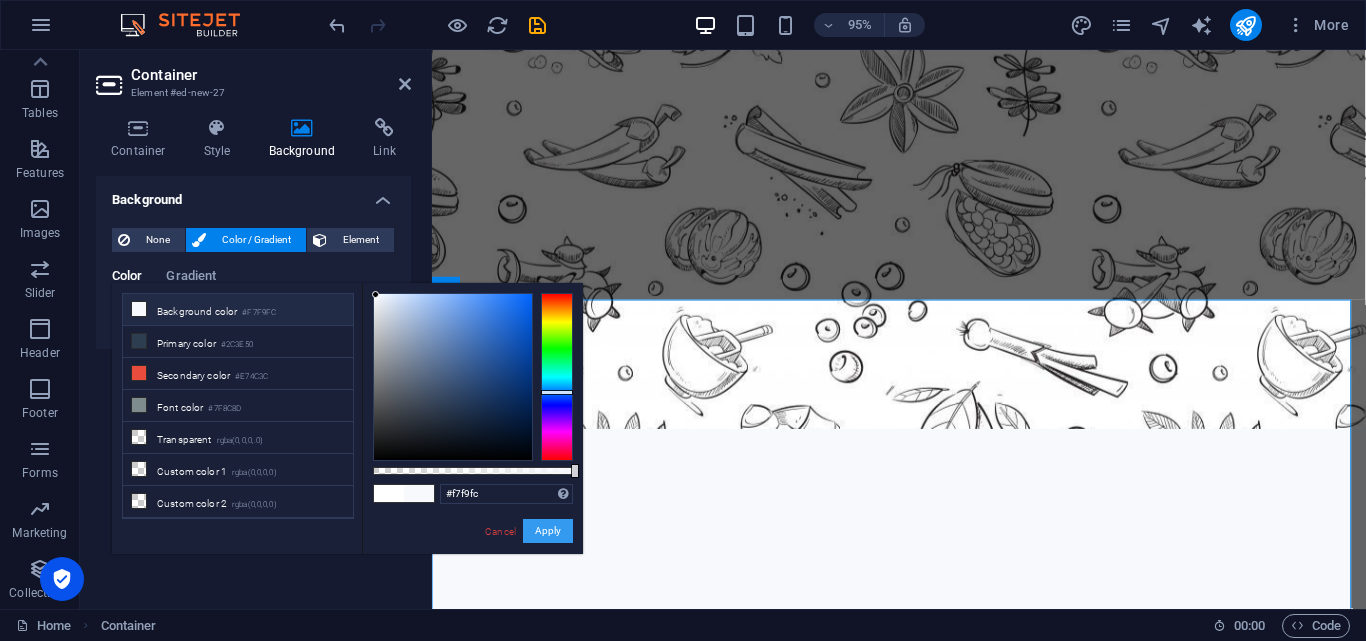 click on "Apply" at bounding box center (548, 531) 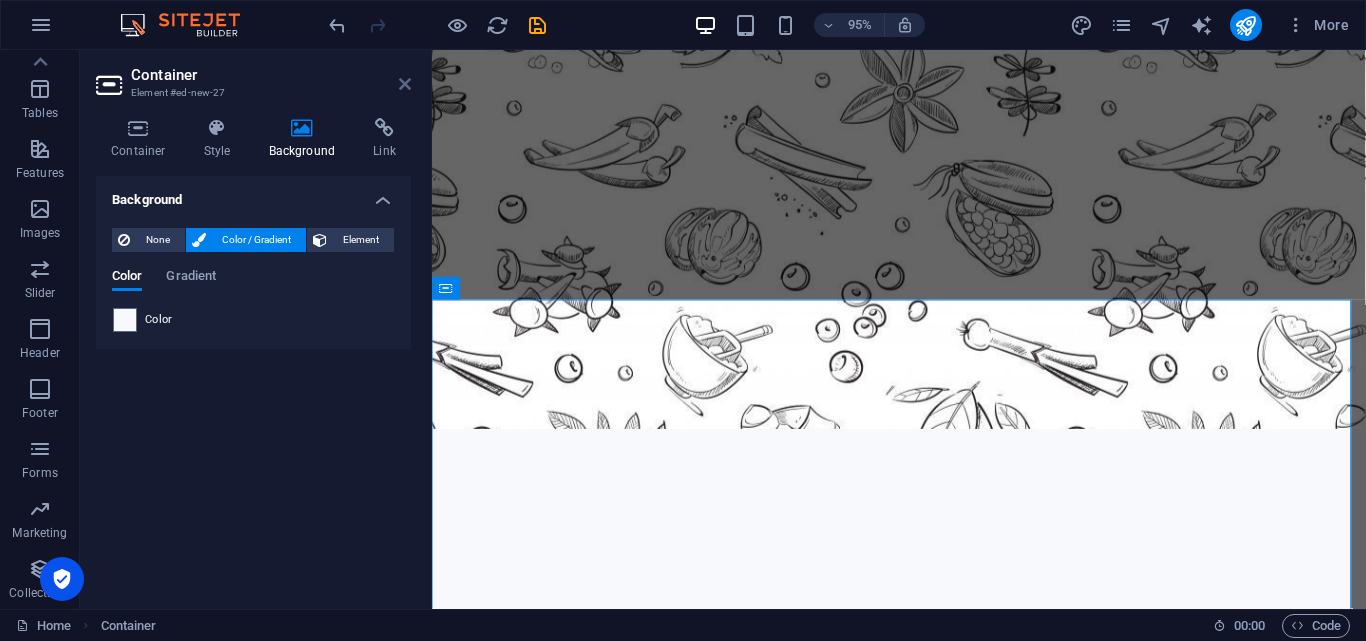 click at bounding box center [405, 84] 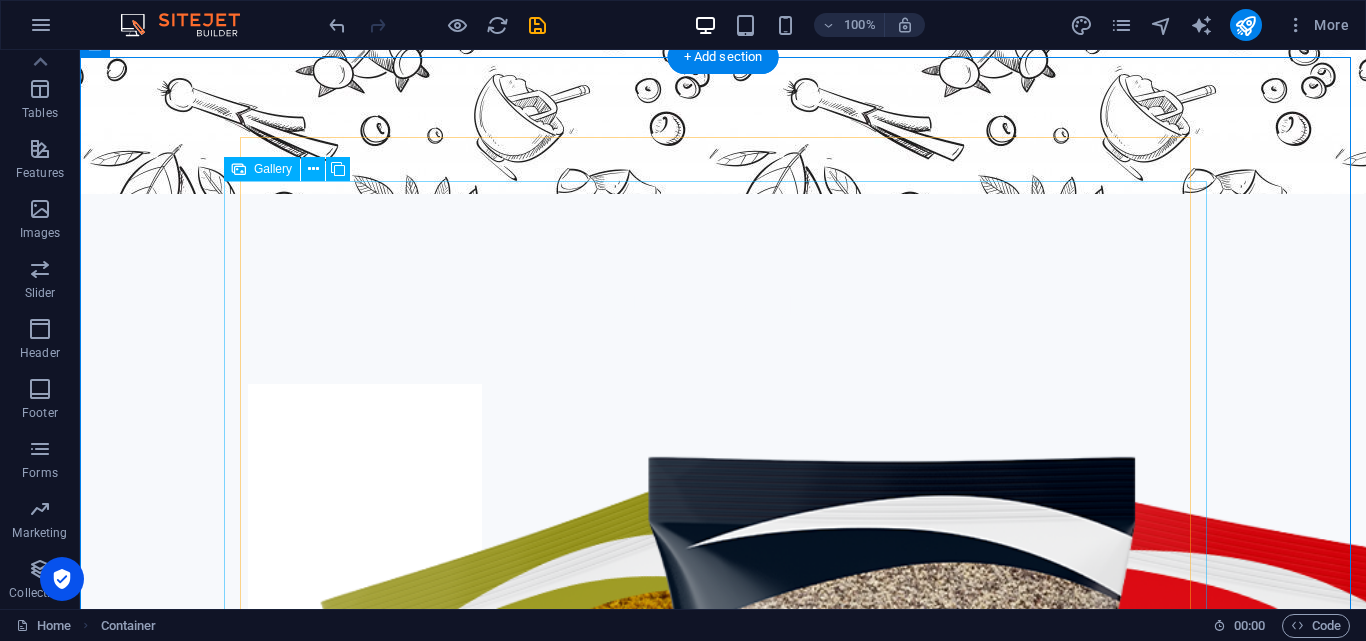 scroll, scrollTop: 1465, scrollLeft: 0, axis: vertical 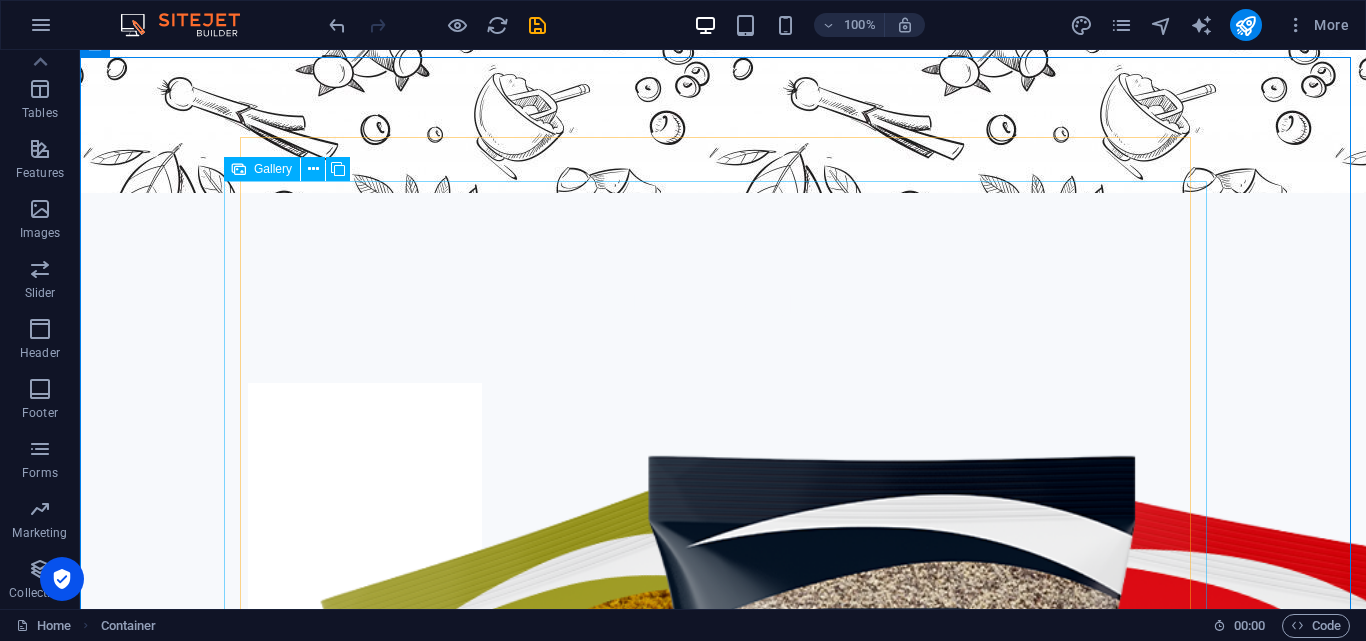 click on "Gallery" at bounding box center (273, 169) 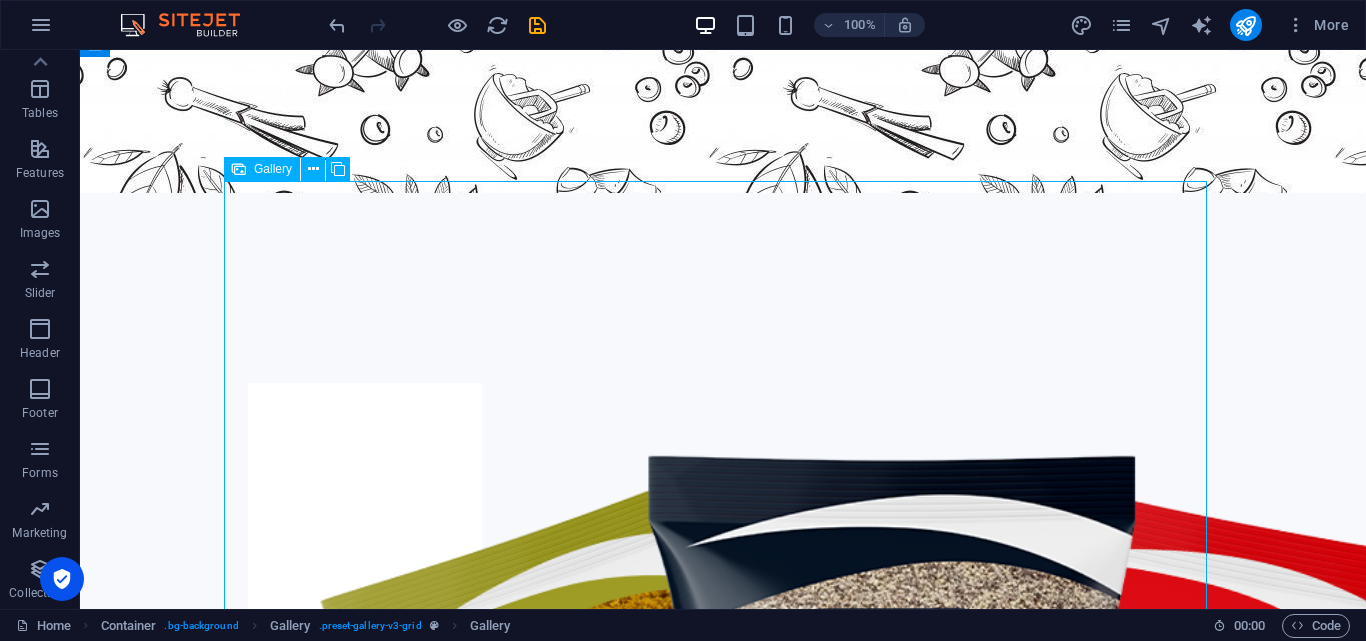 click on "Gallery" at bounding box center (273, 169) 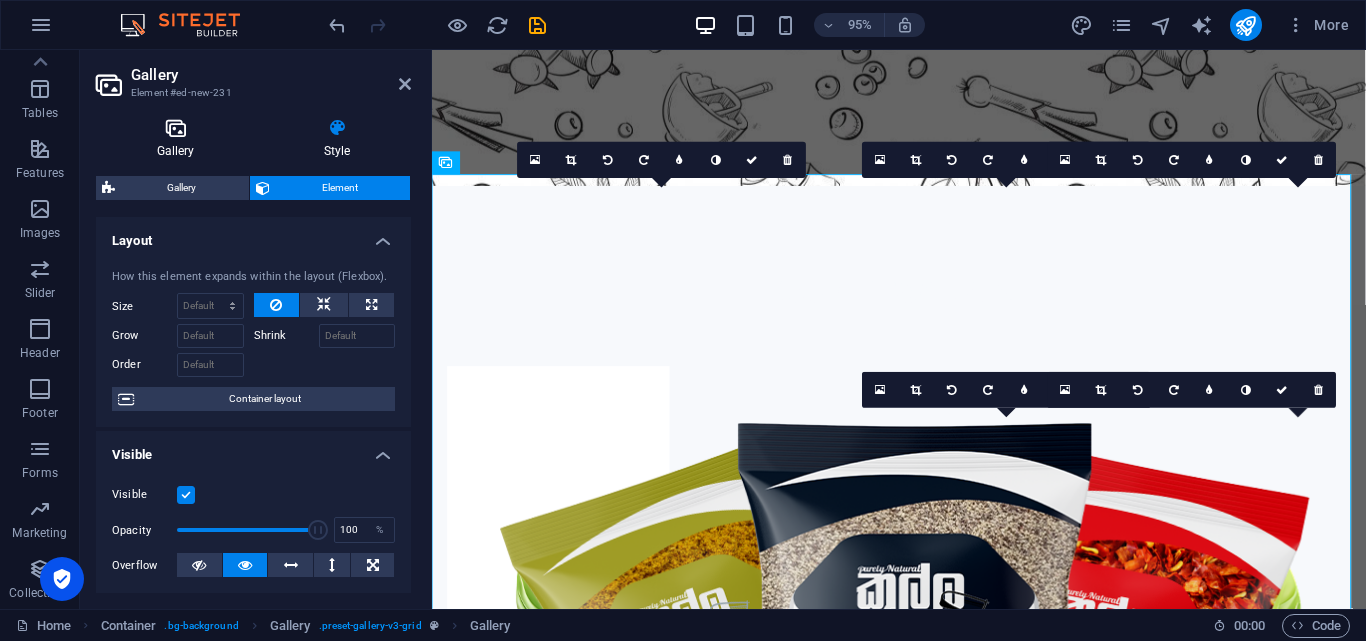 click at bounding box center [175, 128] 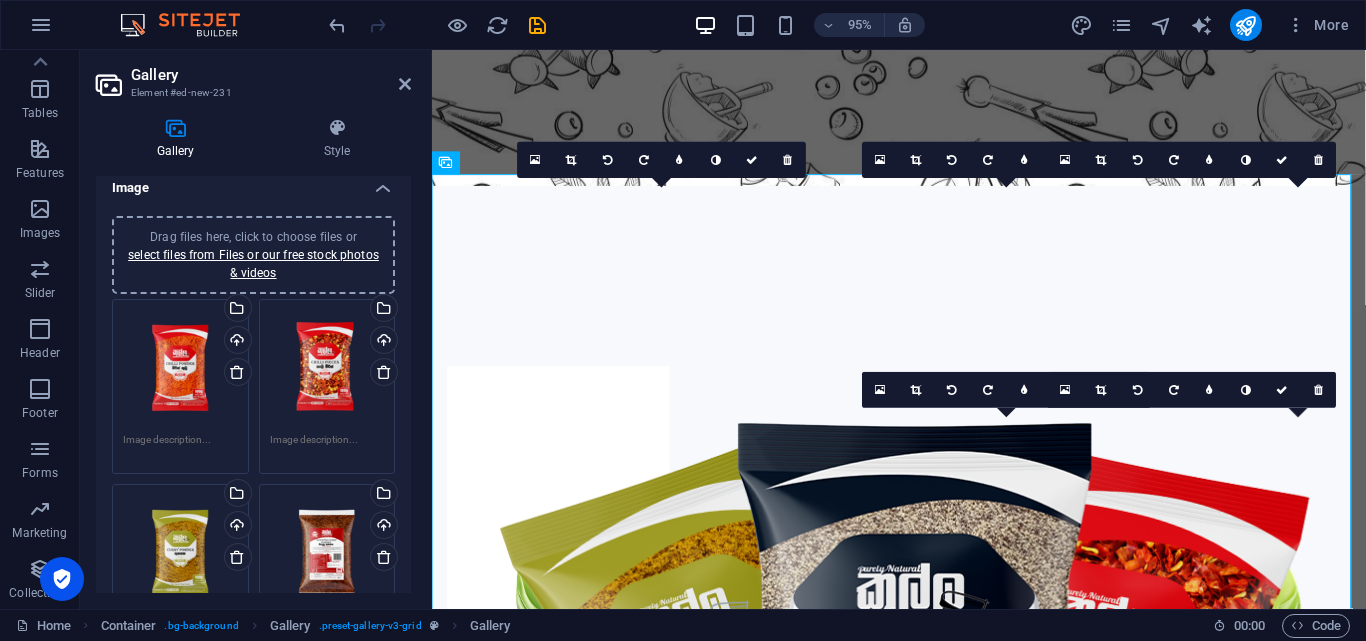 scroll, scrollTop: 0, scrollLeft: 0, axis: both 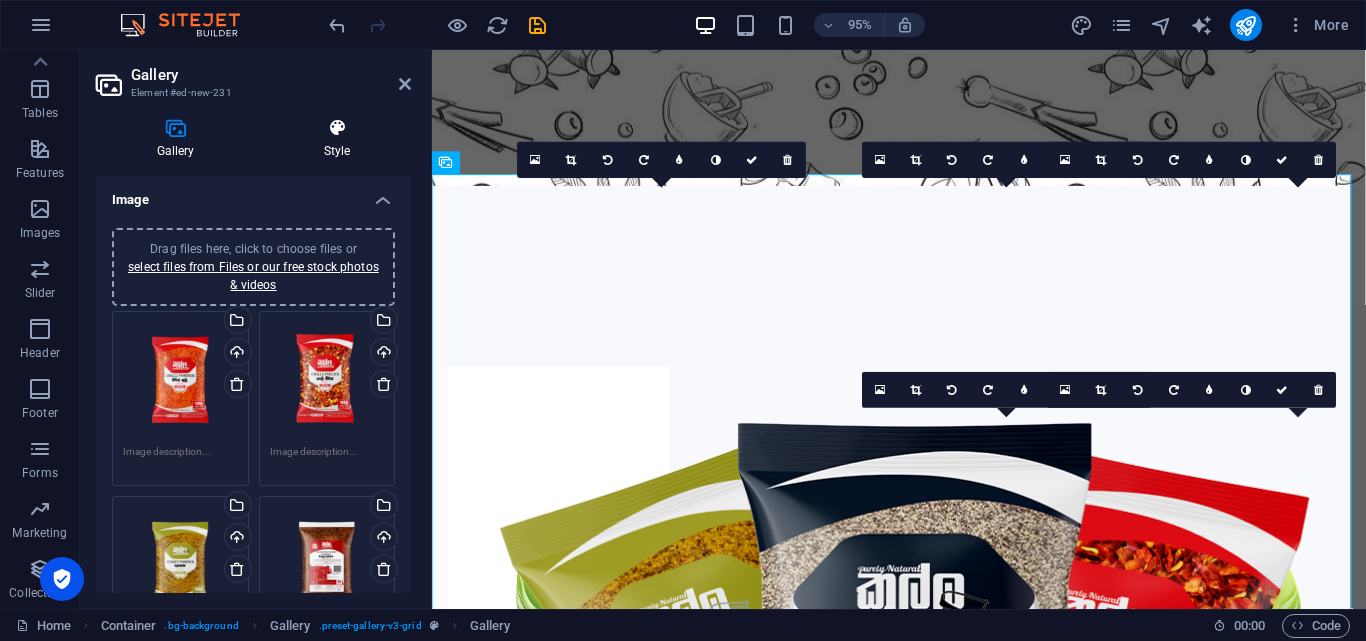 click on "Style" at bounding box center (337, 139) 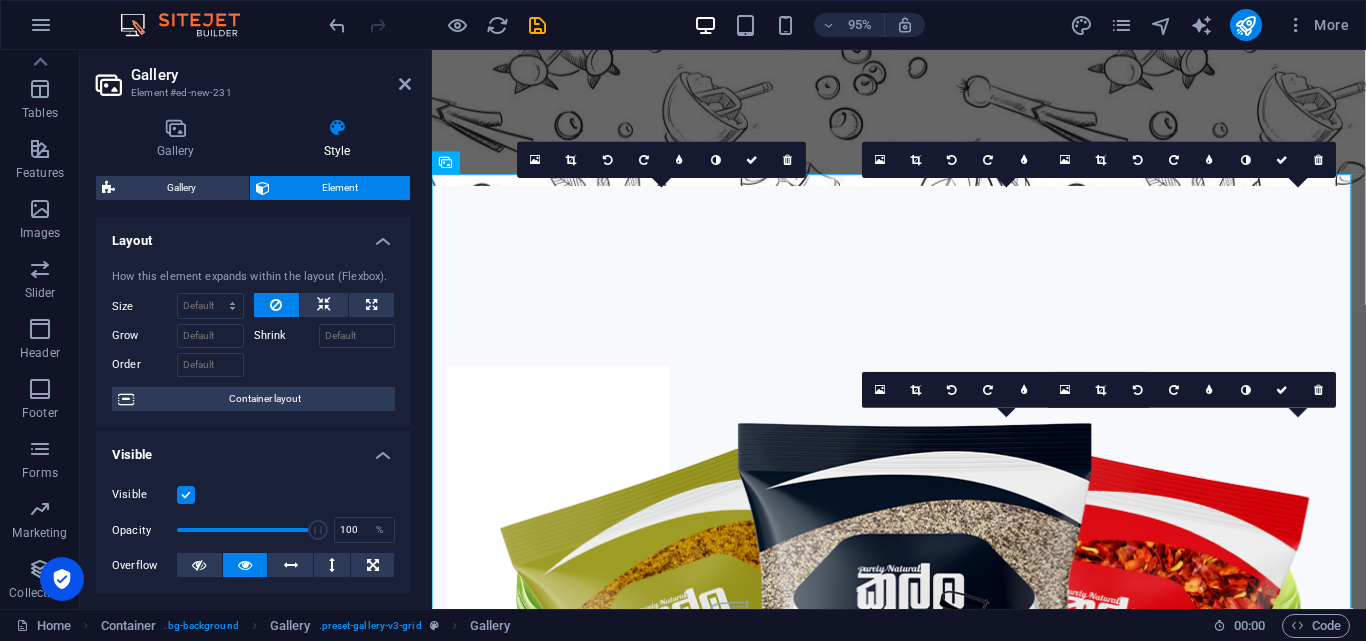 click on "Gallery Style Image Drag files here, click to choose files or select files from Files or our free stock photos & videos Drag files here, click to choose files or select files from Files or our free stock photos & videos Select files from the file manager, stock photos, or upload file(s) Upload Drag files here, click to choose files or select files from Files or our free stock photos & videos Select files from the file manager, stock photos, or upload file(s) Upload Drag files here, click to choose files or select files from Files or our free stock photos & videos Select files from the file manager, stock photos, or upload file(s) Upload Drag files here, click to choose files or select files from Files or our free stock photos & videos Select files from the file manager, stock photos, or upload file(s) Upload Drag files here, click to choose files or select files from Files or our free stock photos & videos Select files from the file manager, stock photos, or upload file(s) Upload Remove all images Settings px" at bounding box center (253, 355) 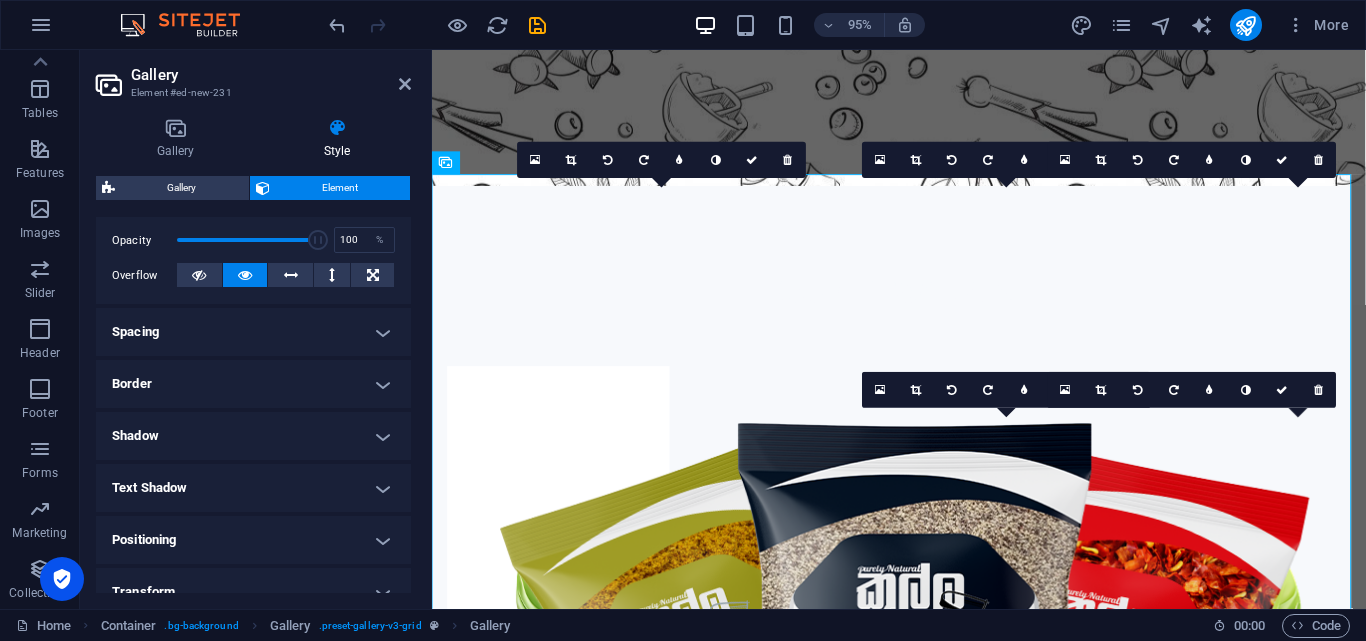 scroll, scrollTop: 0, scrollLeft: 0, axis: both 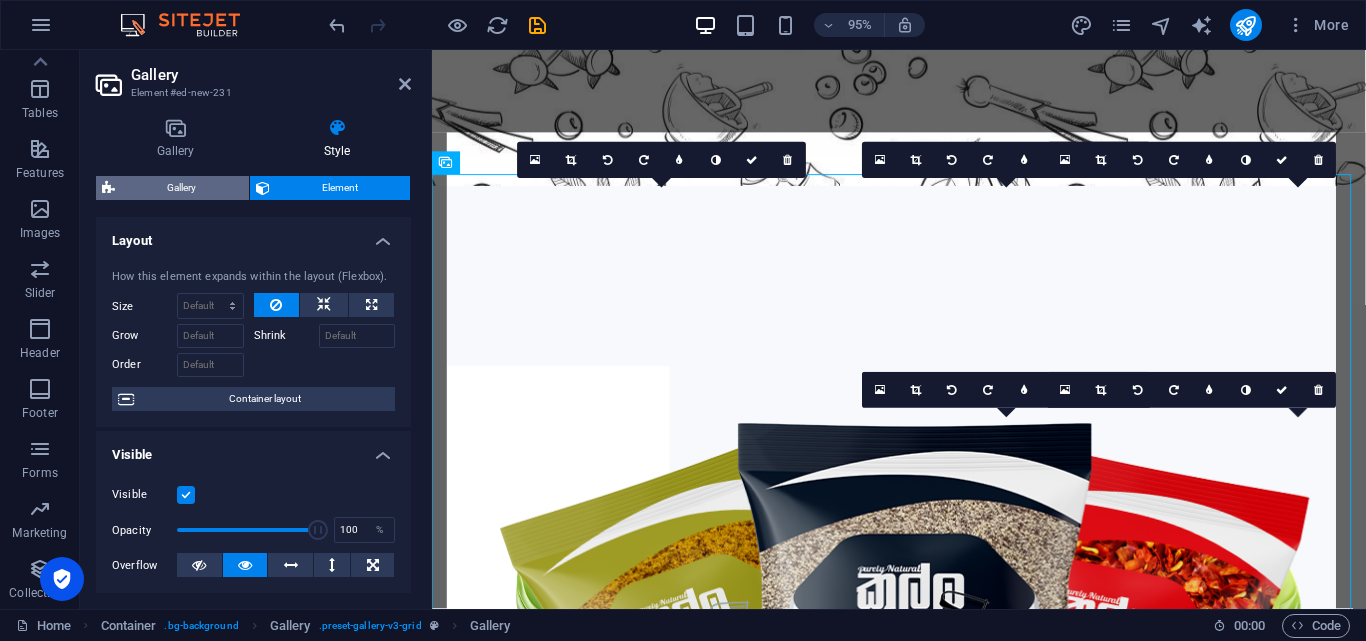 click on "Gallery" at bounding box center (182, 188) 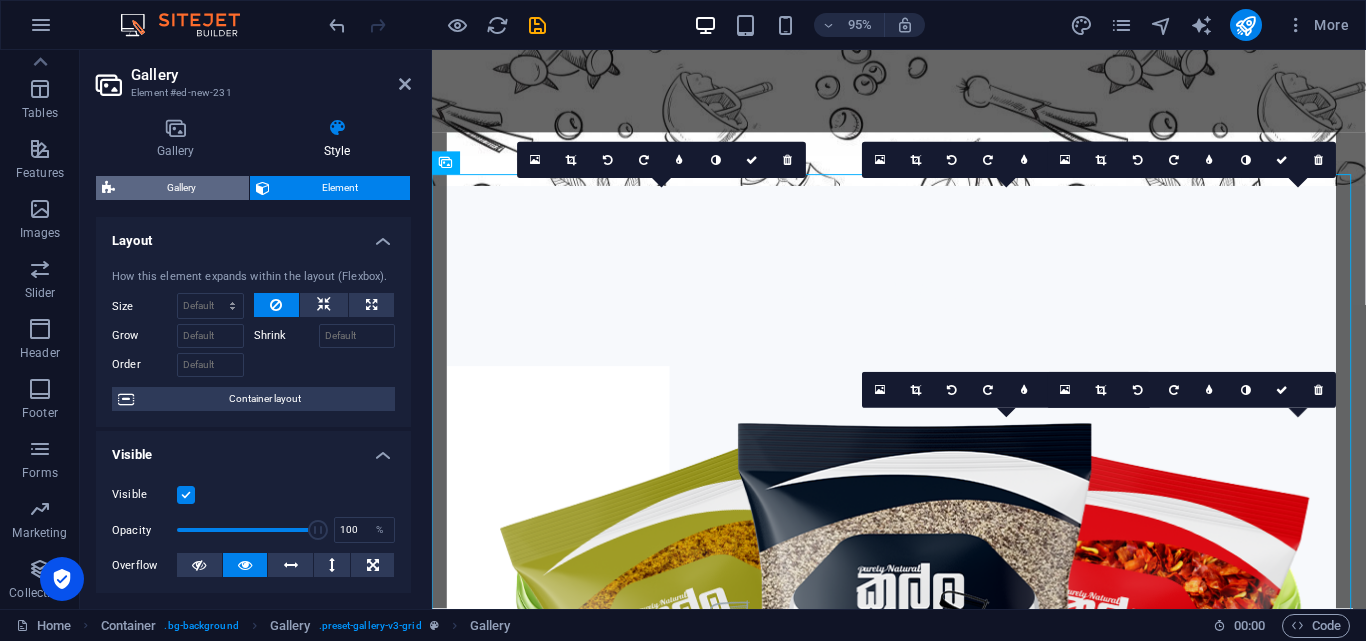 select on "rem" 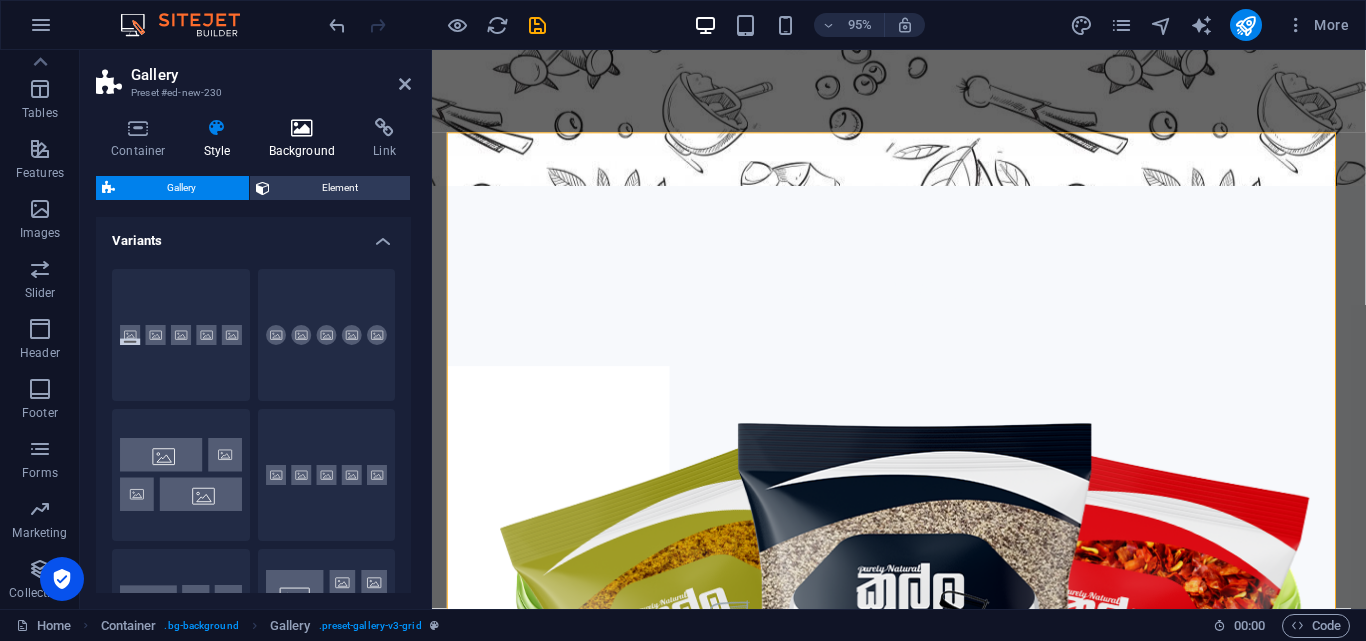 click on "Background" at bounding box center (306, 139) 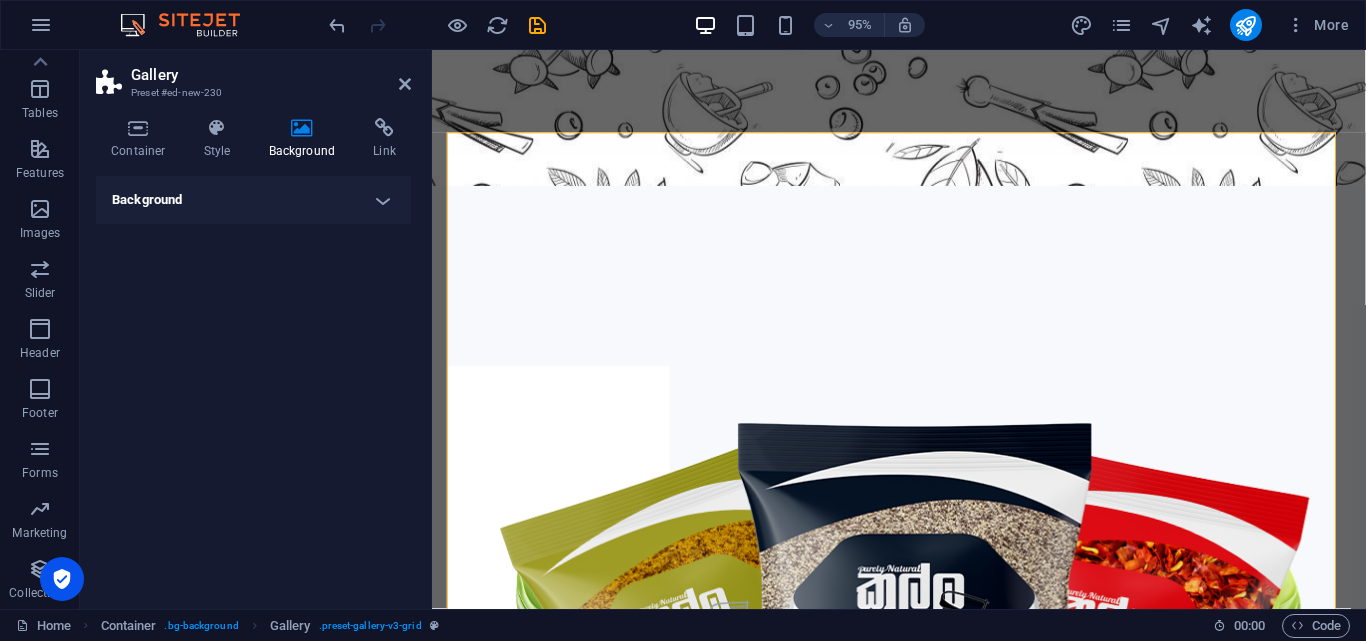 click on "Background" at bounding box center [253, 200] 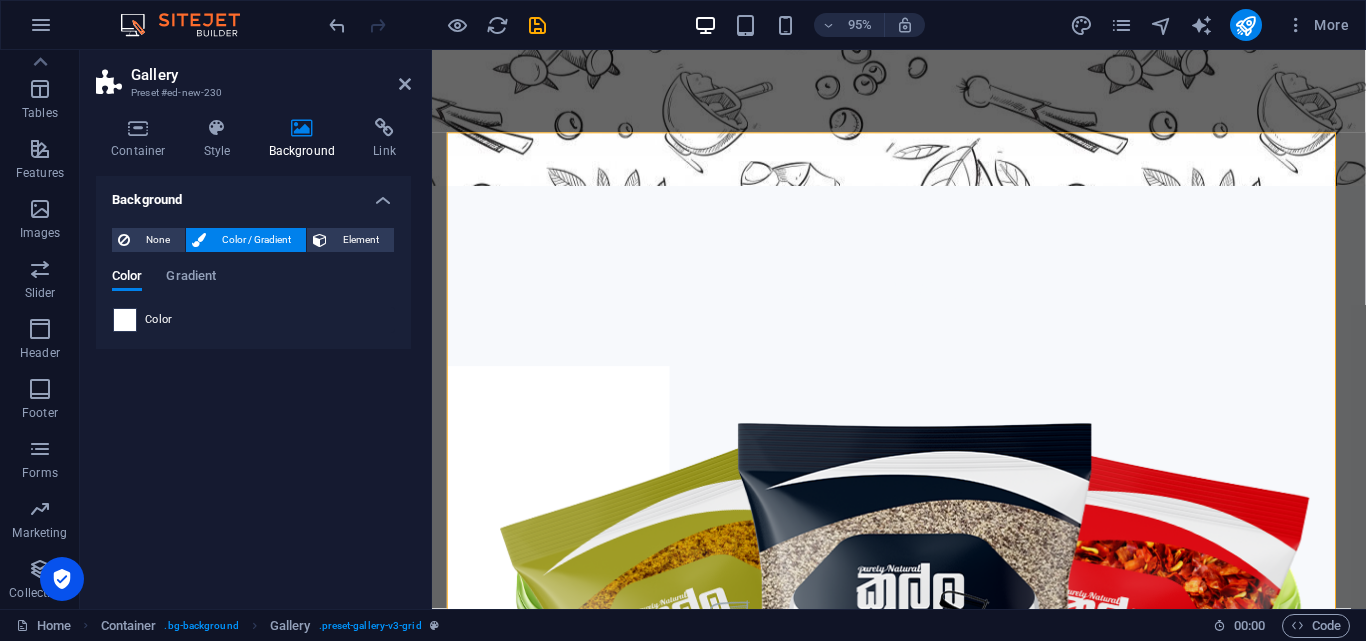 click at bounding box center (125, 320) 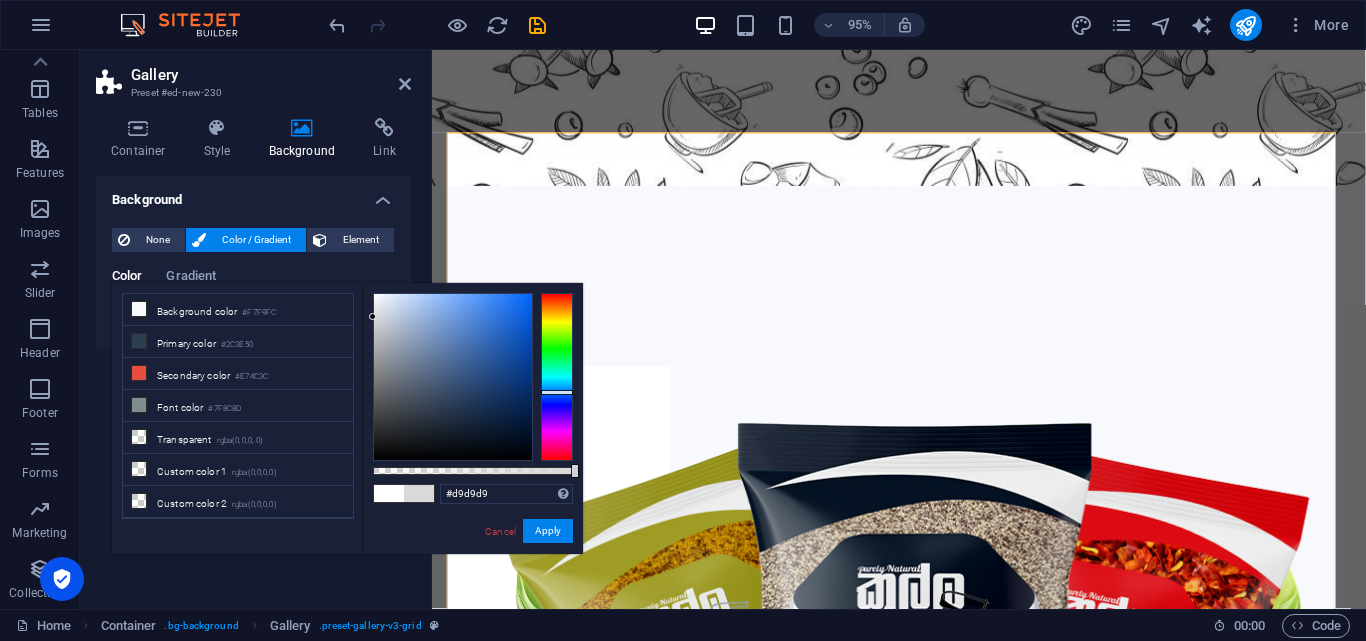 drag, startPoint x: 369, startPoint y: 293, endPoint x: 365, endPoint y: 317, distance: 24.33105 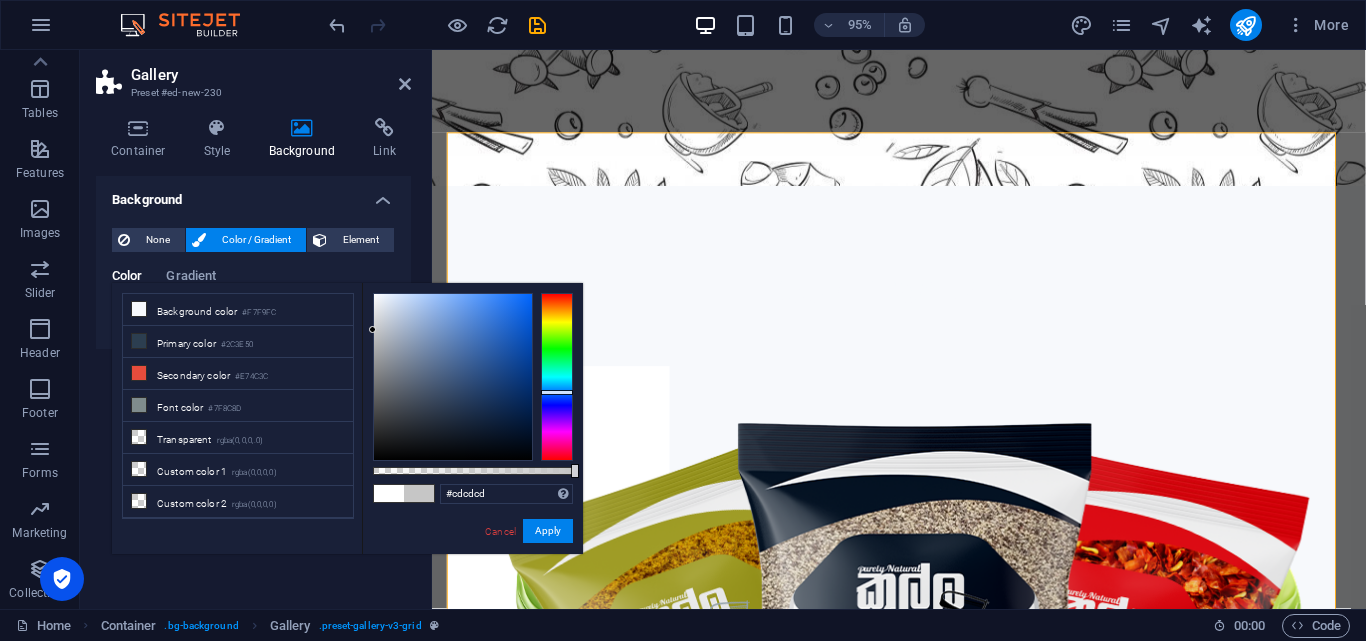 type on "#cfcfcf" 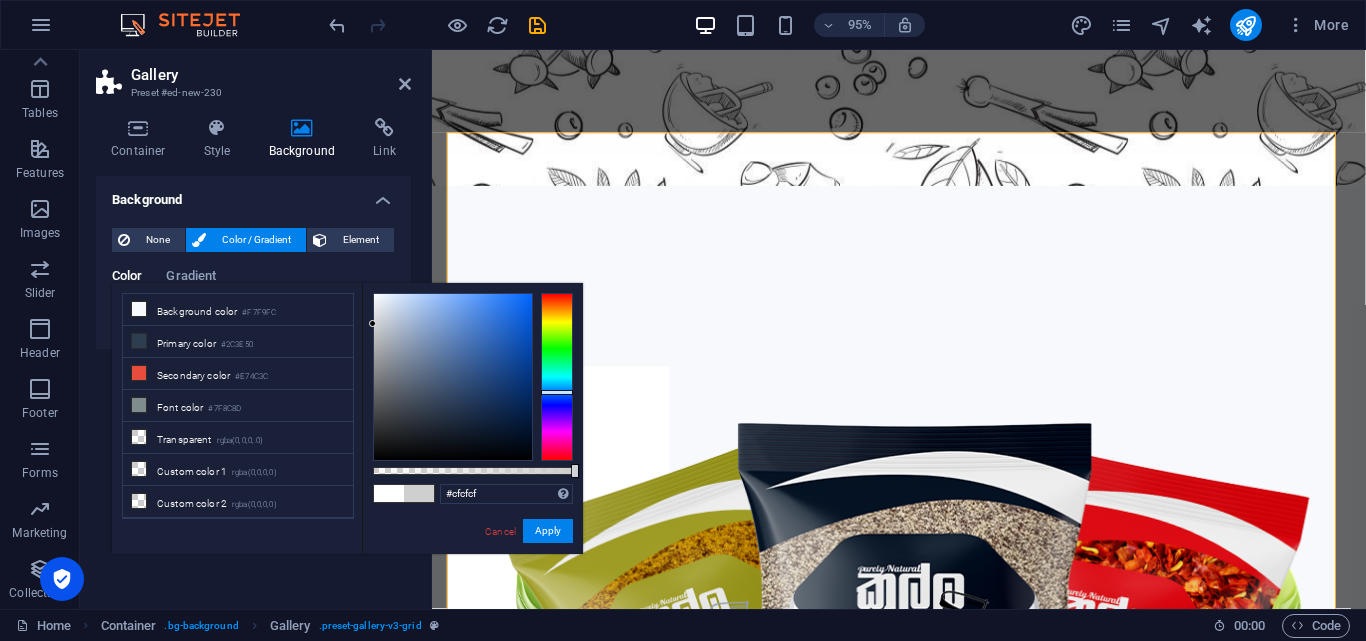 click at bounding box center (372, 323) 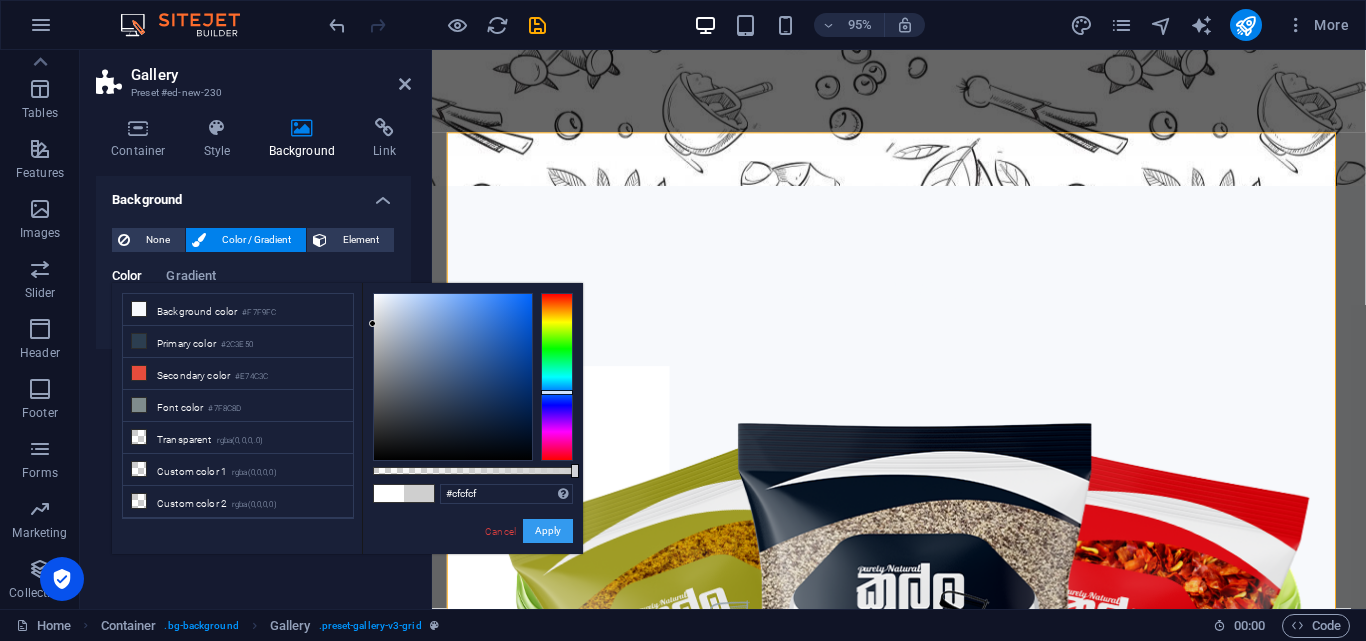 click on "Apply" at bounding box center [548, 531] 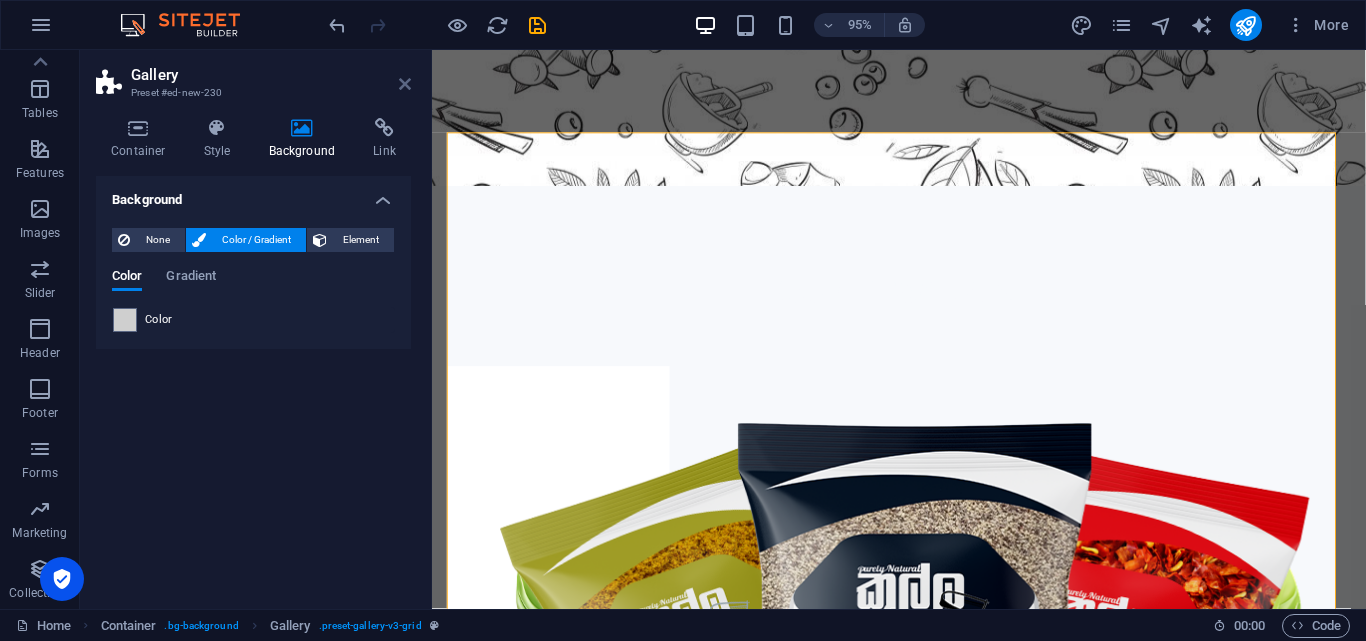 click at bounding box center [405, 84] 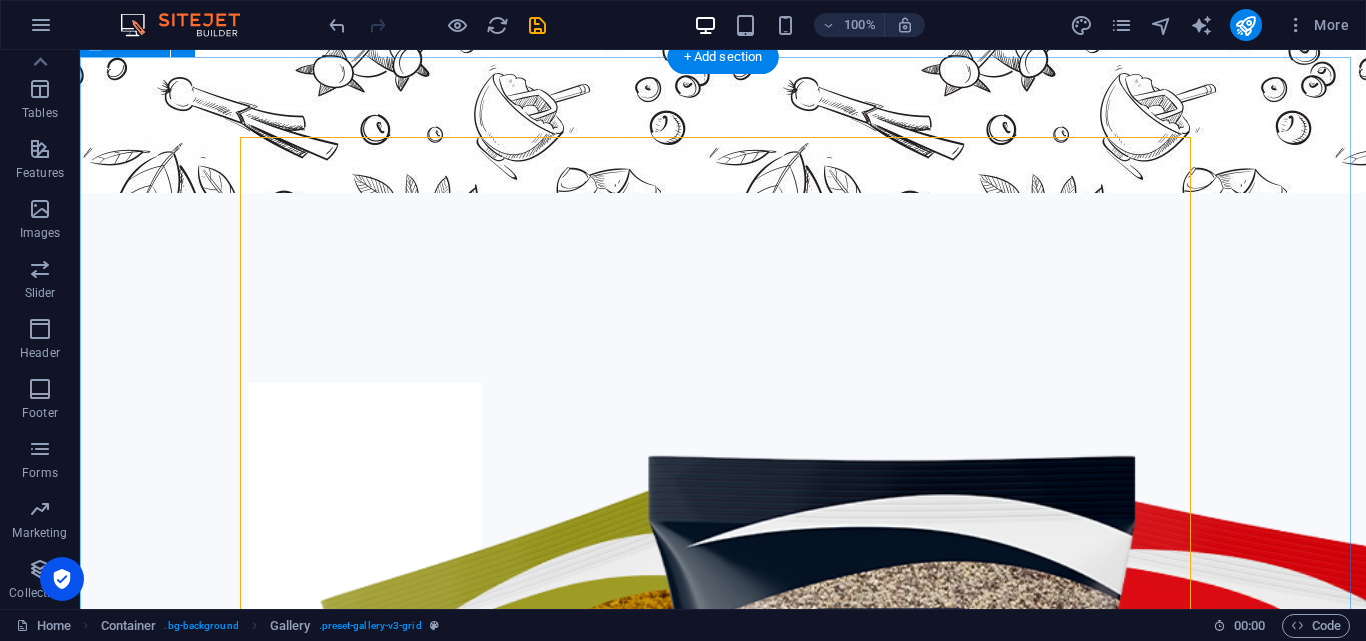 click on "Spices Range" at bounding box center [723, 3815] 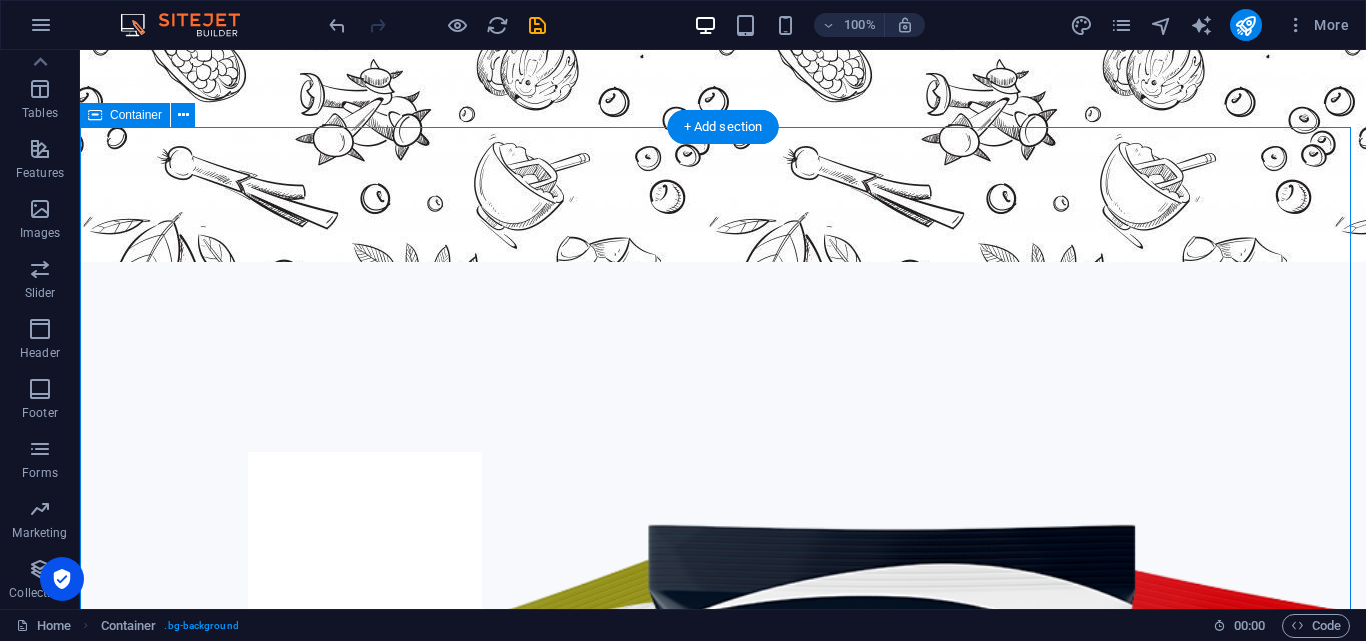 scroll, scrollTop: 1395, scrollLeft: 0, axis: vertical 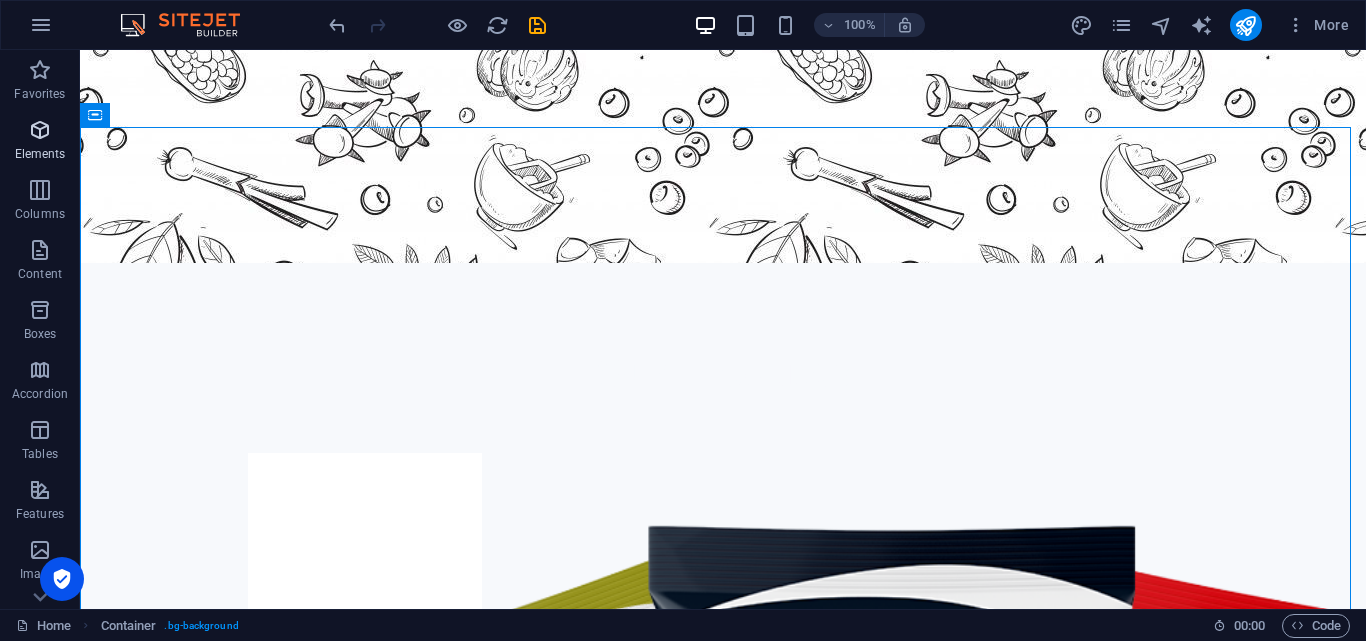 click on "Elements" at bounding box center (40, 154) 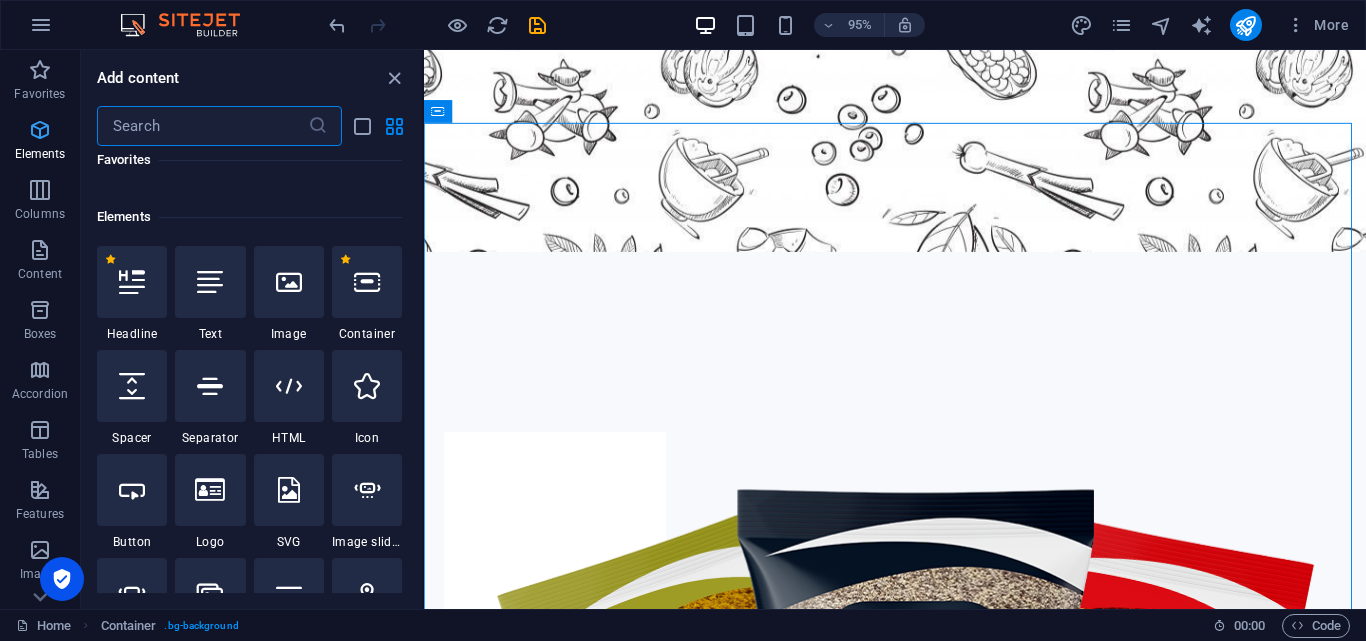 scroll, scrollTop: 213, scrollLeft: 0, axis: vertical 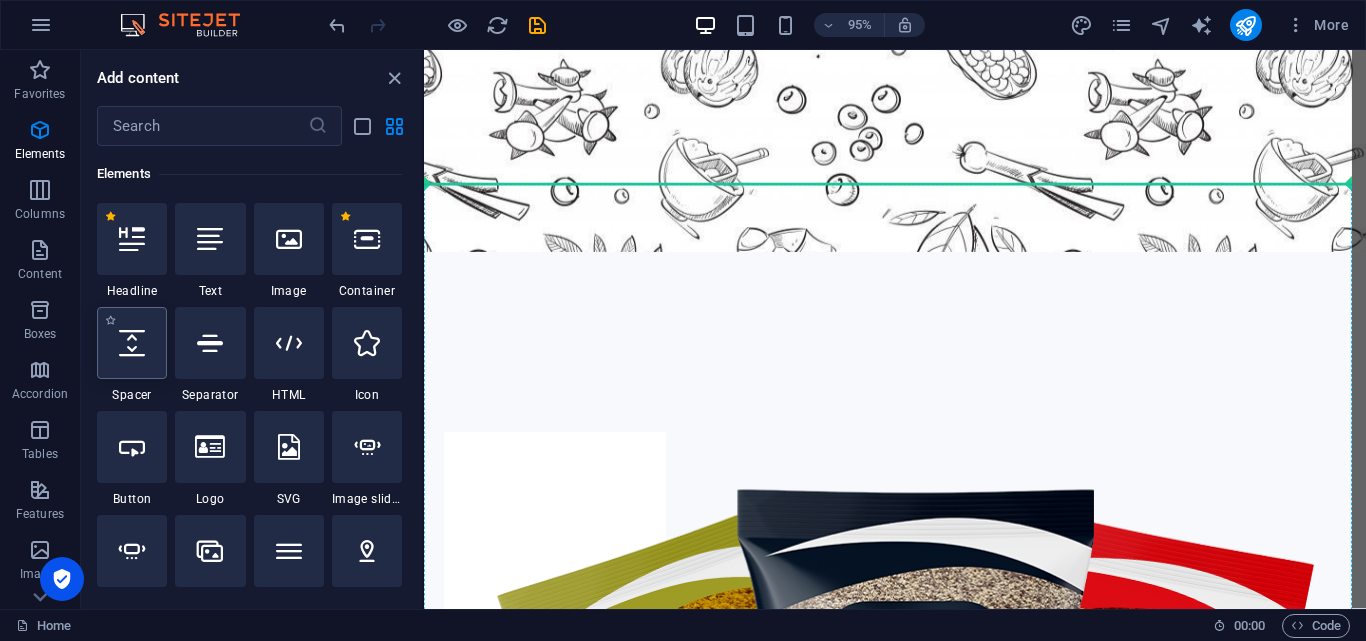 select on "px" 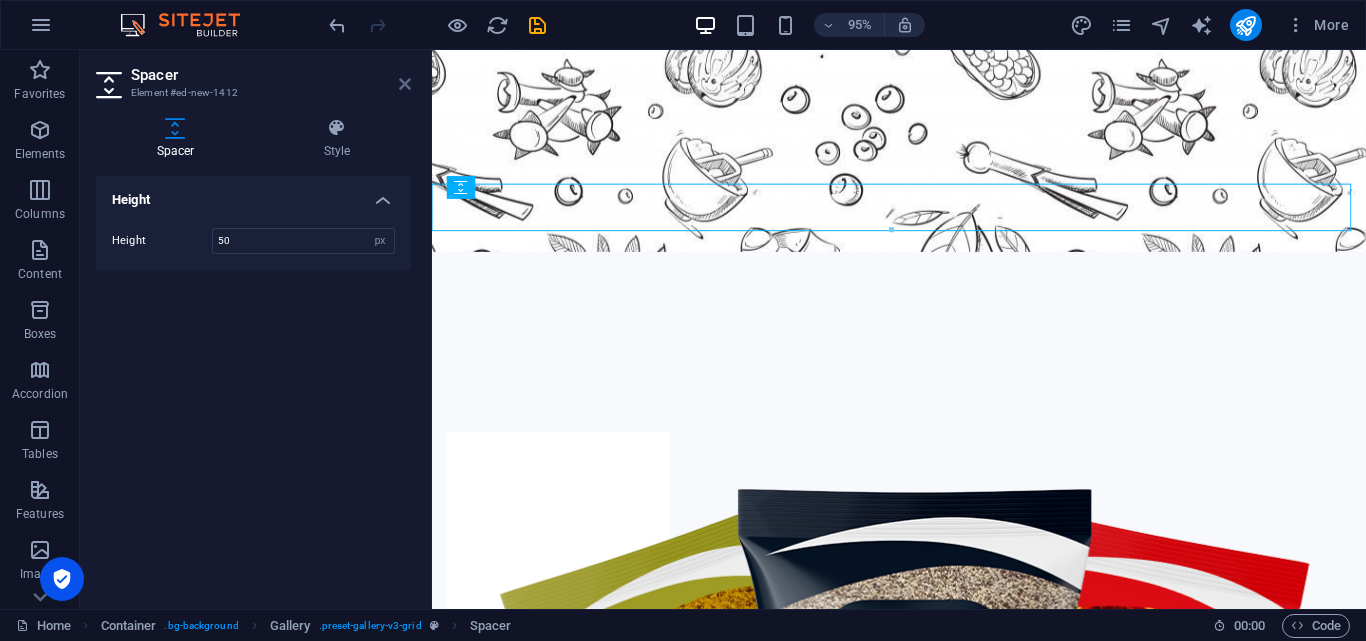 click at bounding box center [405, 84] 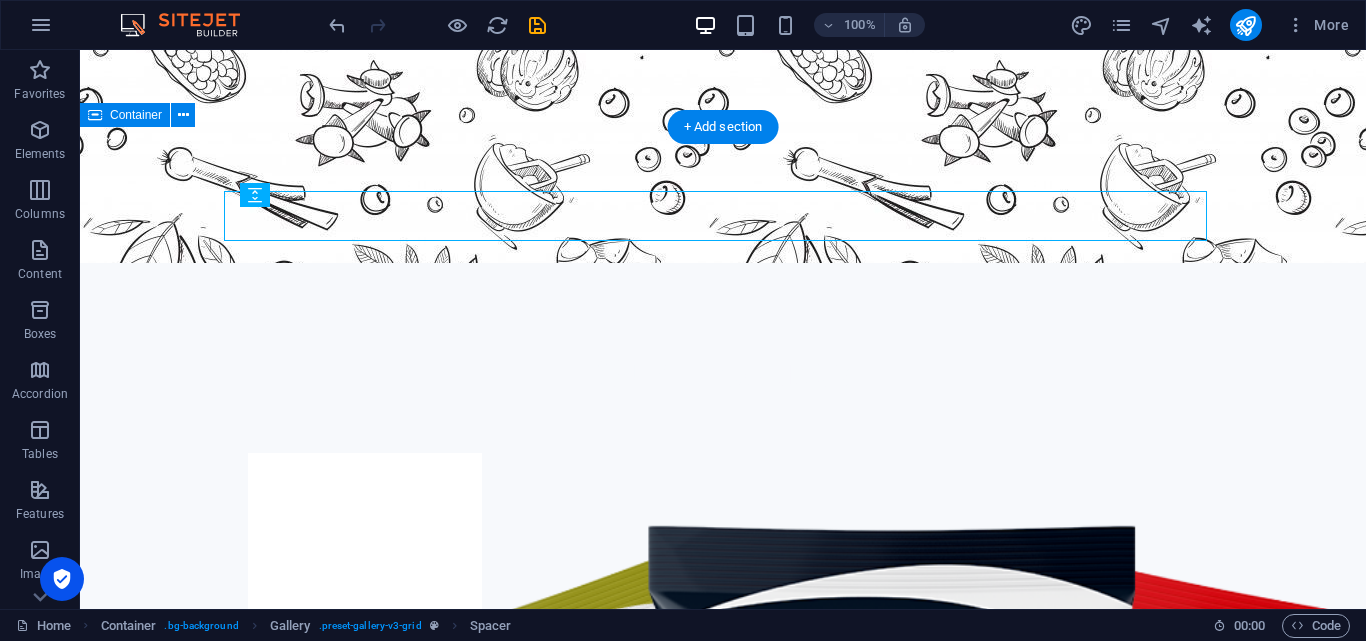 click on "Spices Range" at bounding box center (723, 3910) 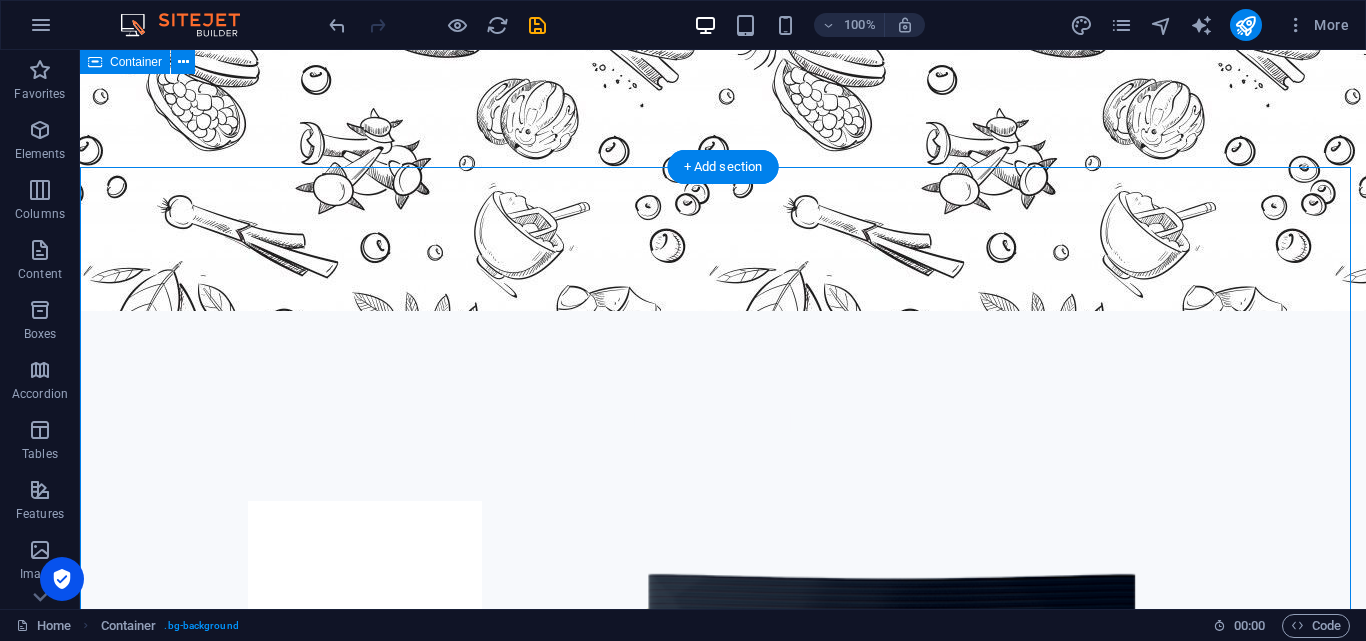 scroll, scrollTop: 1344, scrollLeft: 0, axis: vertical 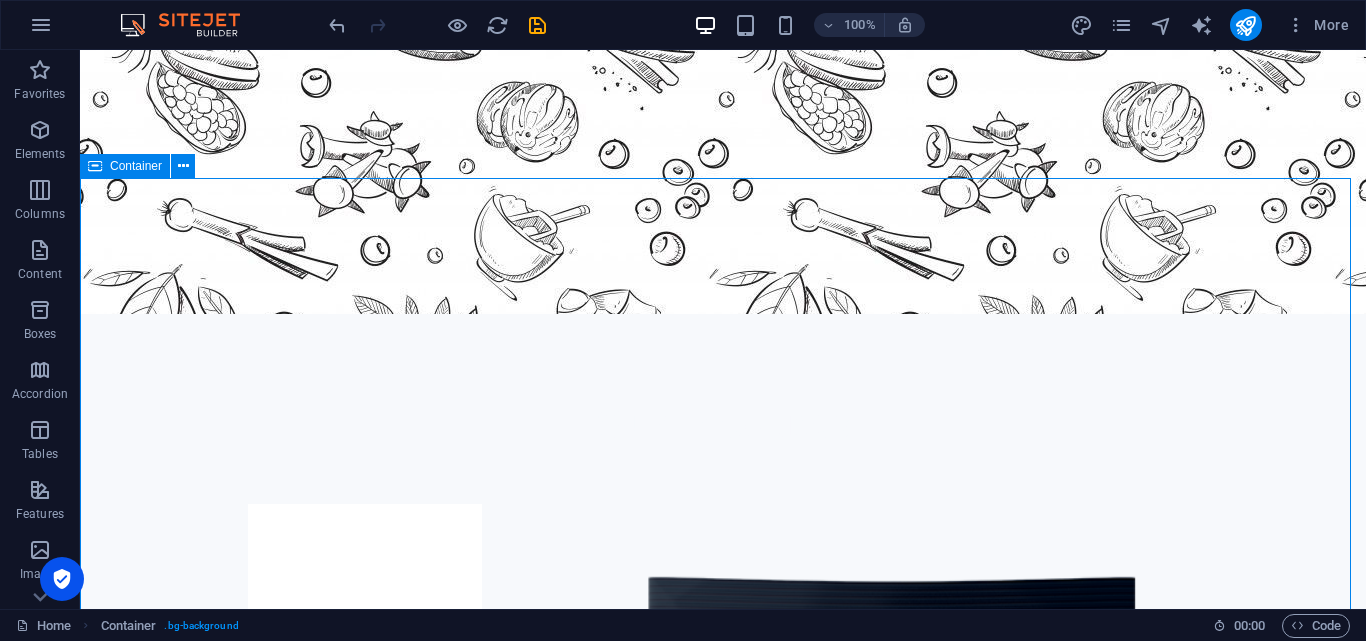 click on "Container" at bounding box center [136, 166] 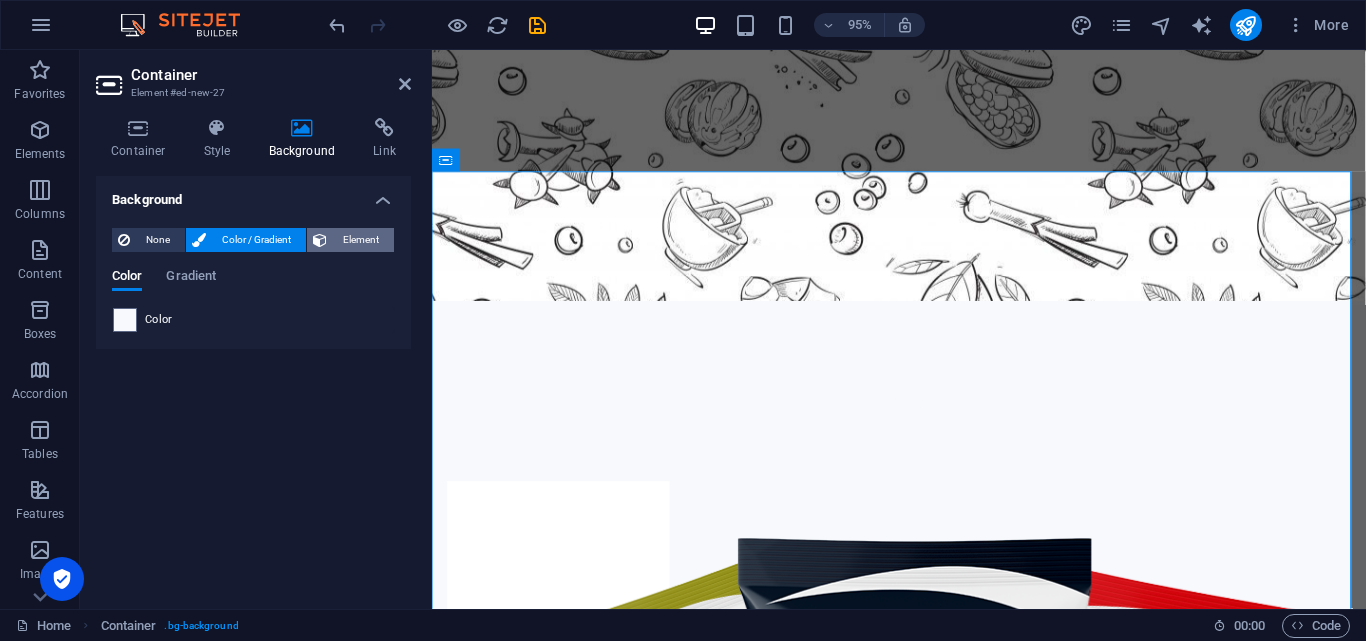 click on "Element" at bounding box center (360, 240) 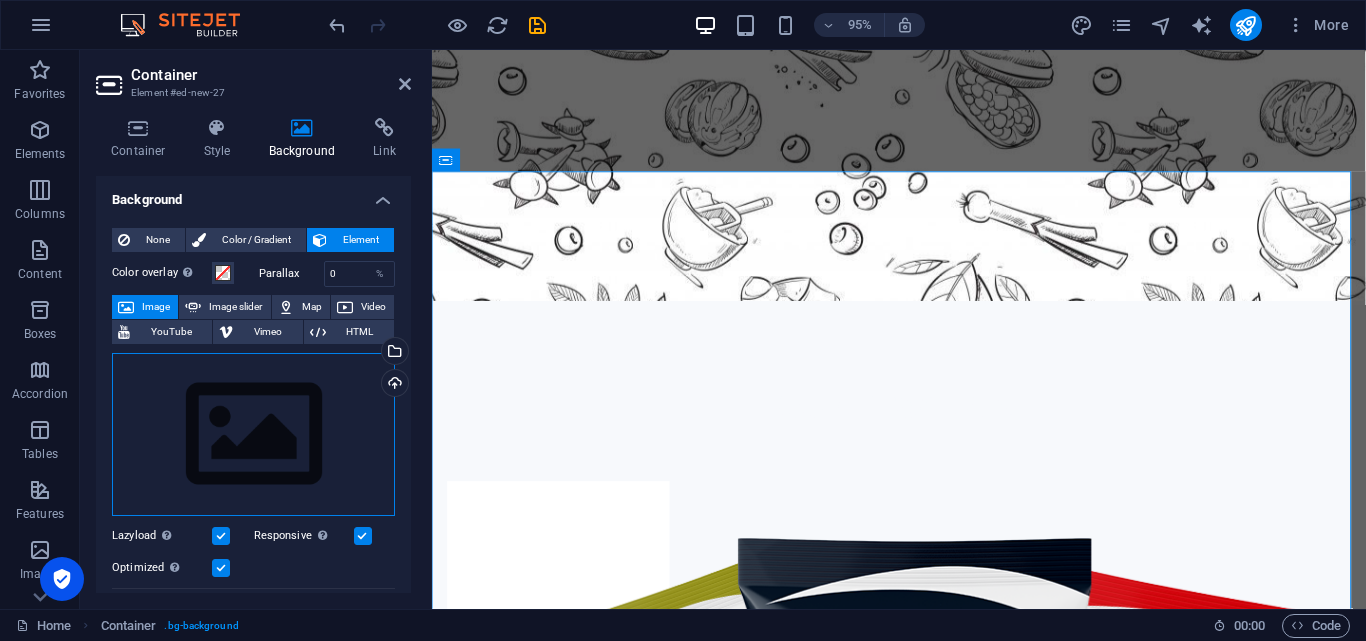 click on "Drag files here, click to choose files or select files from Files or our free stock photos & videos" at bounding box center [253, 435] 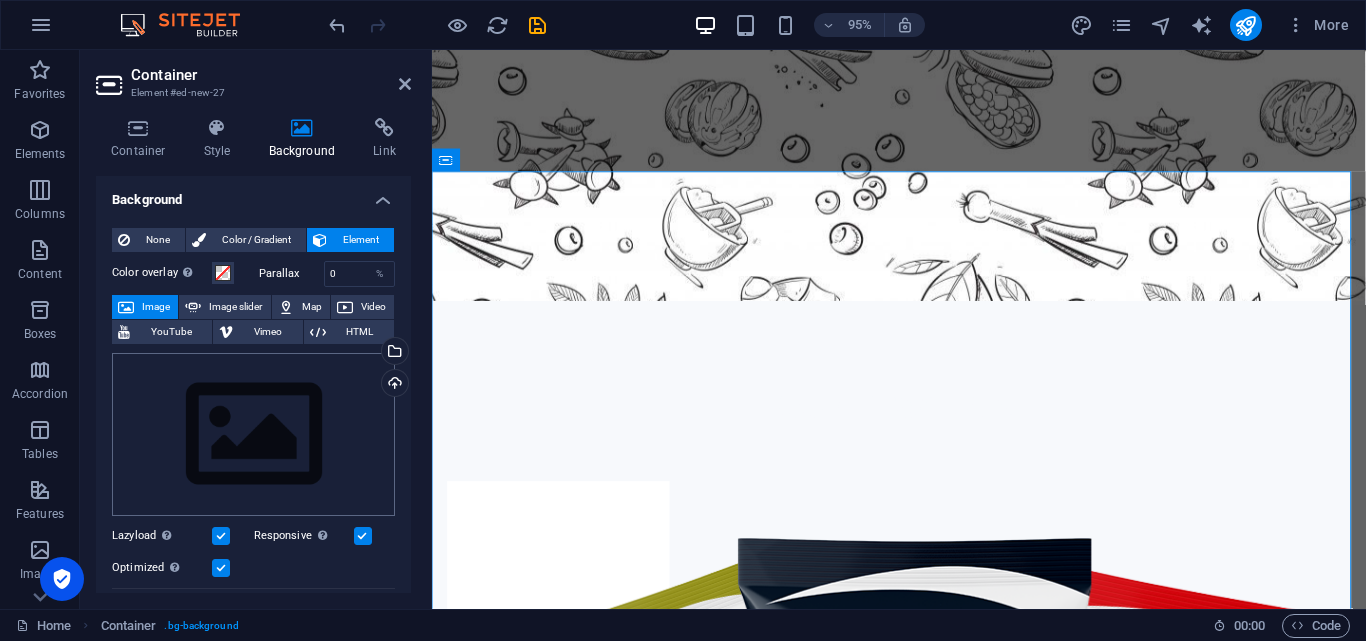 scroll, scrollTop: 954, scrollLeft: 0, axis: vertical 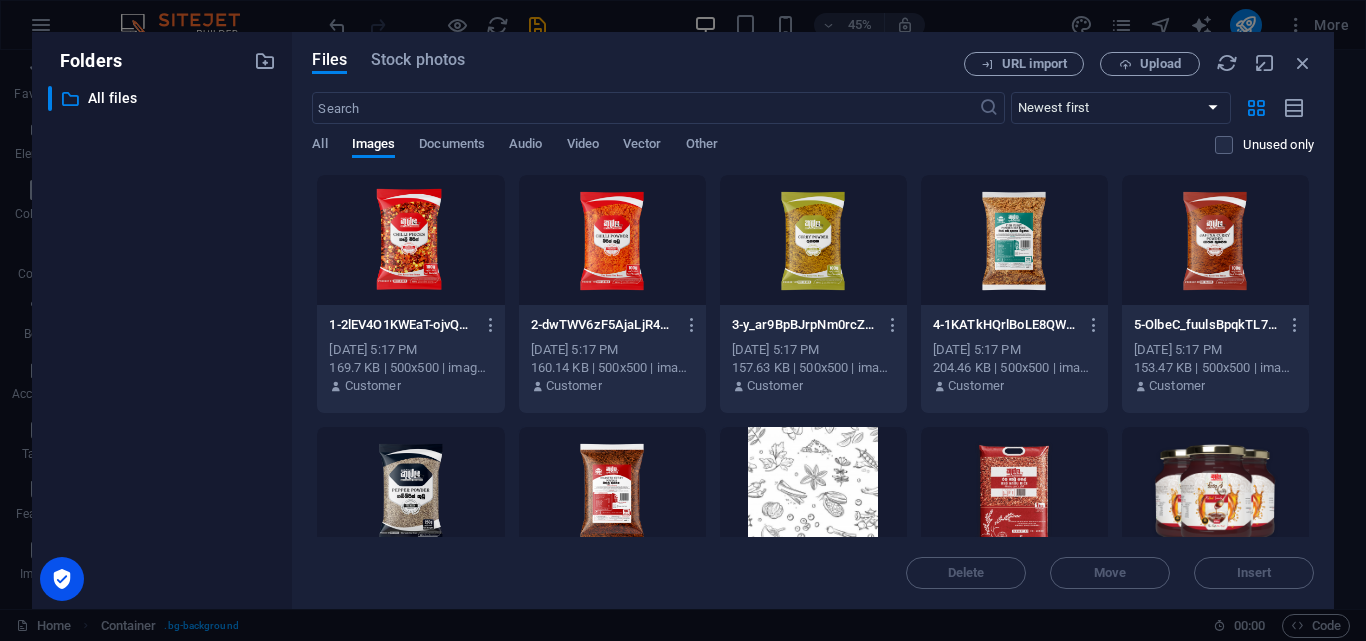 click at bounding box center (813, 492) 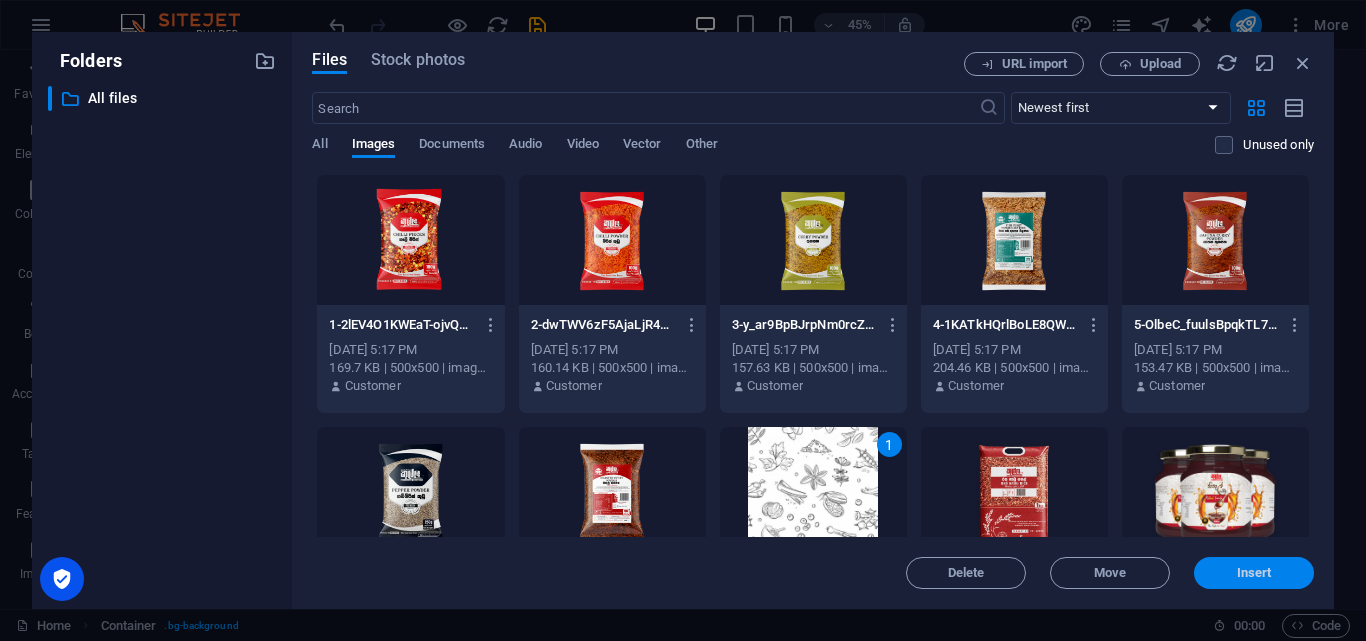 click on "Insert" at bounding box center [1254, 573] 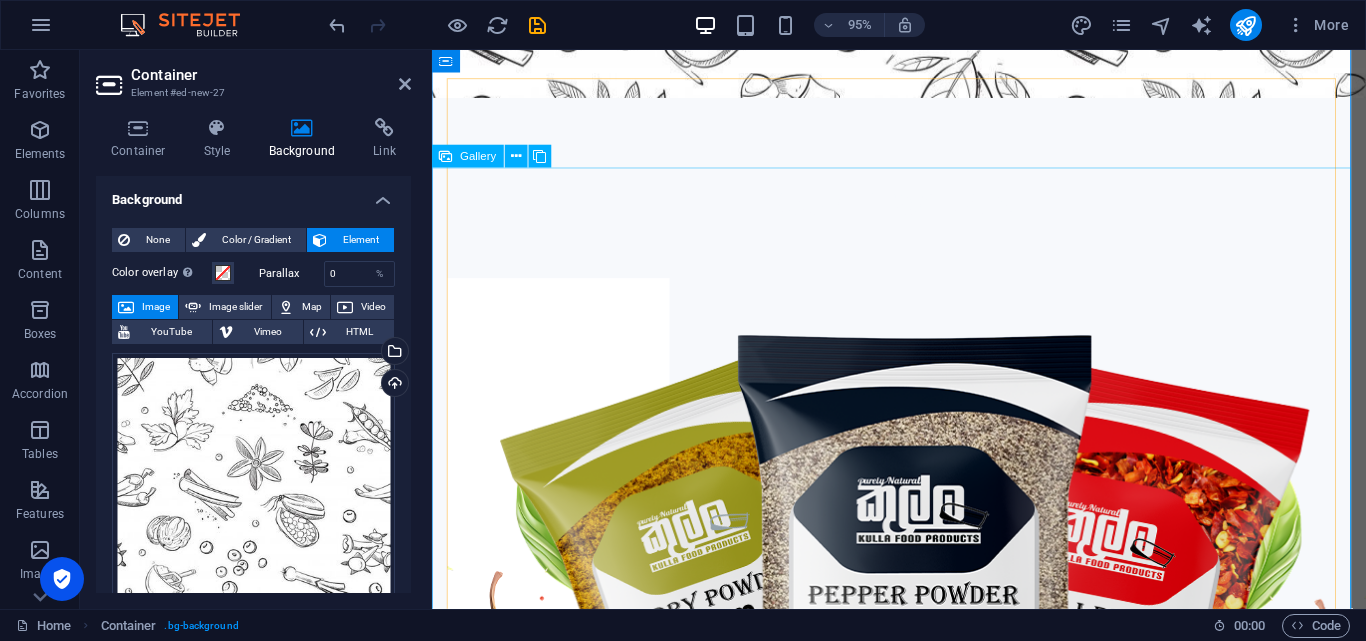 scroll, scrollTop: 1606, scrollLeft: 0, axis: vertical 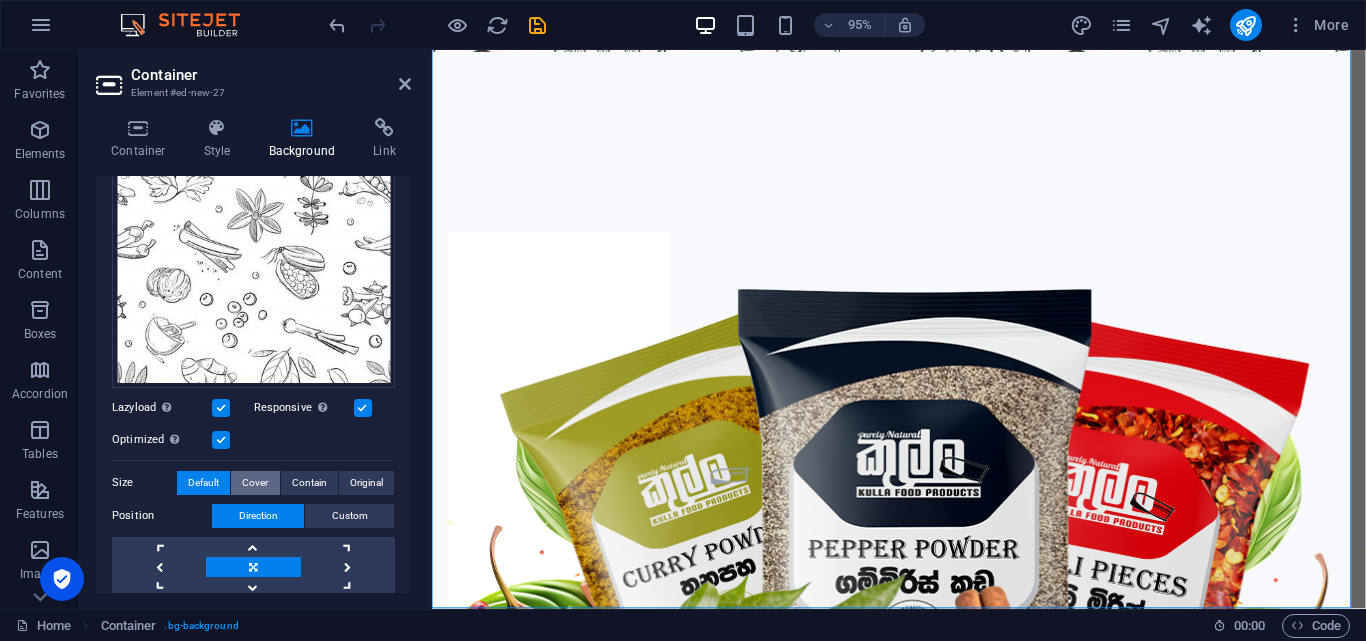 click on "Cover" at bounding box center (255, 483) 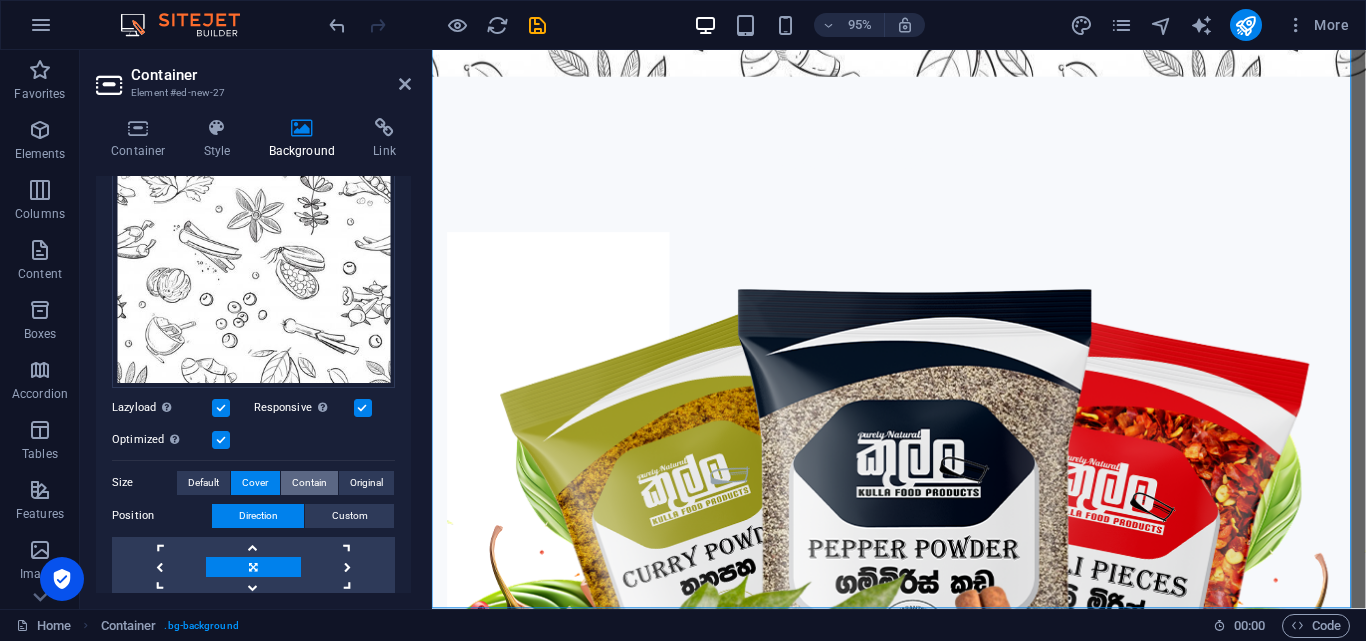 click on "Contain" at bounding box center [309, 483] 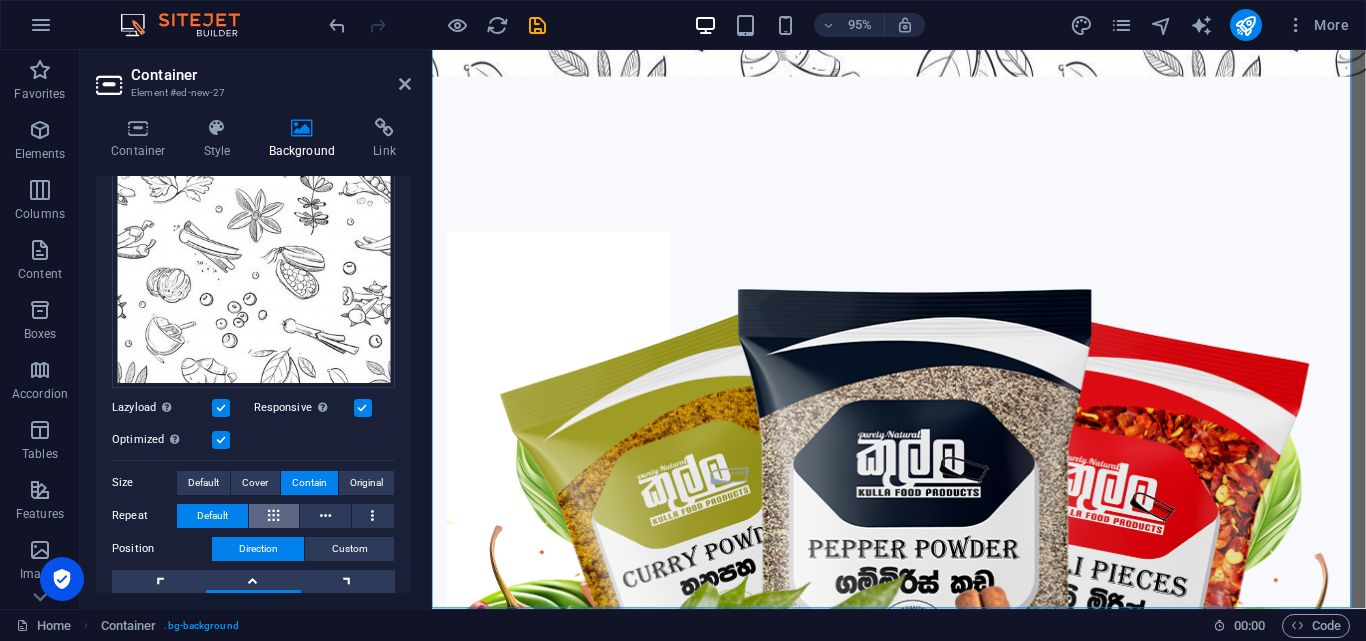 drag, startPoint x: 312, startPoint y: 482, endPoint x: 278, endPoint y: 509, distance: 43.416588 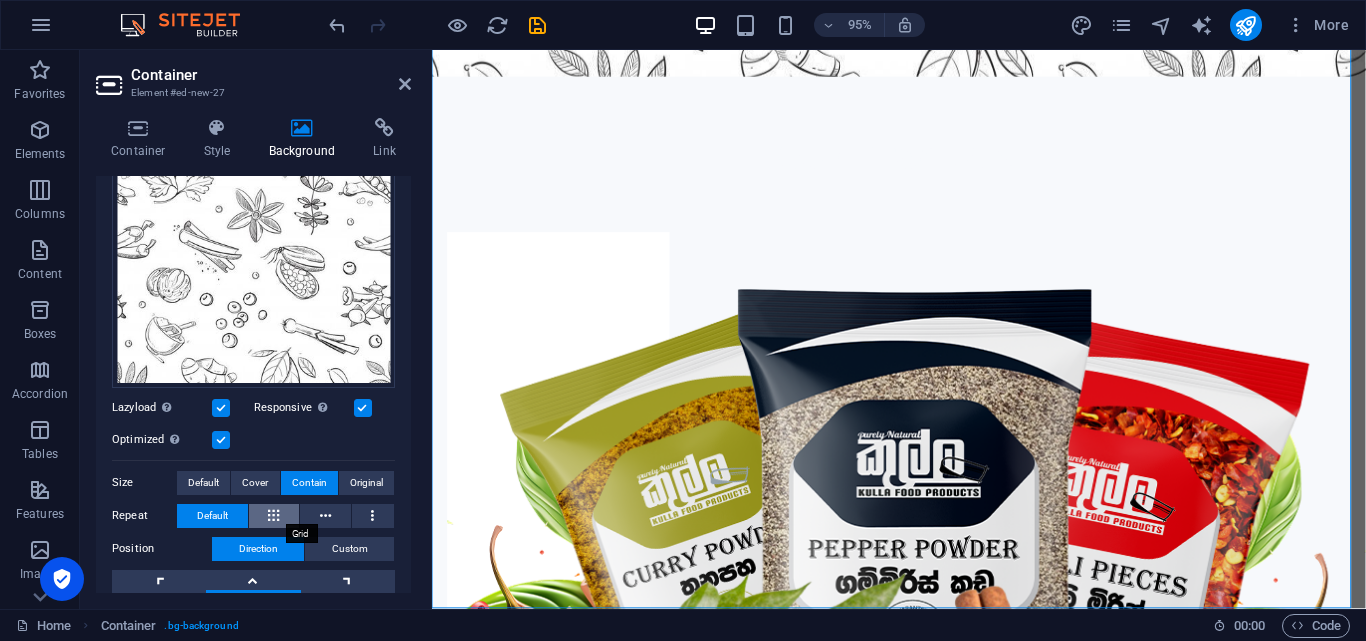 click at bounding box center (273, 516) 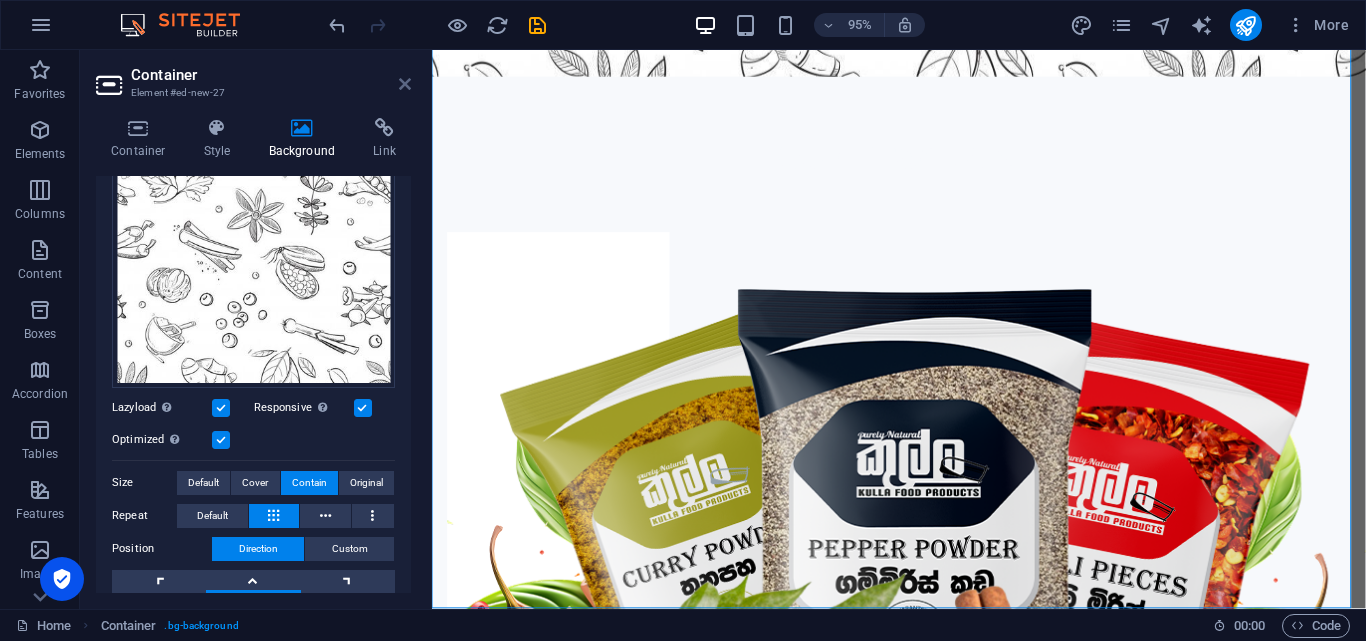click at bounding box center (405, 84) 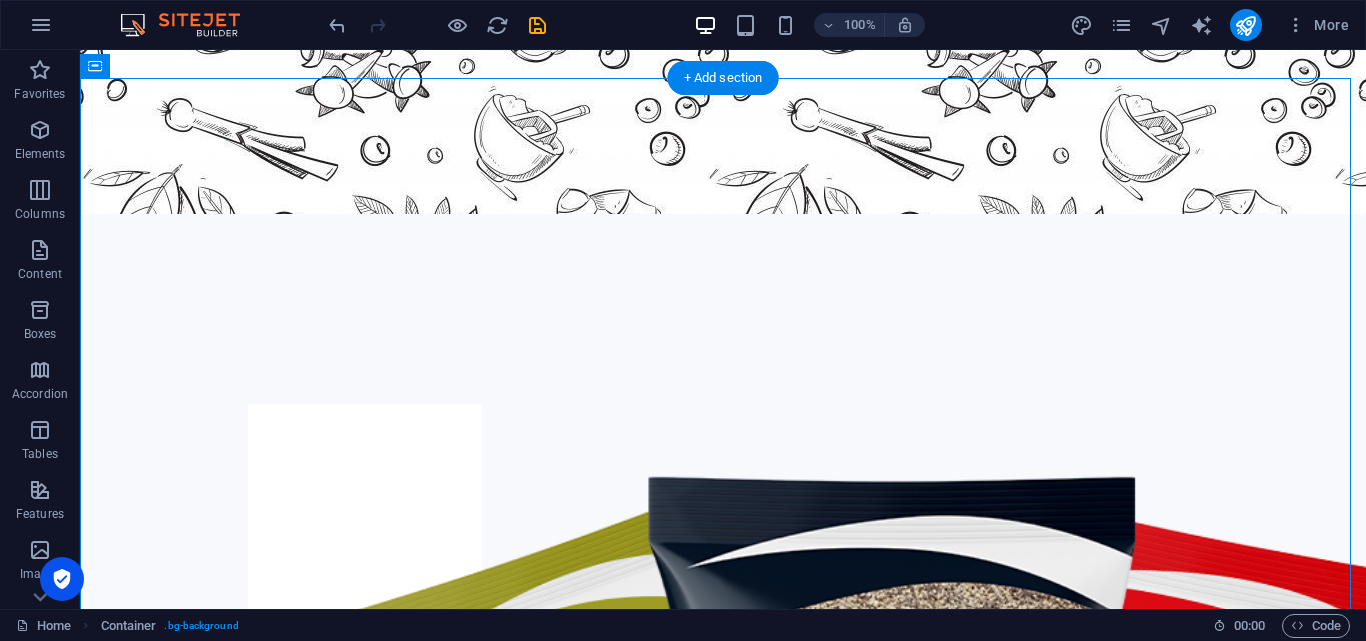 scroll, scrollTop: 1443, scrollLeft: 0, axis: vertical 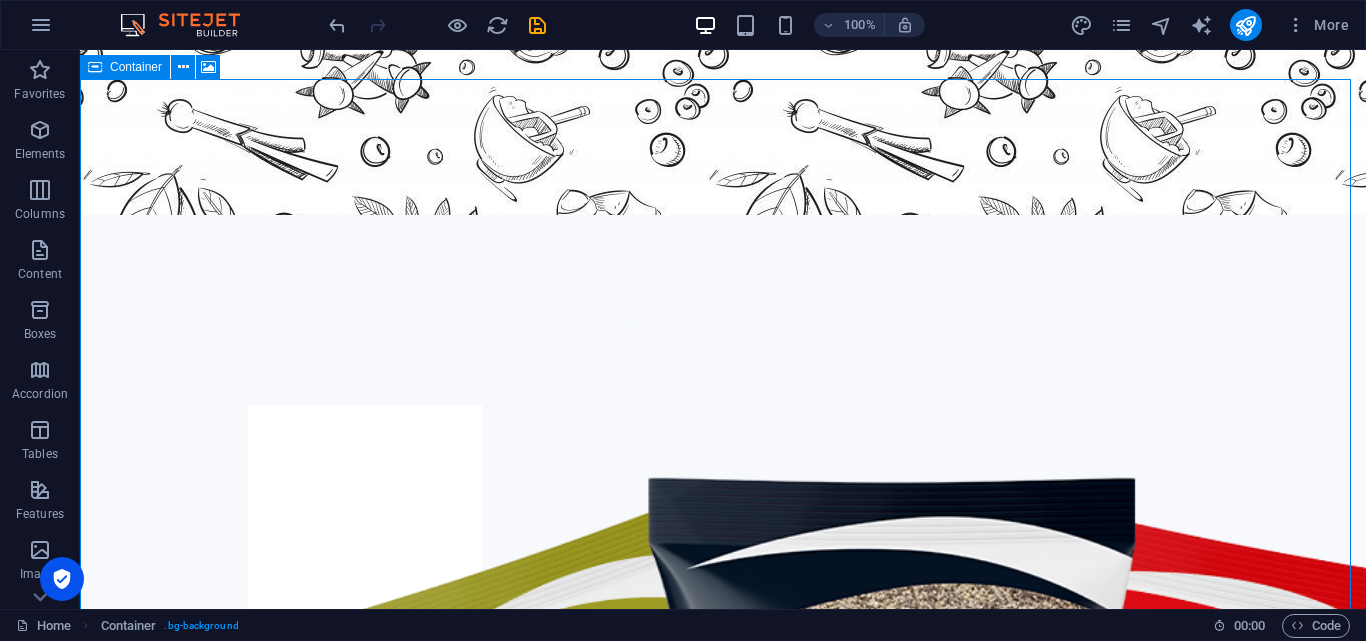 click at bounding box center [95, 67] 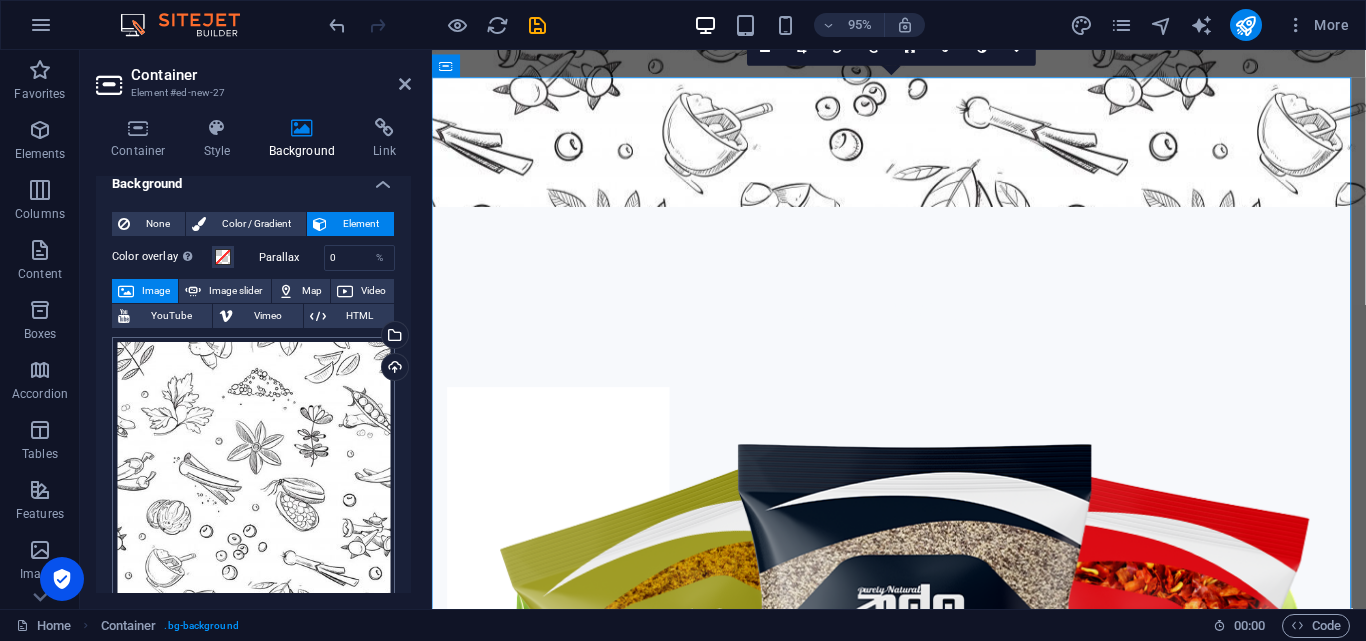 scroll, scrollTop: 15, scrollLeft: 0, axis: vertical 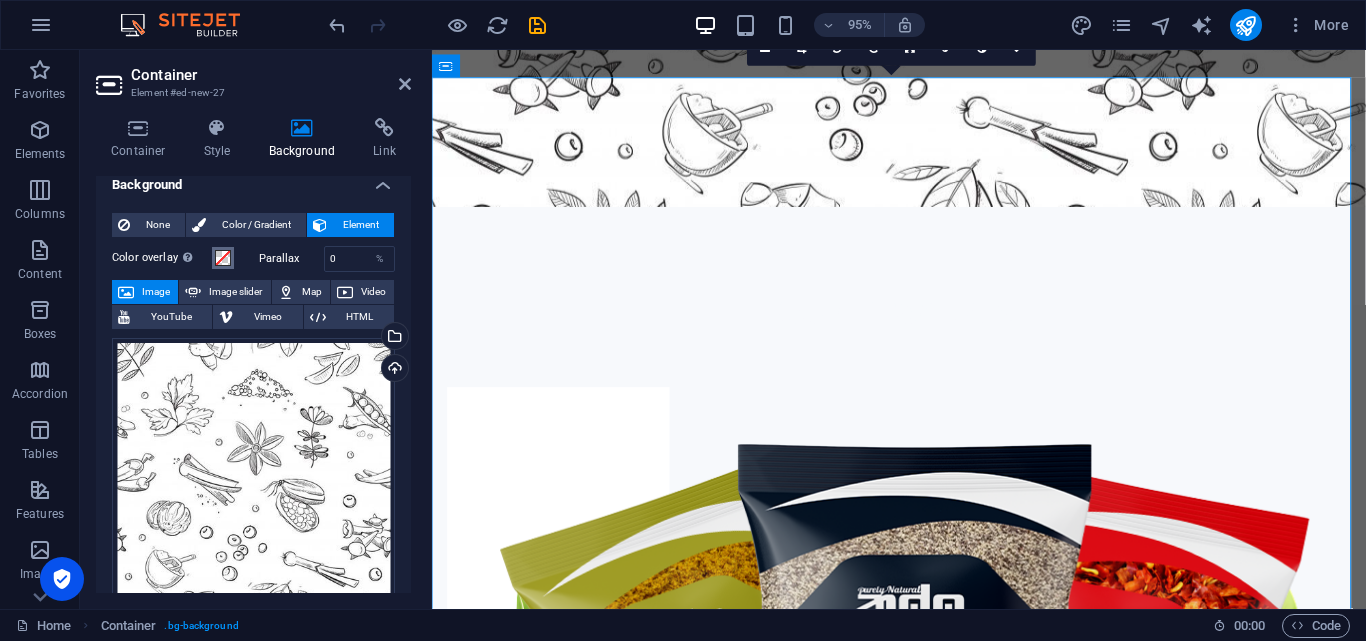 click at bounding box center [223, 258] 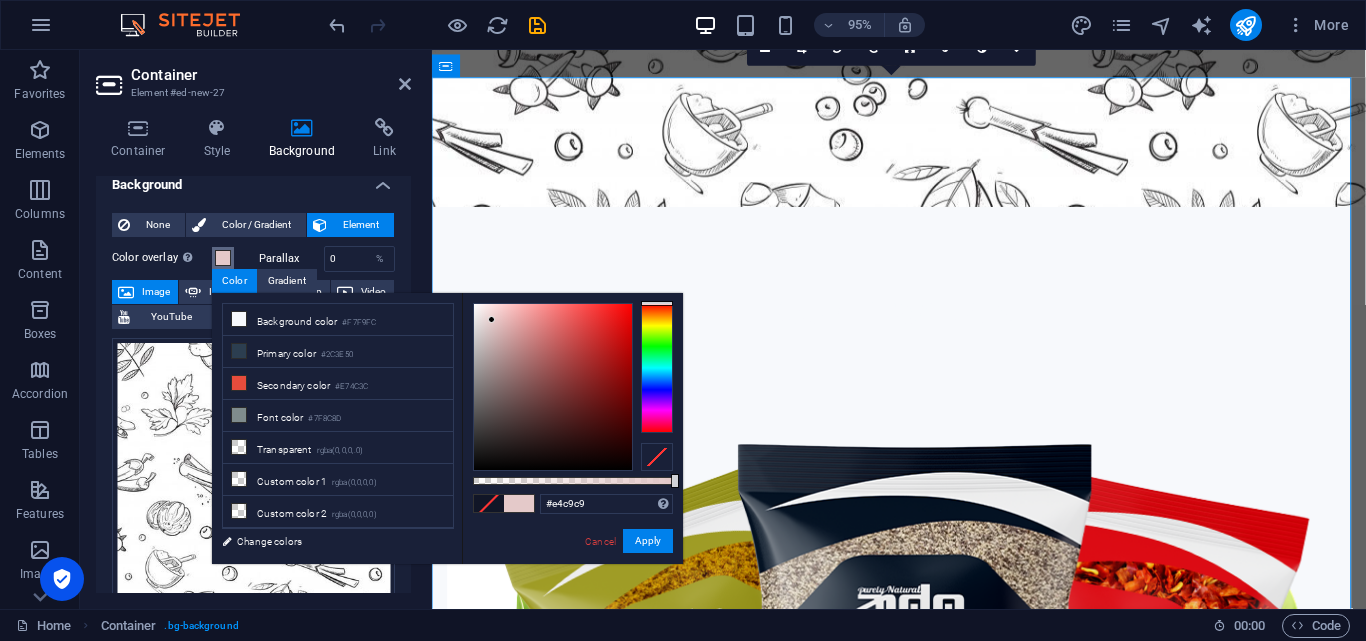 click at bounding box center (553, 387) 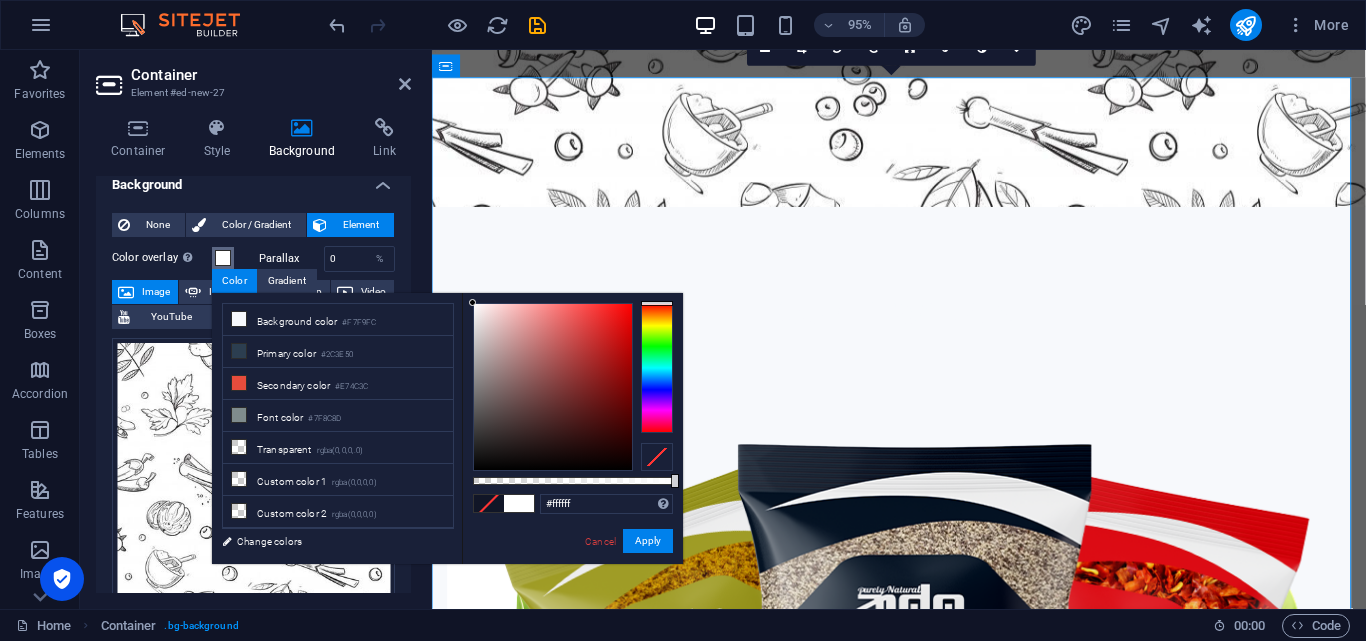 drag, startPoint x: 492, startPoint y: 320, endPoint x: 30, endPoint y: 248, distance: 467.57672 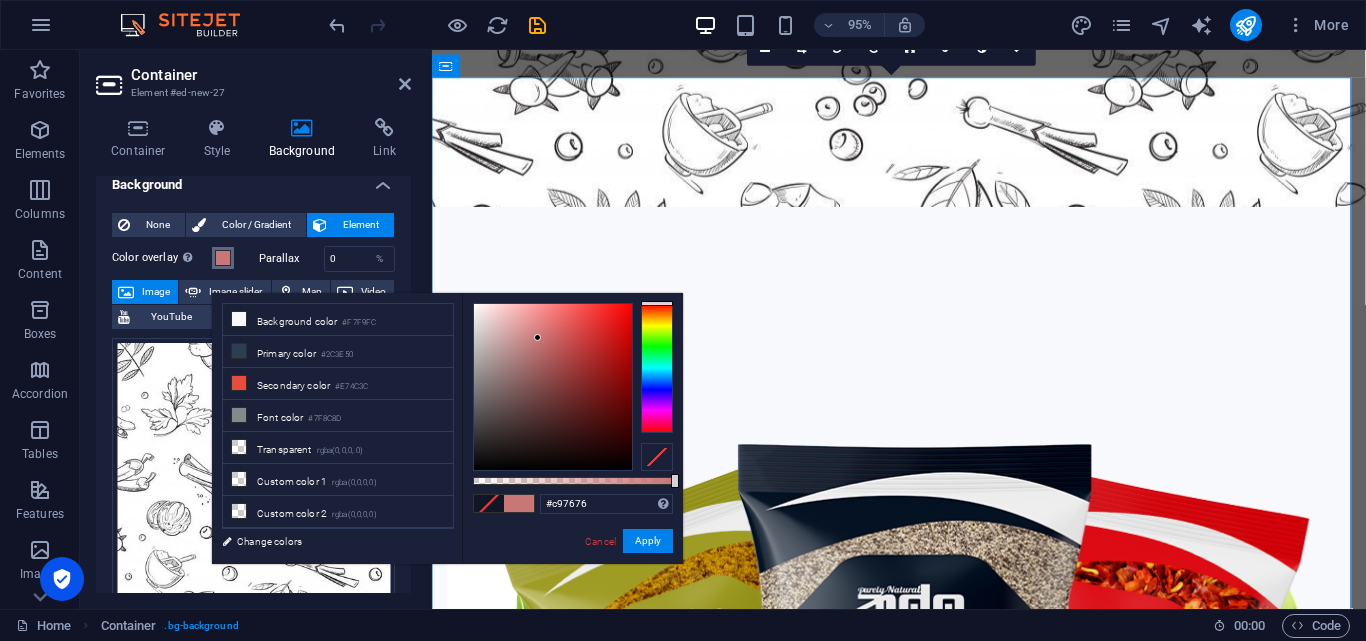 click at bounding box center (553, 387) 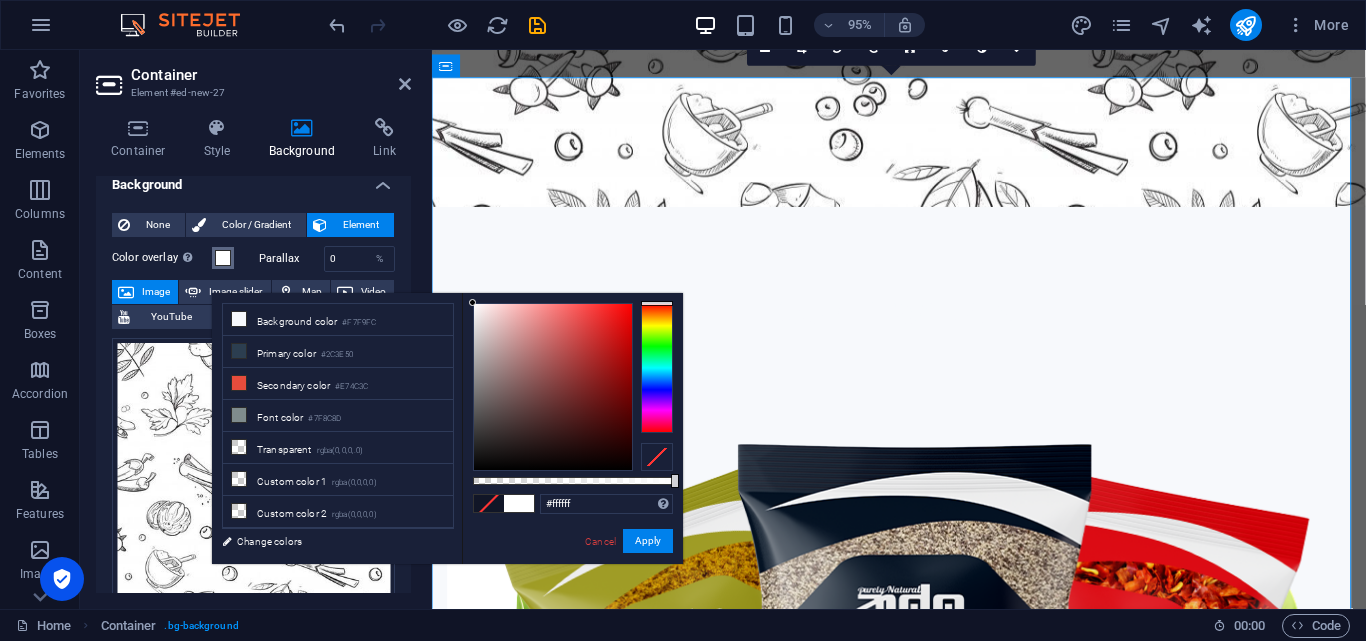 drag, startPoint x: 538, startPoint y: 338, endPoint x: 464, endPoint y: 296, distance: 85.08819 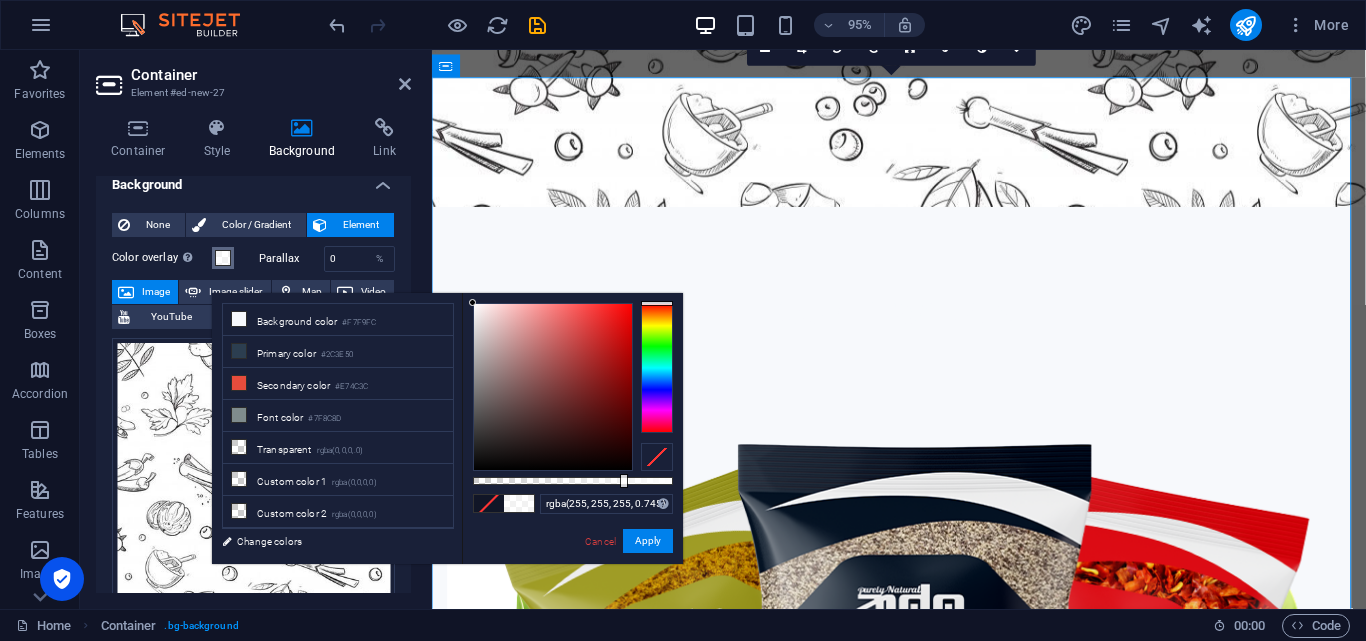 drag, startPoint x: 672, startPoint y: 481, endPoint x: 622, endPoint y: 481, distance: 50 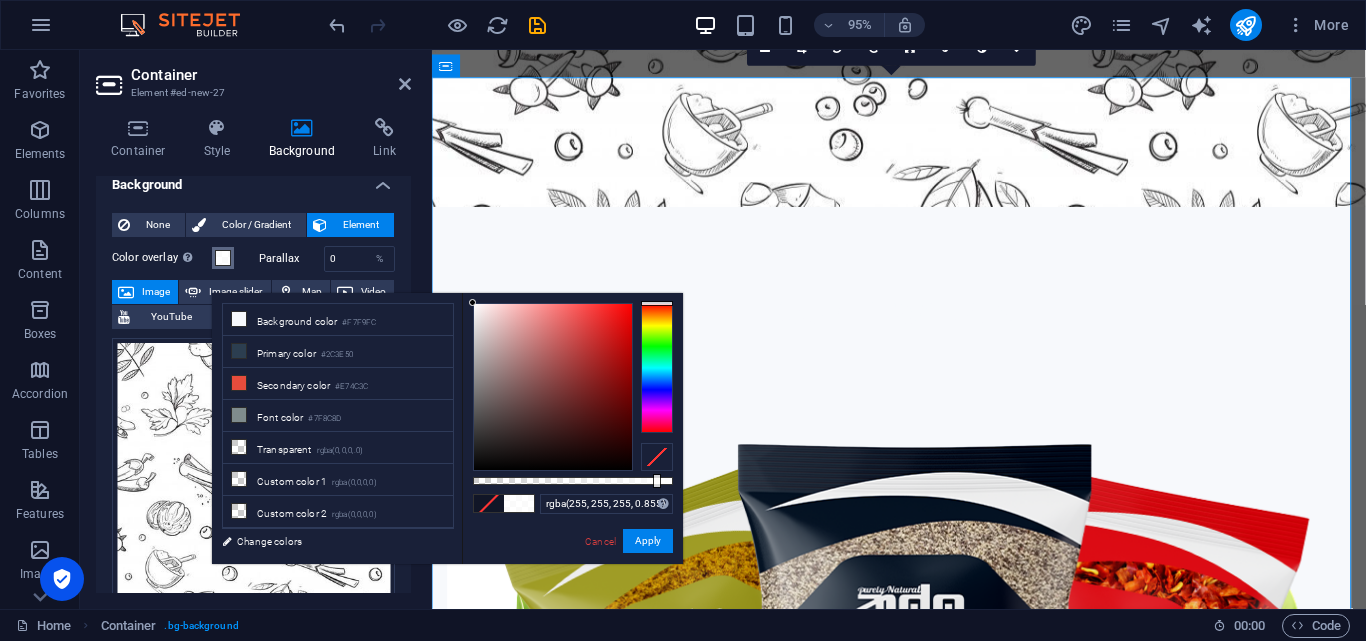 type on "rgba(255, 255, 255, 0.845)" 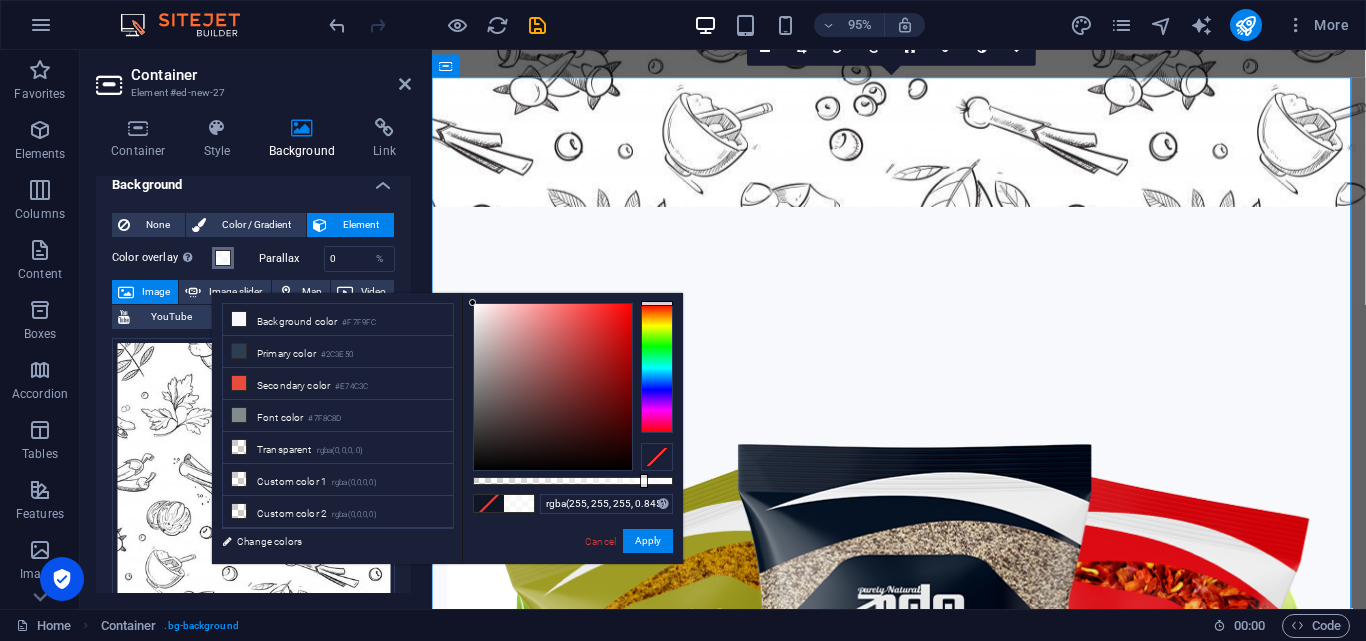 drag, startPoint x: 623, startPoint y: 479, endPoint x: 642, endPoint y: 481, distance: 19.104973 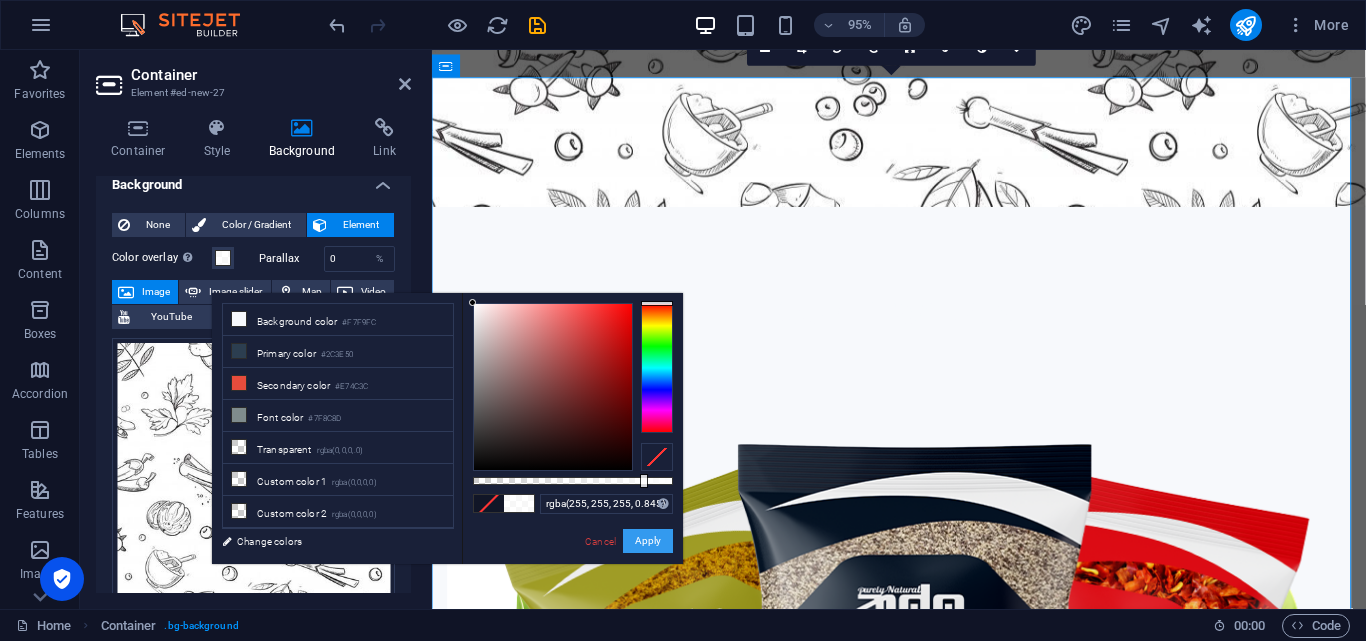 click on "Apply" at bounding box center [648, 541] 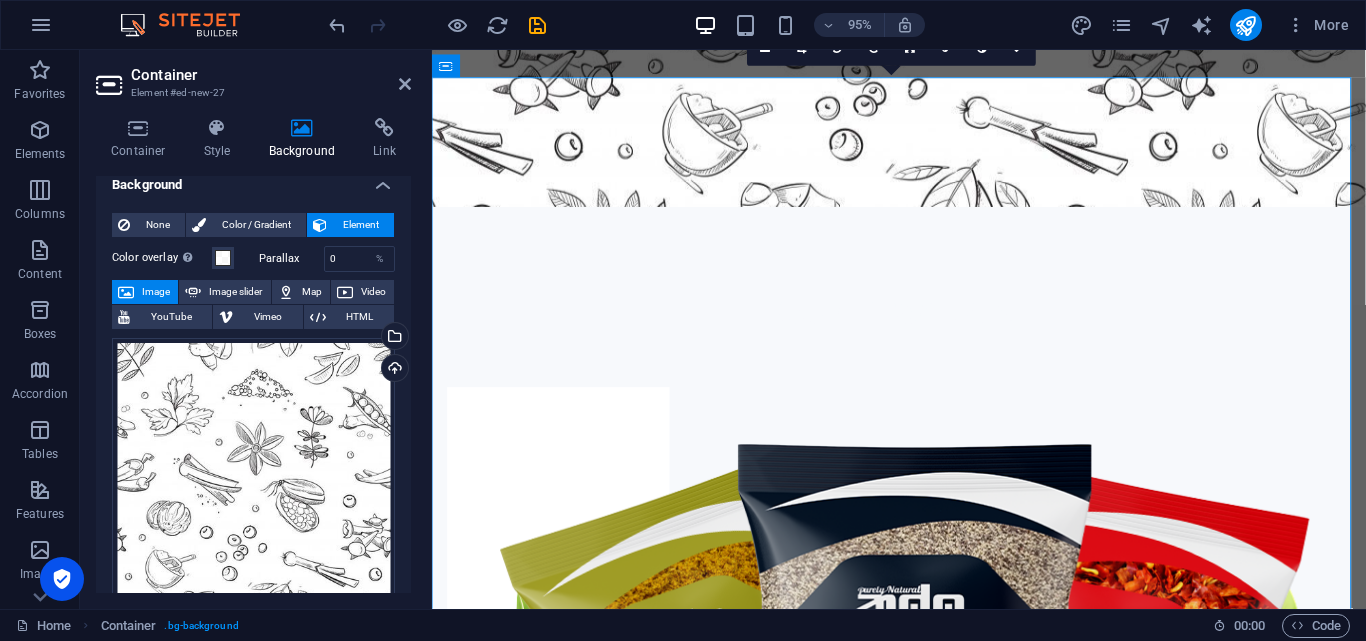 click on "Container Element #ed-new-27
Container Style Background Link Size Height Default px rem % vh vw Min. height None px rem % vh vw Width Default px rem % em vh vw Min. width None px rem % vh vw Content width Default Custom width Width Default px rem % em vh vw Min. width None px rem % vh vw Default padding Custom spacing Default content width and padding can be changed under Design. Edit design Layout (Flexbox) Alignment Determines the flex direction. Default Main axis Determine how elements should behave along the main axis inside this container (justify content). Default Side axis Control the vertical direction of the element inside of the container (align items). Default Wrap Default On Off Fill Controls the distances and direction of elements on the y-axis across several lines (align content). Default Accessibility ARIA helps assistive technologies (like screen readers) to understand the role, state, and behavior of web elements Role The ARIA role defines the purpose of an element.  None Fan" at bounding box center (256, 329) 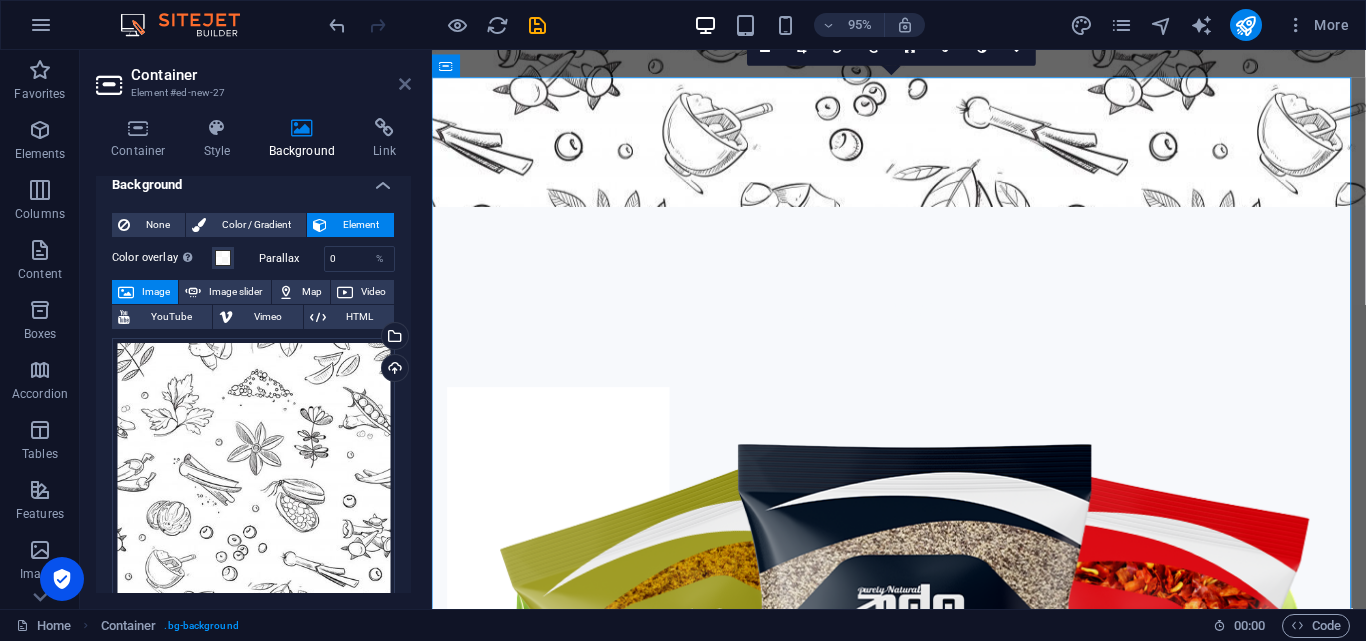 click at bounding box center (405, 84) 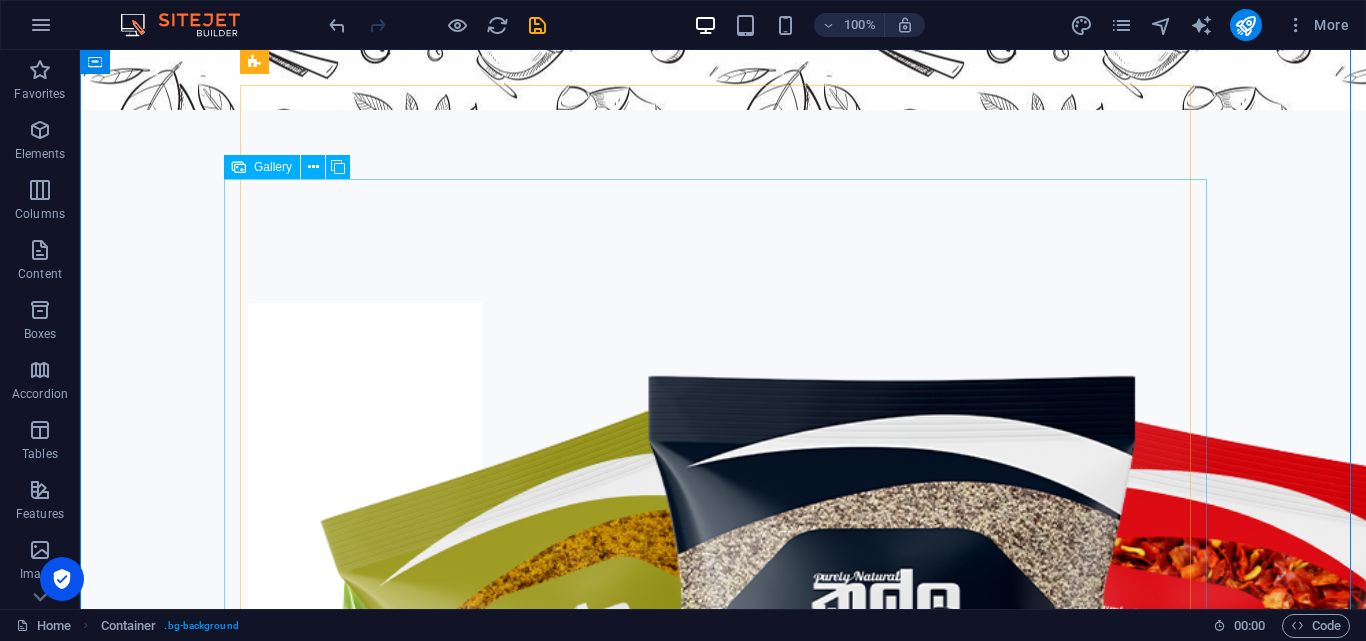 scroll, scrollTop: 1514, scrollLeft: 0, axis: vertical 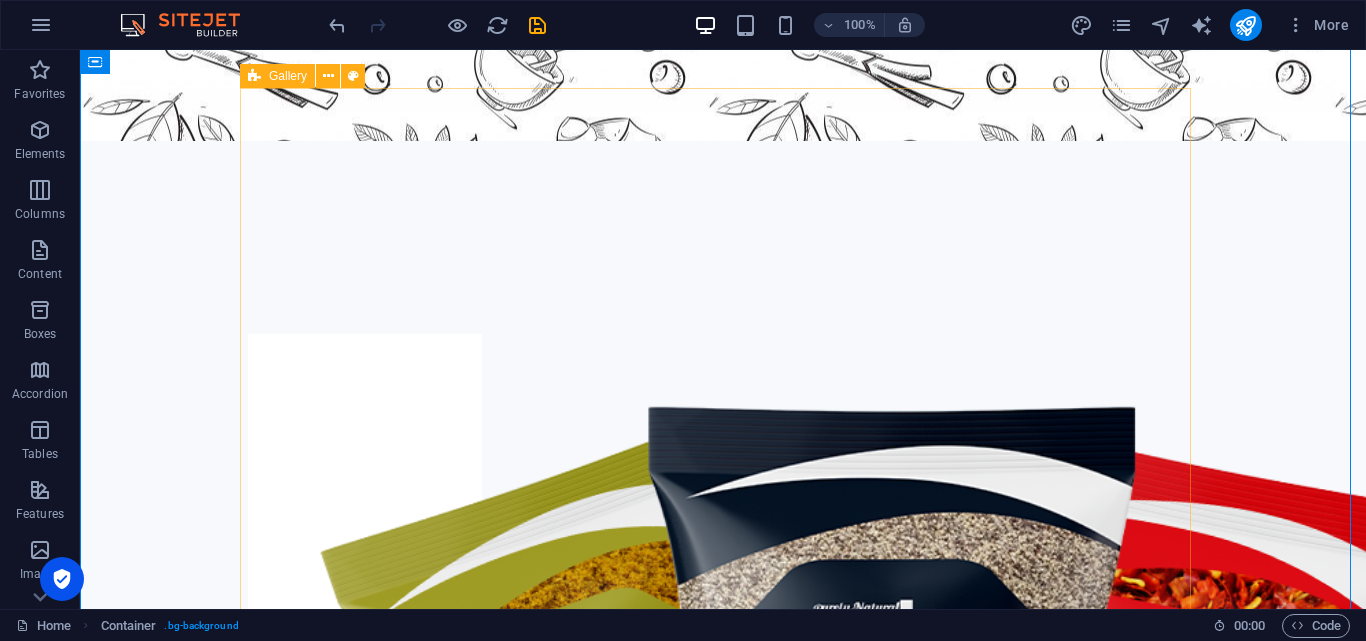 click at bounding box center (254, 76) 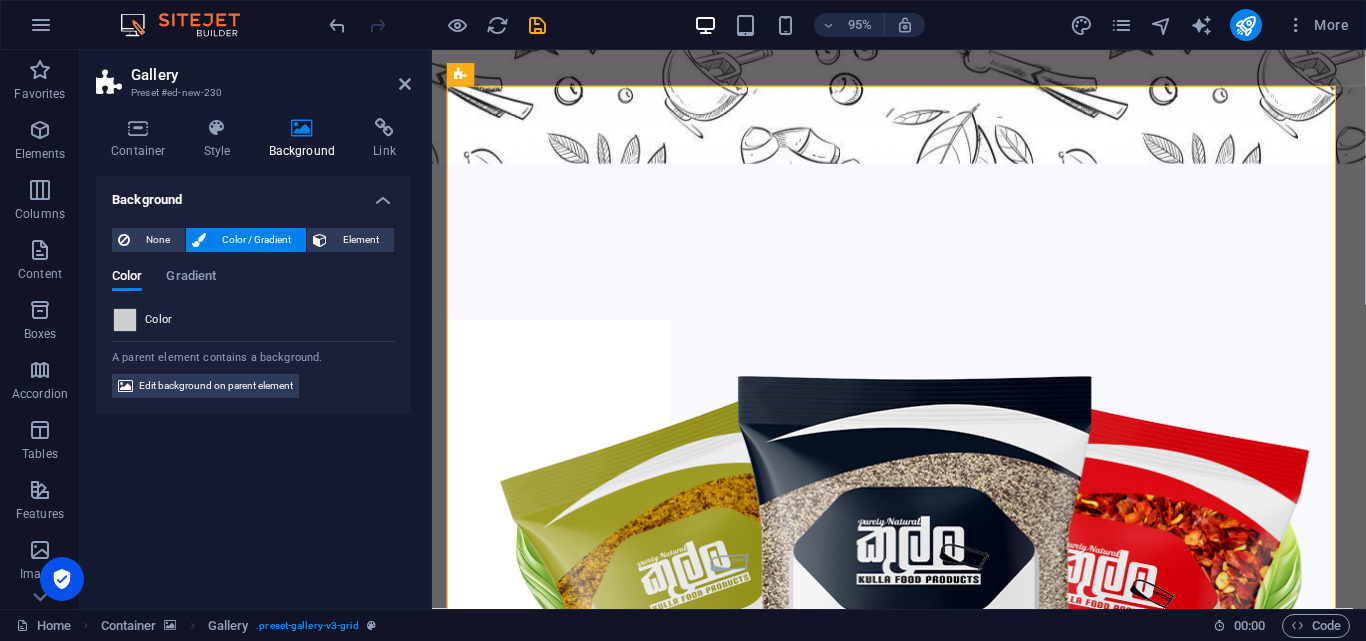 click at bounding box center [125, 320] 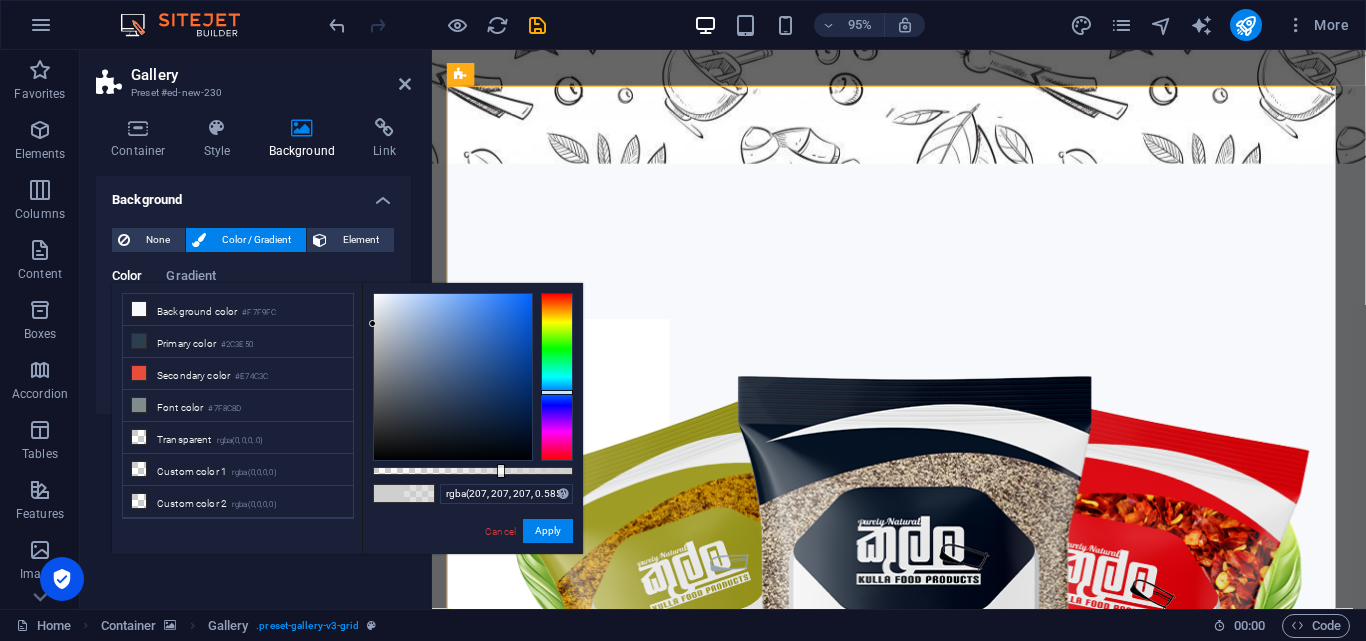 type on "rgba(207, 207, 207, 0.58)" 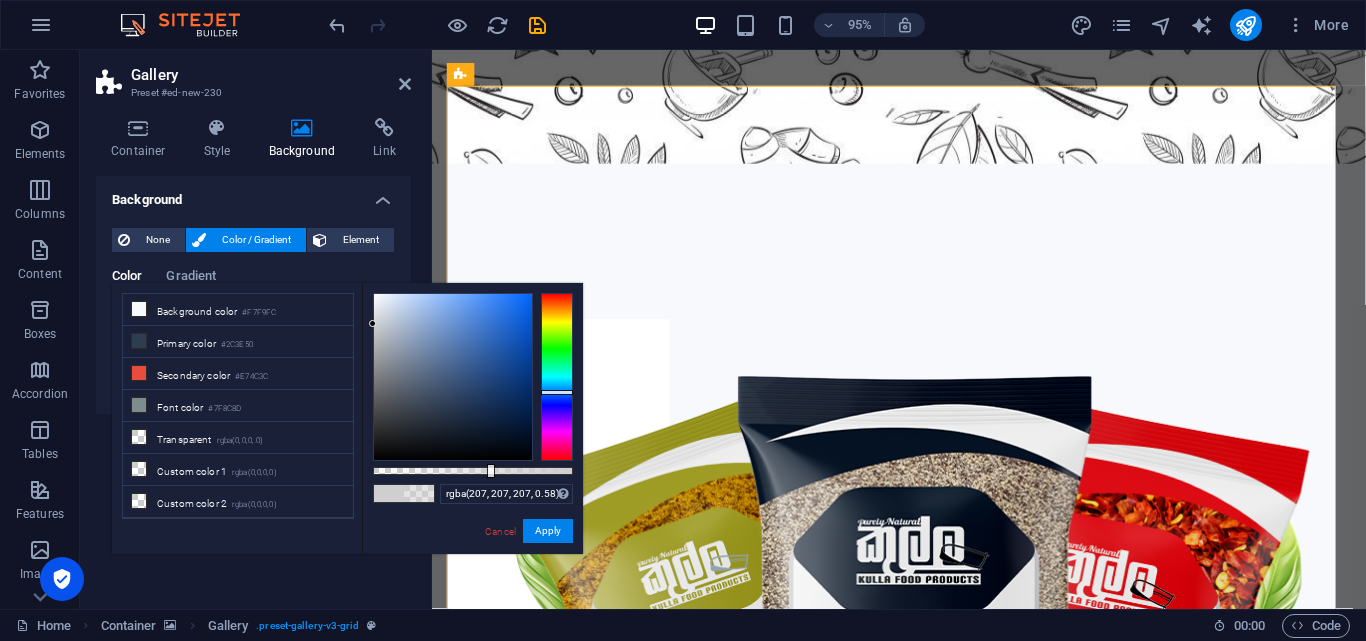 drag, startPoint x: 572, startPoint y: 469, endPoint x: 489, endPoint y: 462, distance: 83.294655 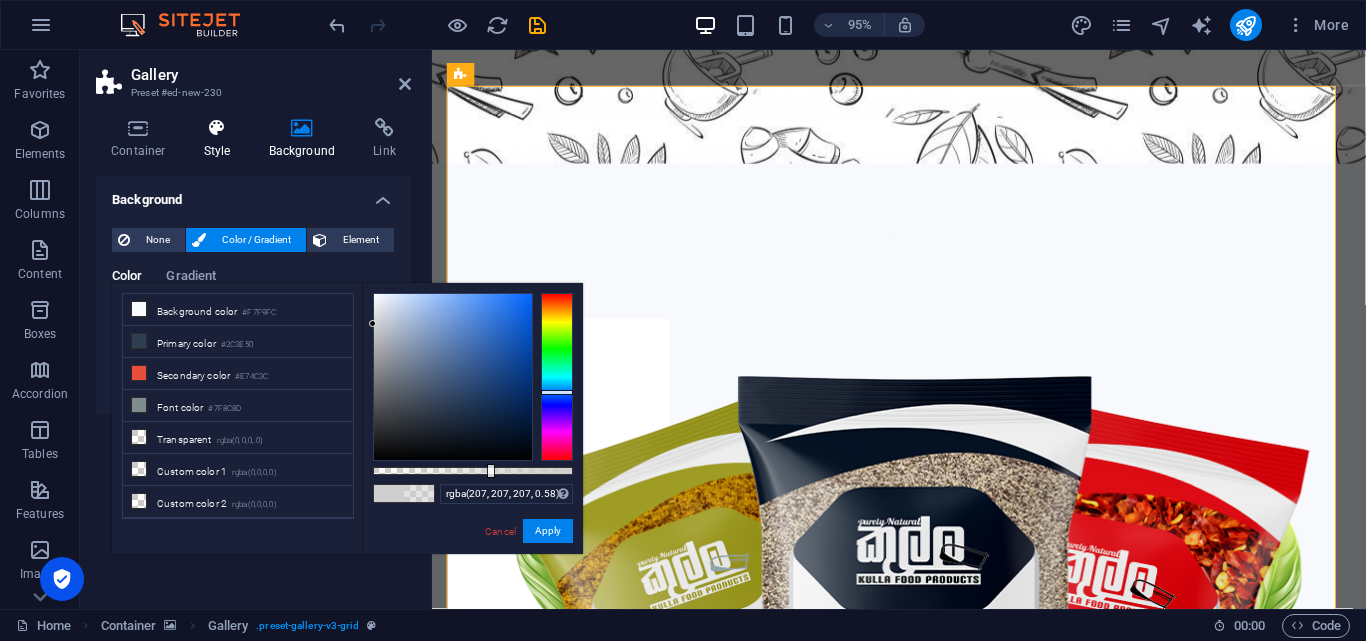 click at bounding box center [217, 128] 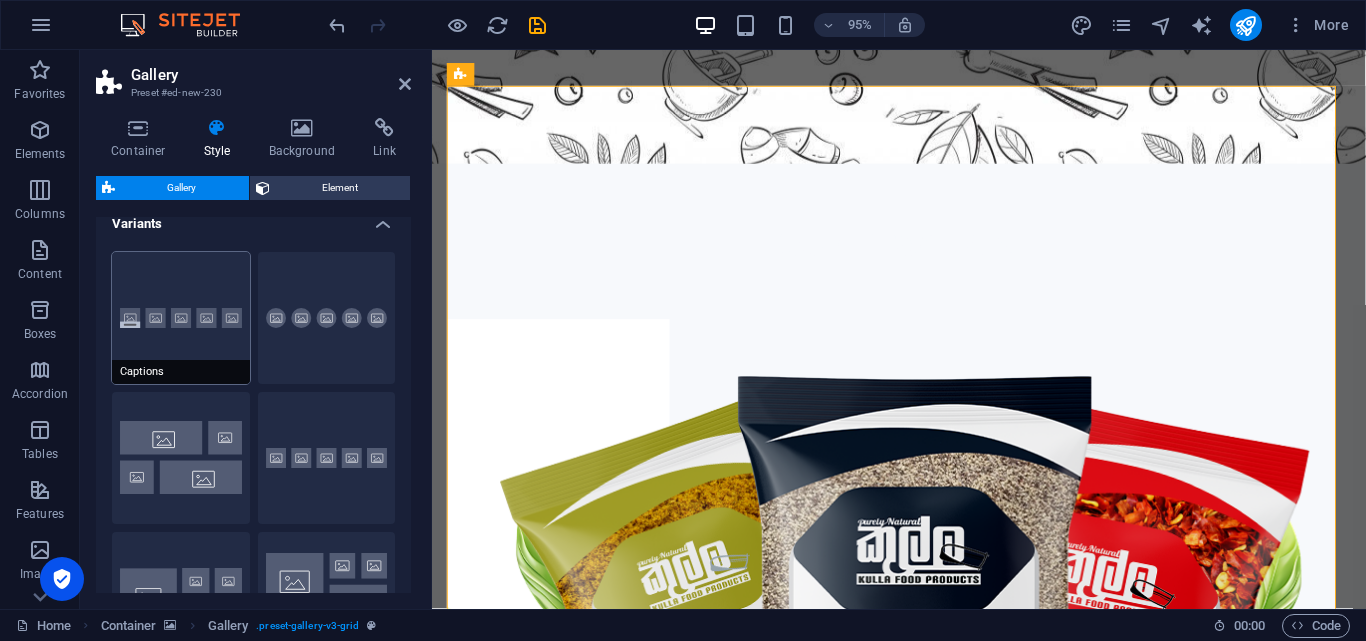 scroll, scrollTop: 16, scrollLeft: 0, axis: vertical 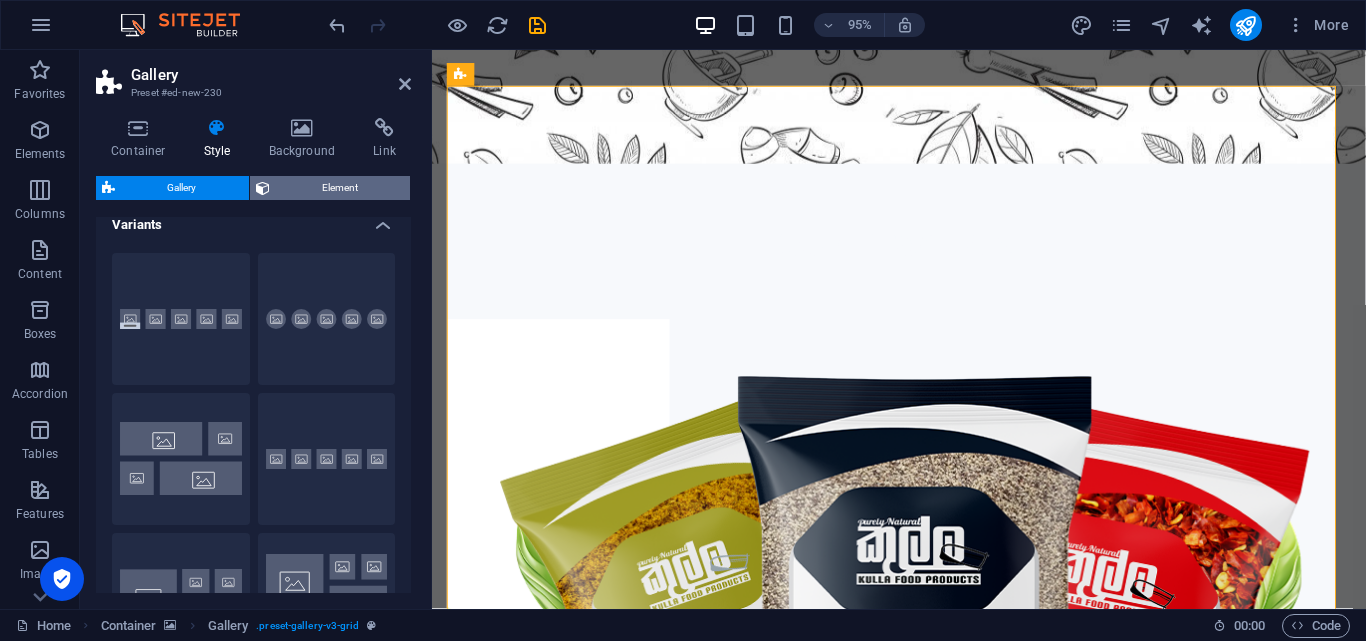 click on "Element" at bounding box center (340, 188) 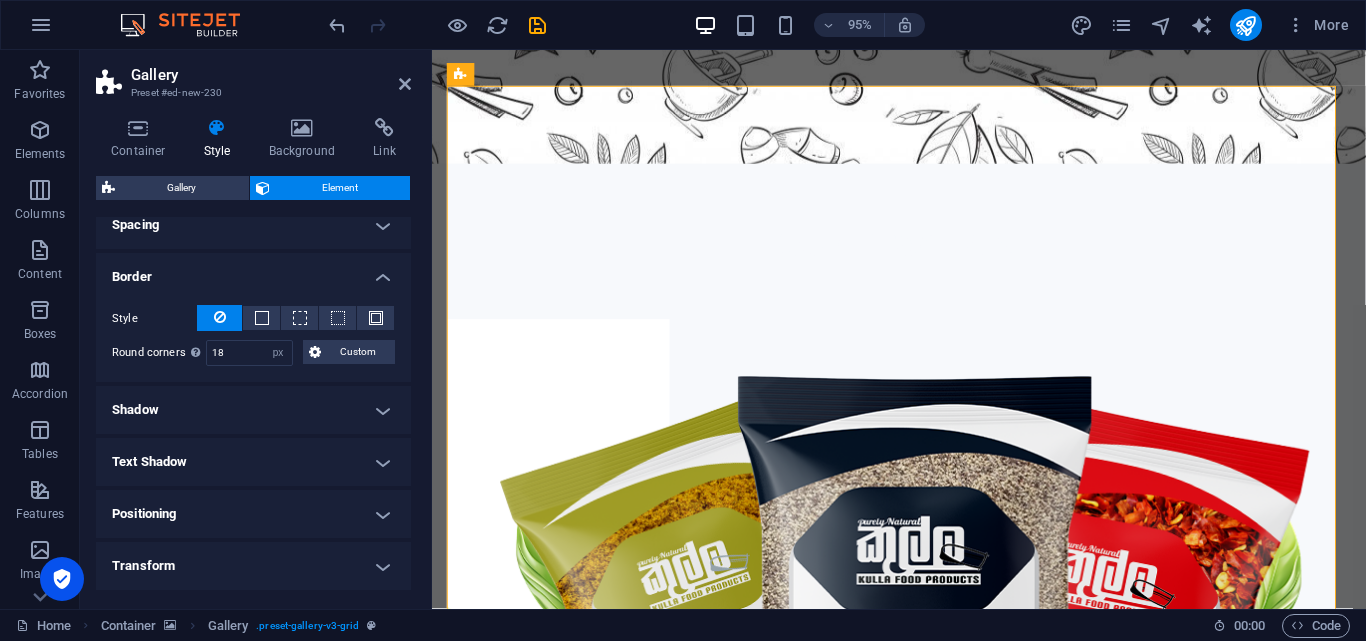 scroll, scrollTop: 398, scrollLeft: 0, axis: vertical 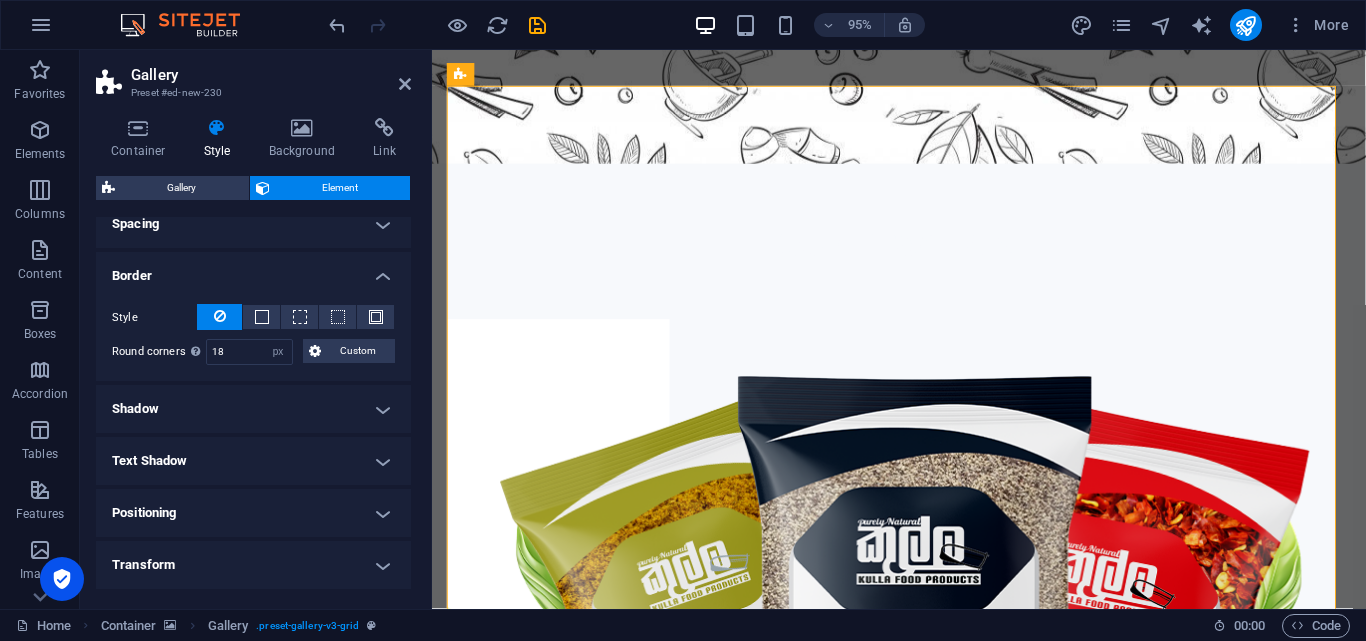 click on "Shadow" at bounding box center (253, 409) 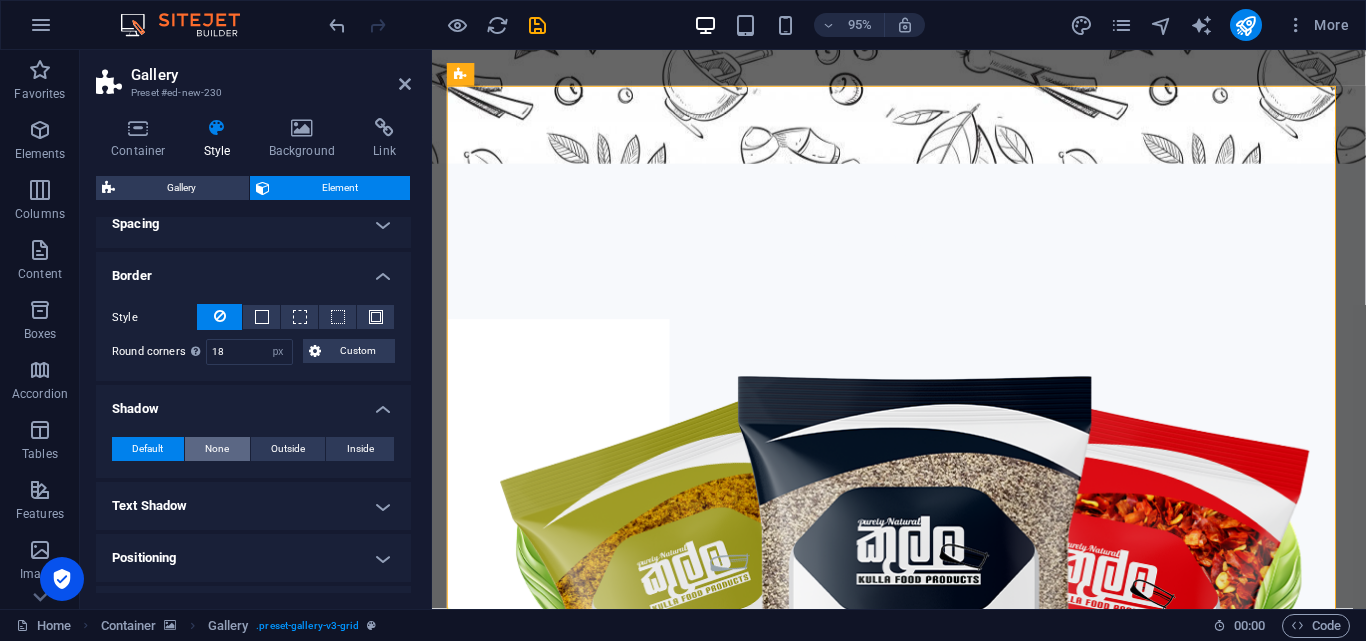 click on "None" at bounding box center [217, 449] 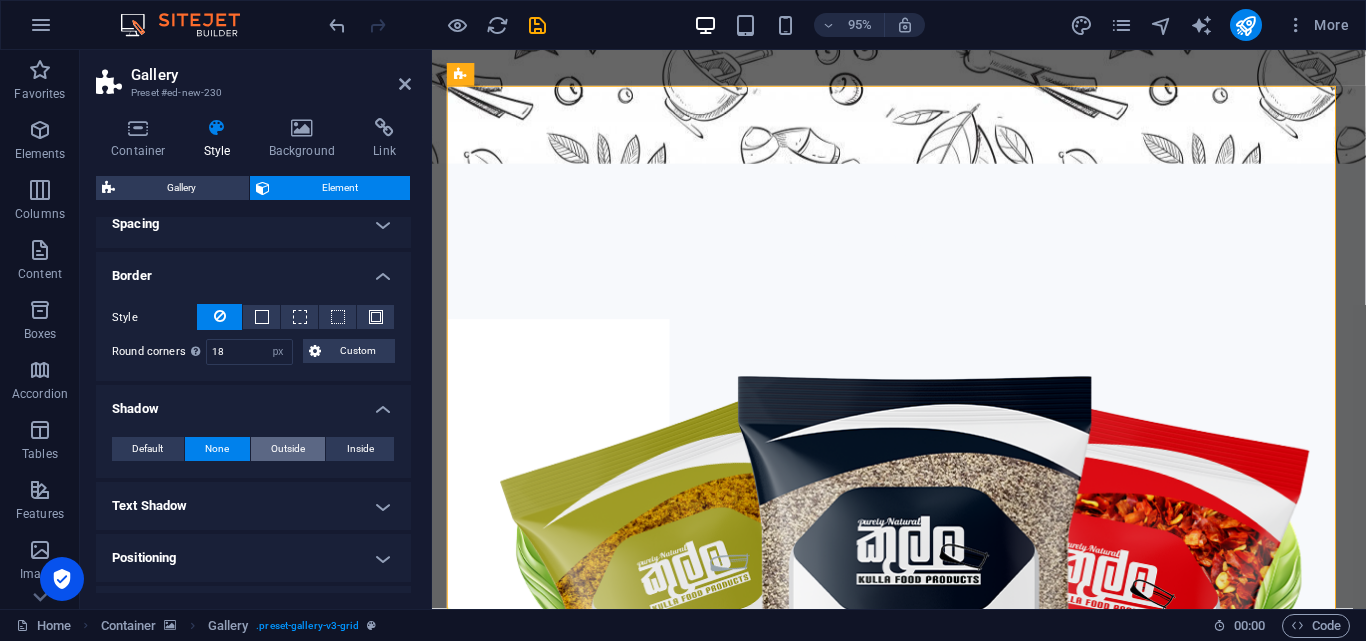 click on "Outside" at bounding box center (288, 449) 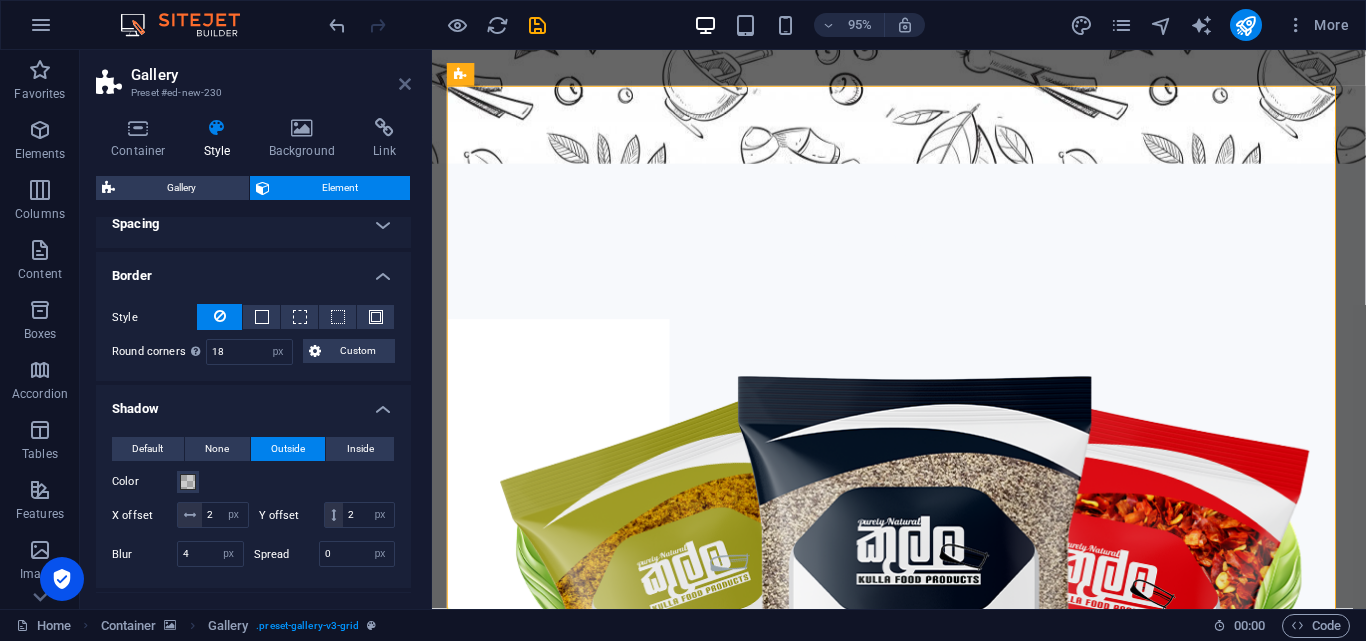 click at bounding box center [405, 84] 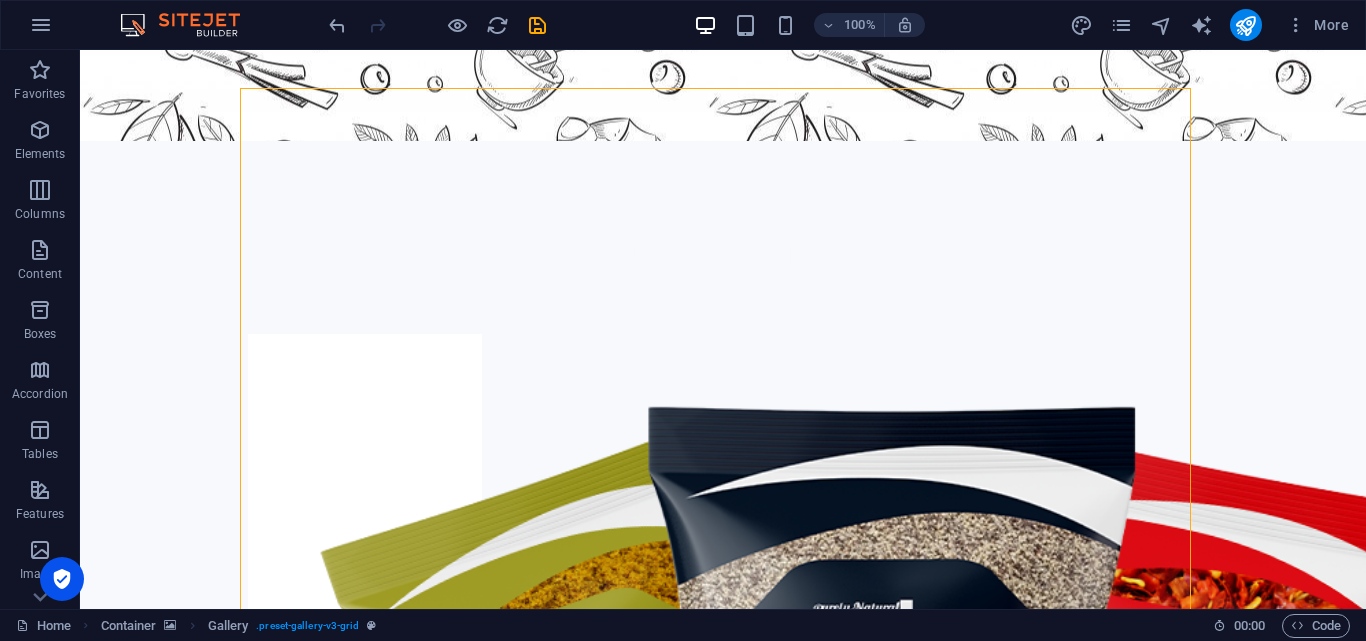 click at bounding box center (723, 3787) 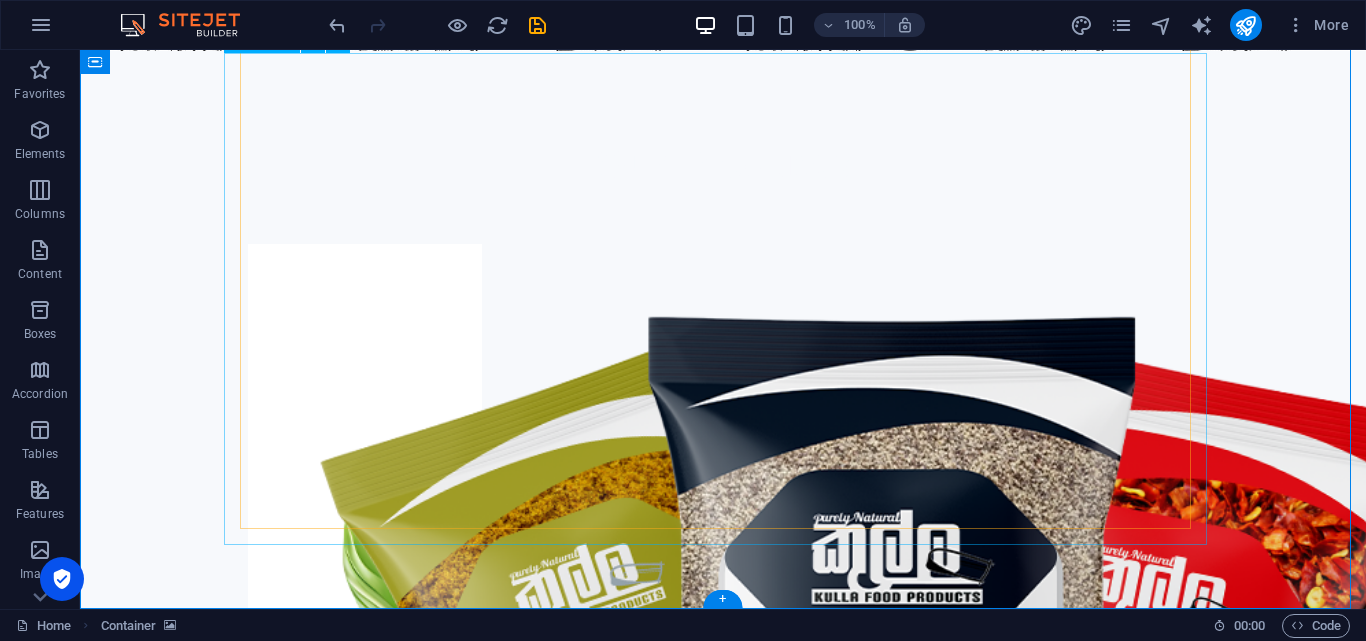 scroll, scrollTop: 1643, scrollLeft: 0, axis: vertical 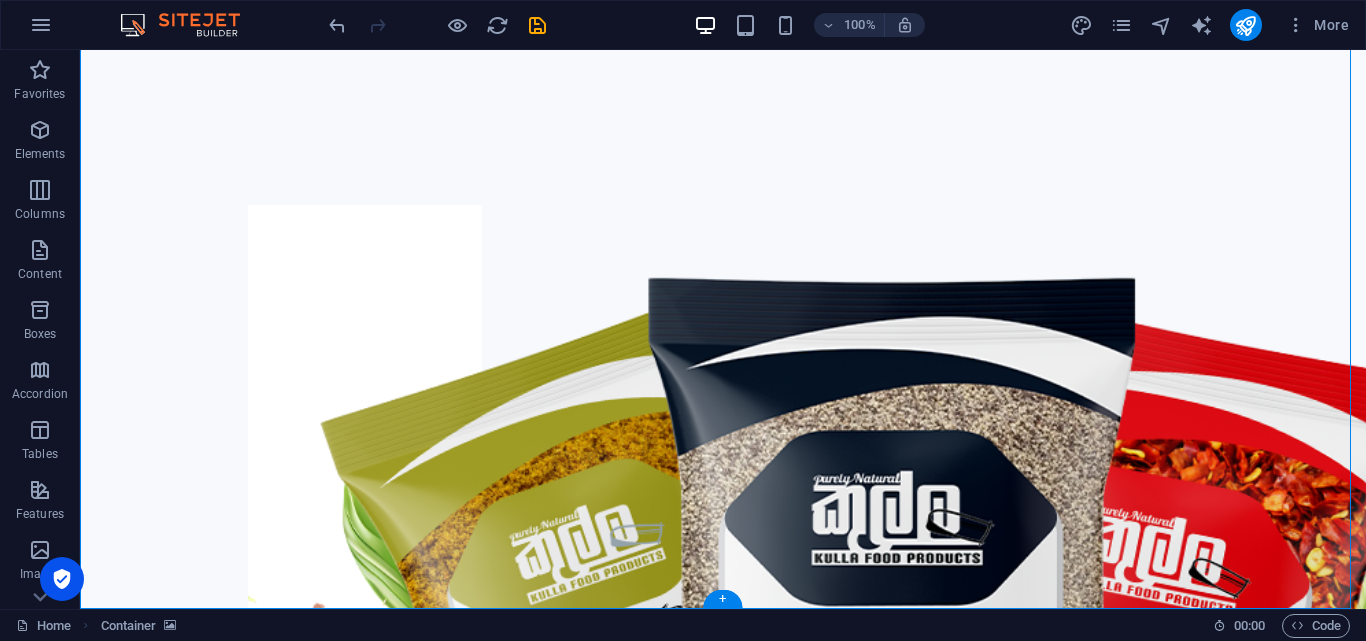 click at bounding box center [723, 3658] 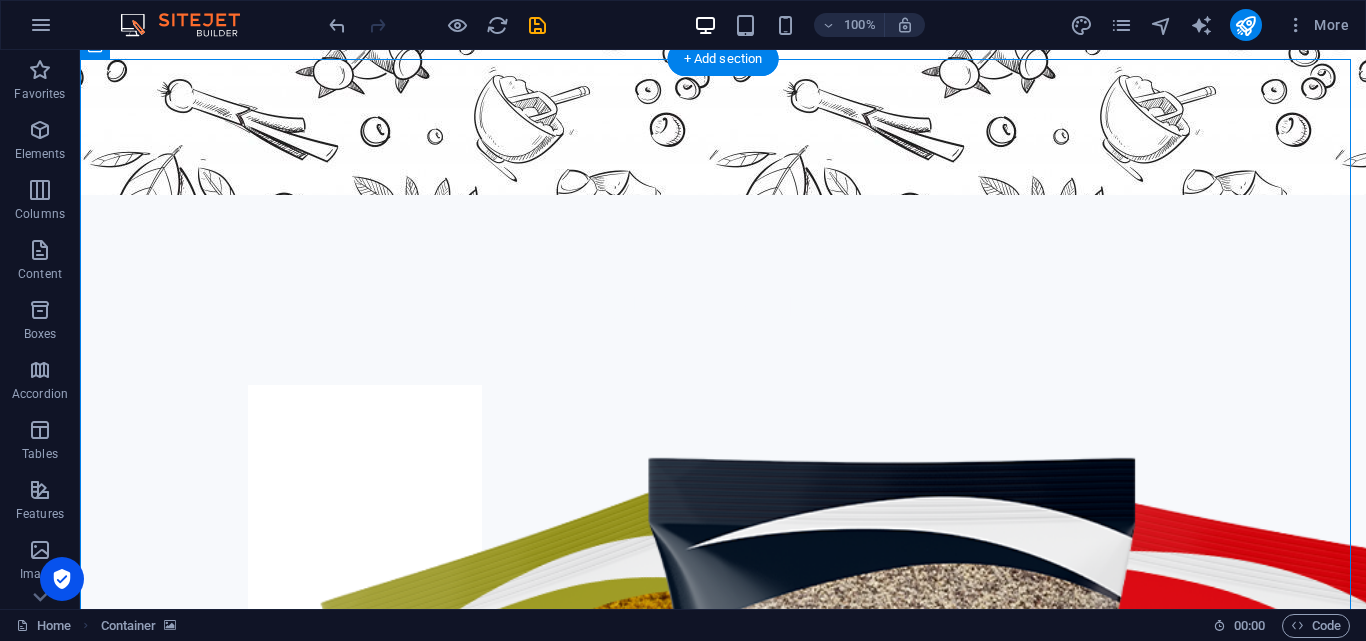 scroll, scrollTop: 1352, scrollLeft: 0, axis: vertical 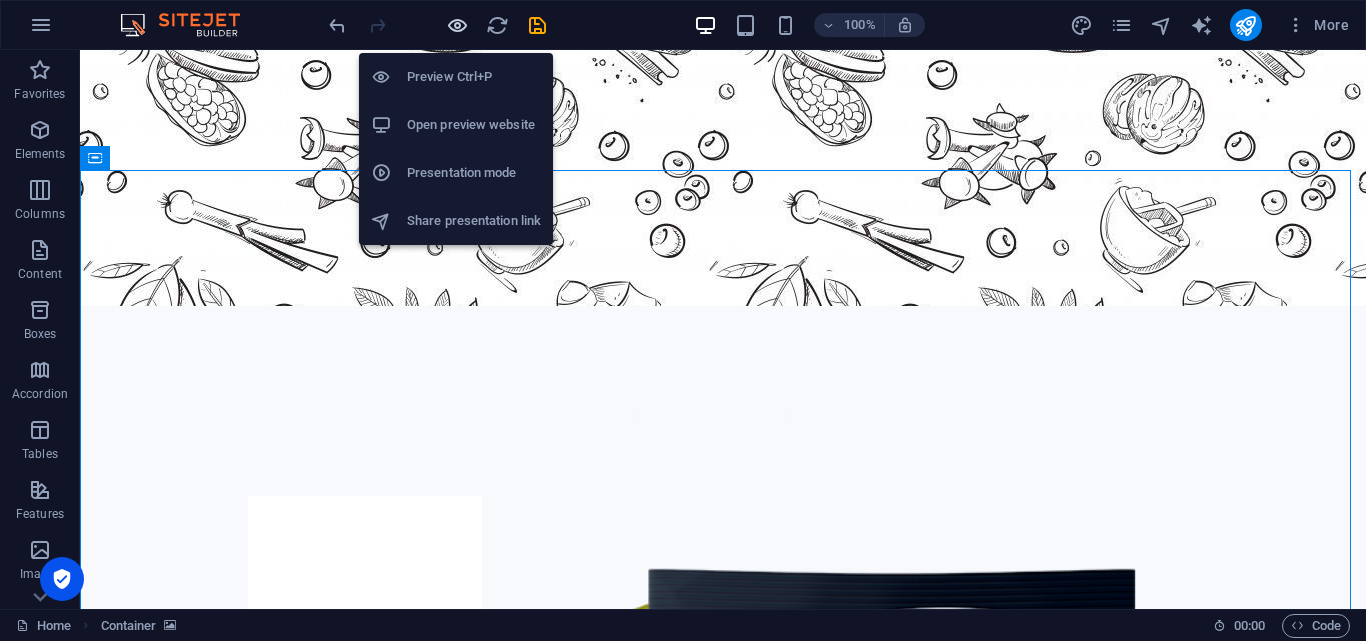 click at bounding box center [457, 25] 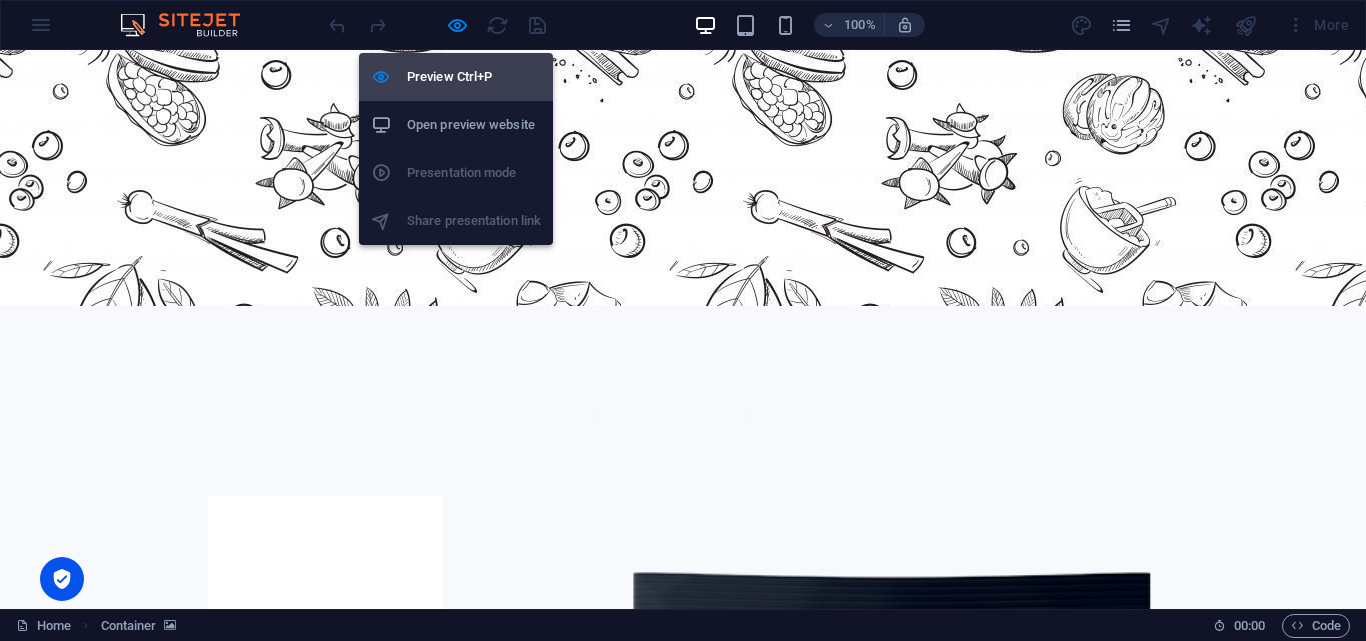 click on "Preview Ctrl+P" at bounding box center [474, 77] 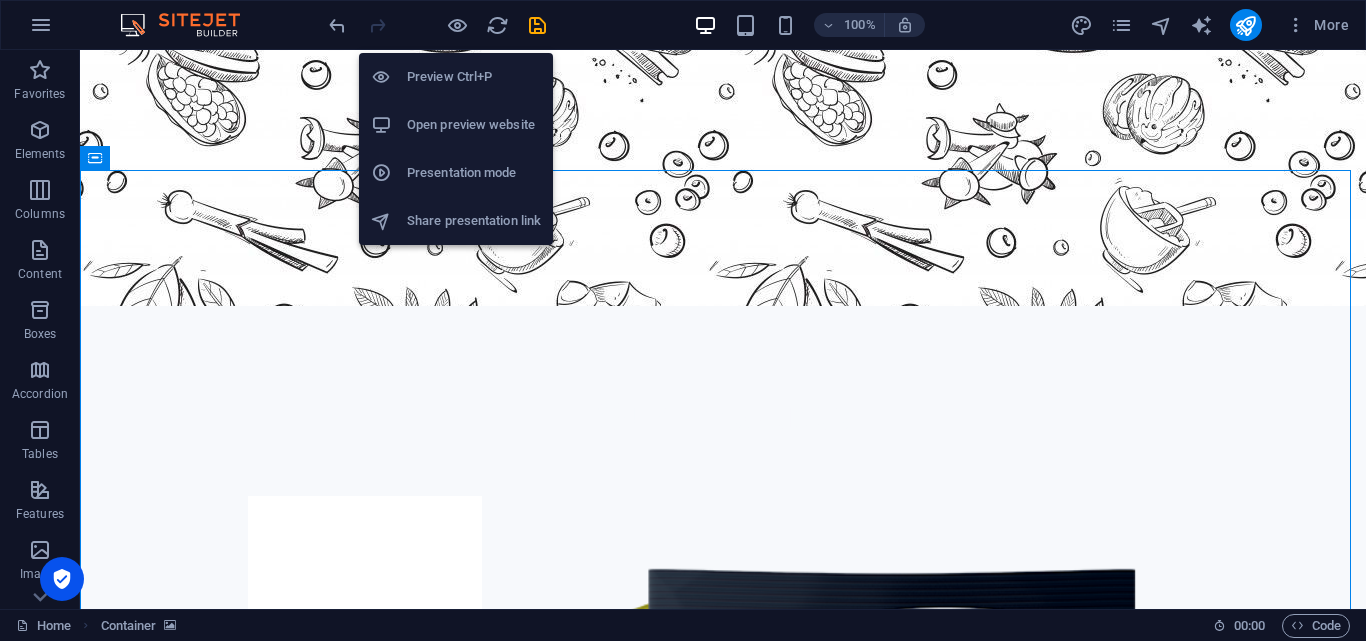 click on "Preview Ctrl+P" at bounding box center [474, 77] 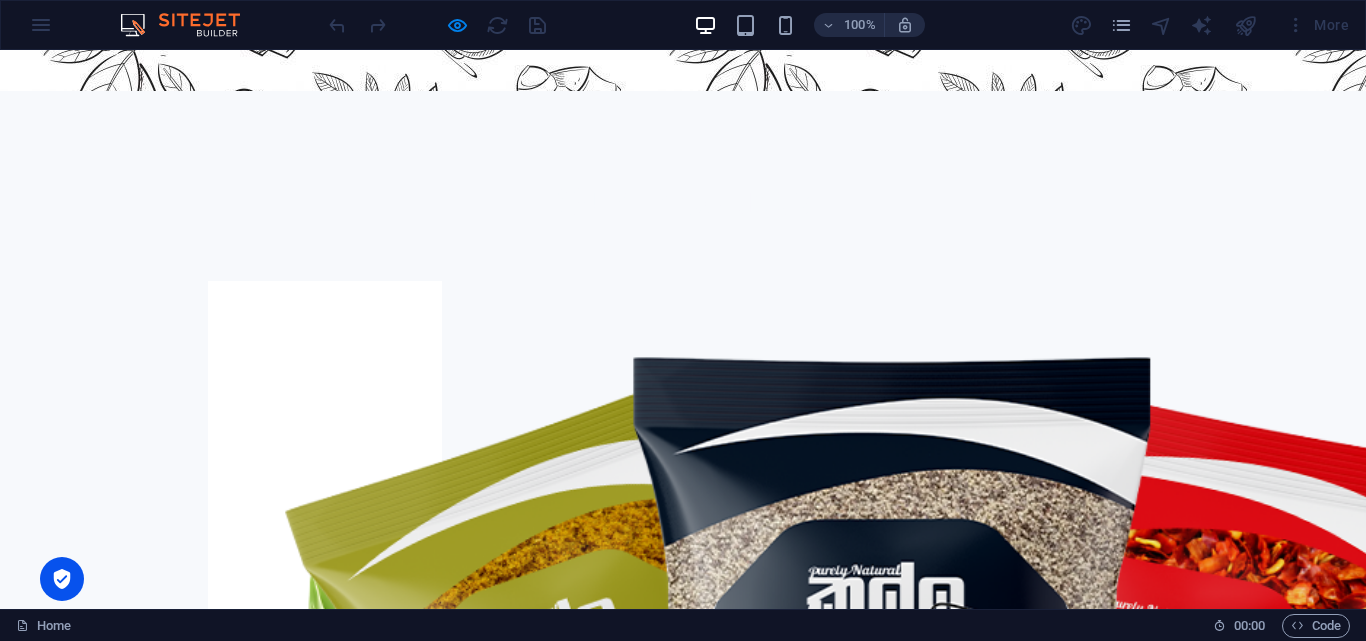 scroll, scrollTop: 1568, scrollLeft: 0, axis: vertical 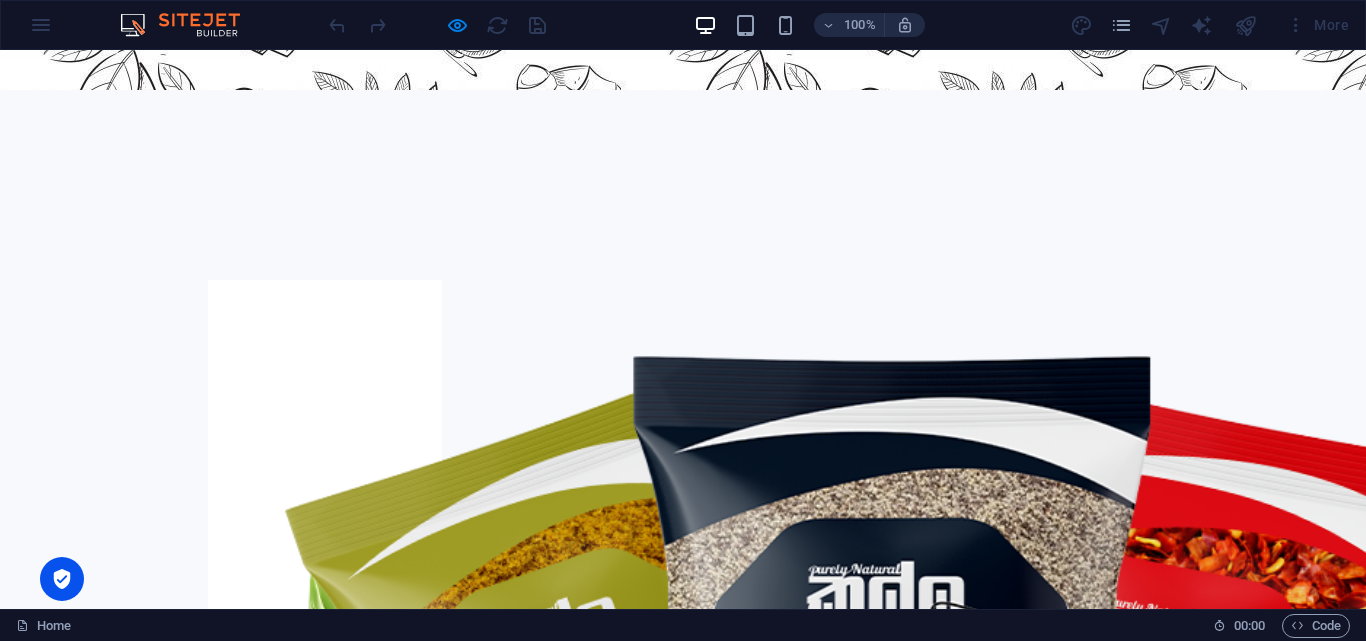 click at bounding box center (683, 3778) 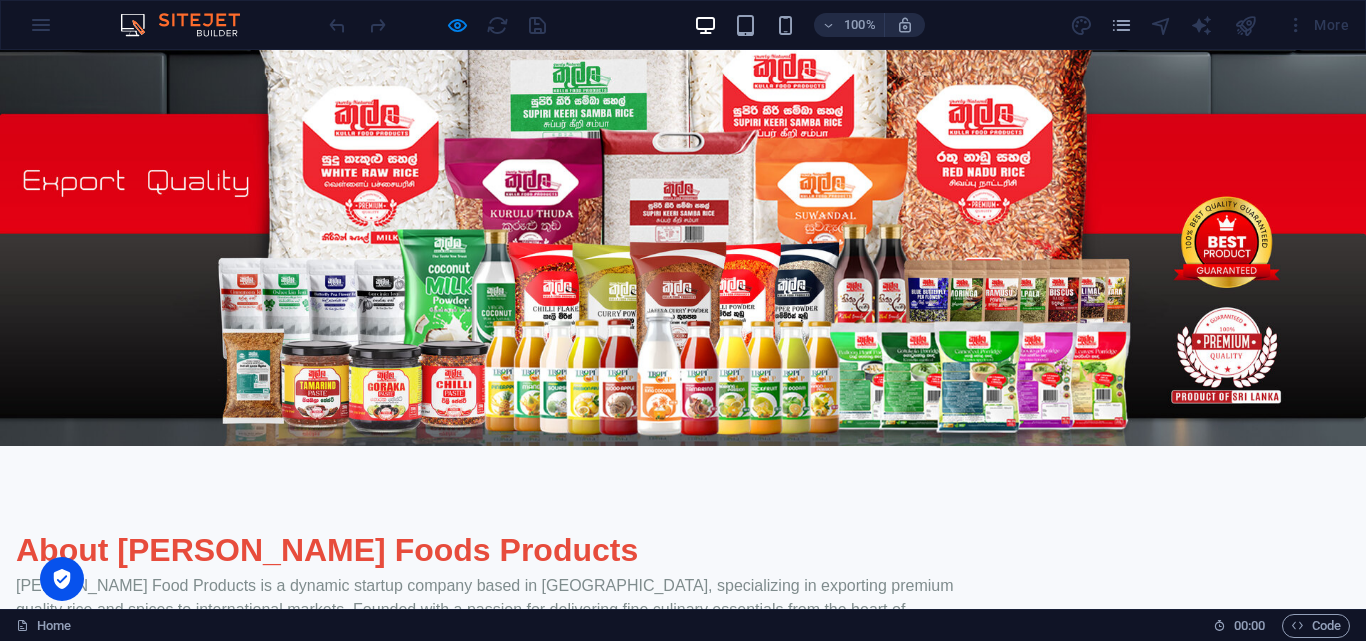 scroll, scrollTop: 0, scrollLeft: 0, axis: both 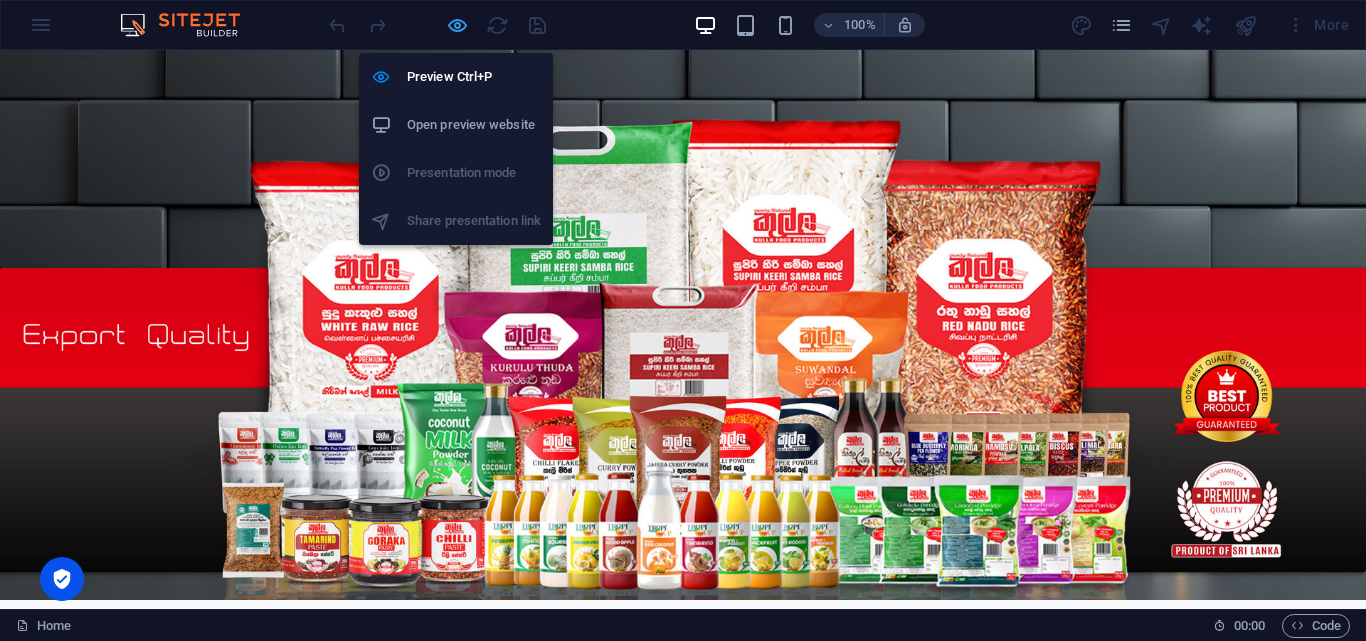 click at bounding box center [457, 25] 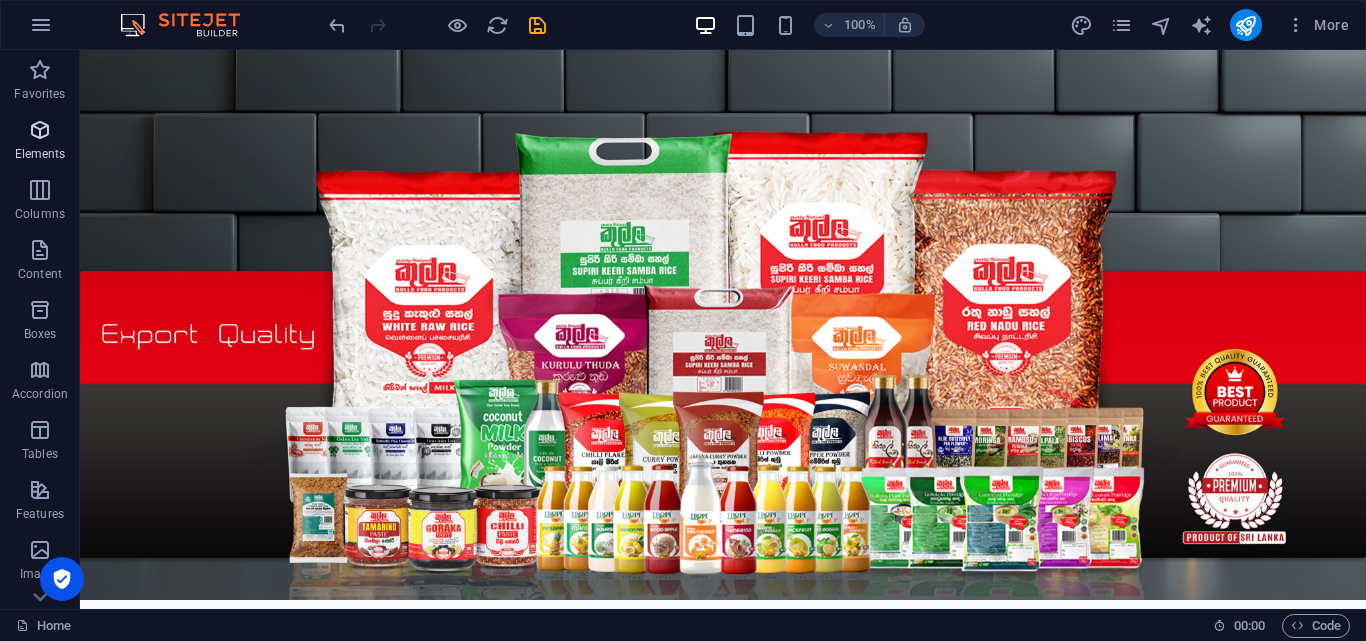 click on "Elements" at bounding box center [40, 154] 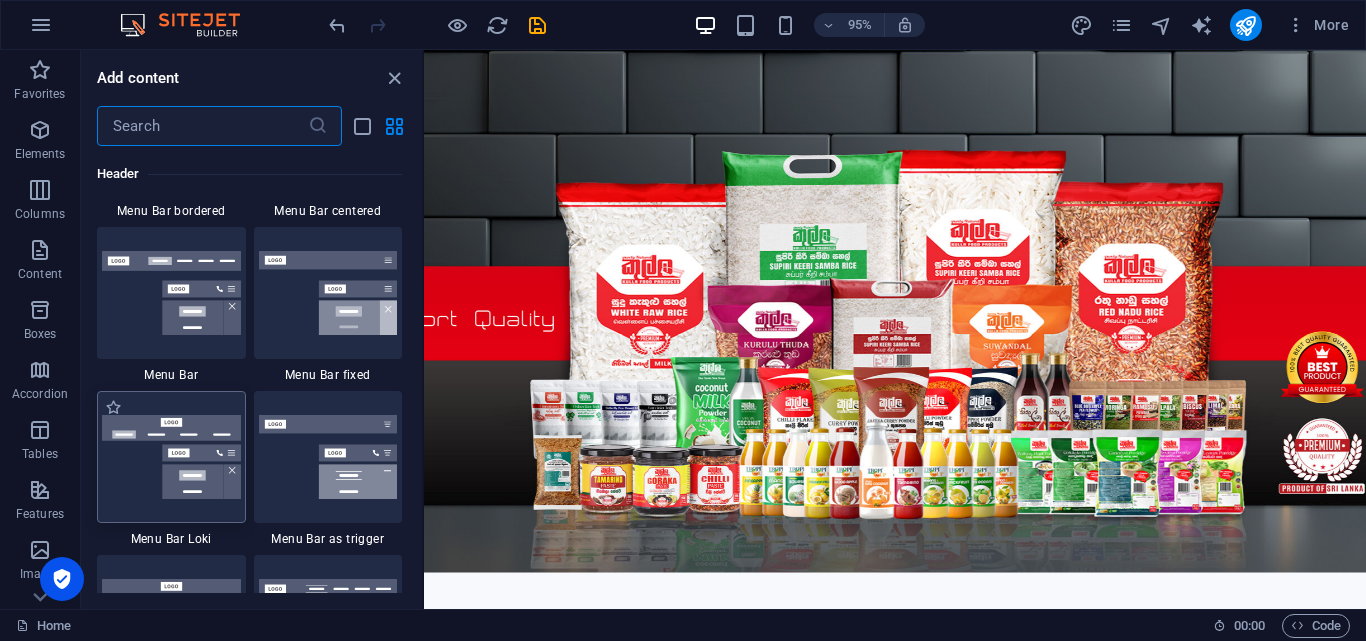 scroll, scrollTop: 12017, scrollLeft: 0, axis: vertical 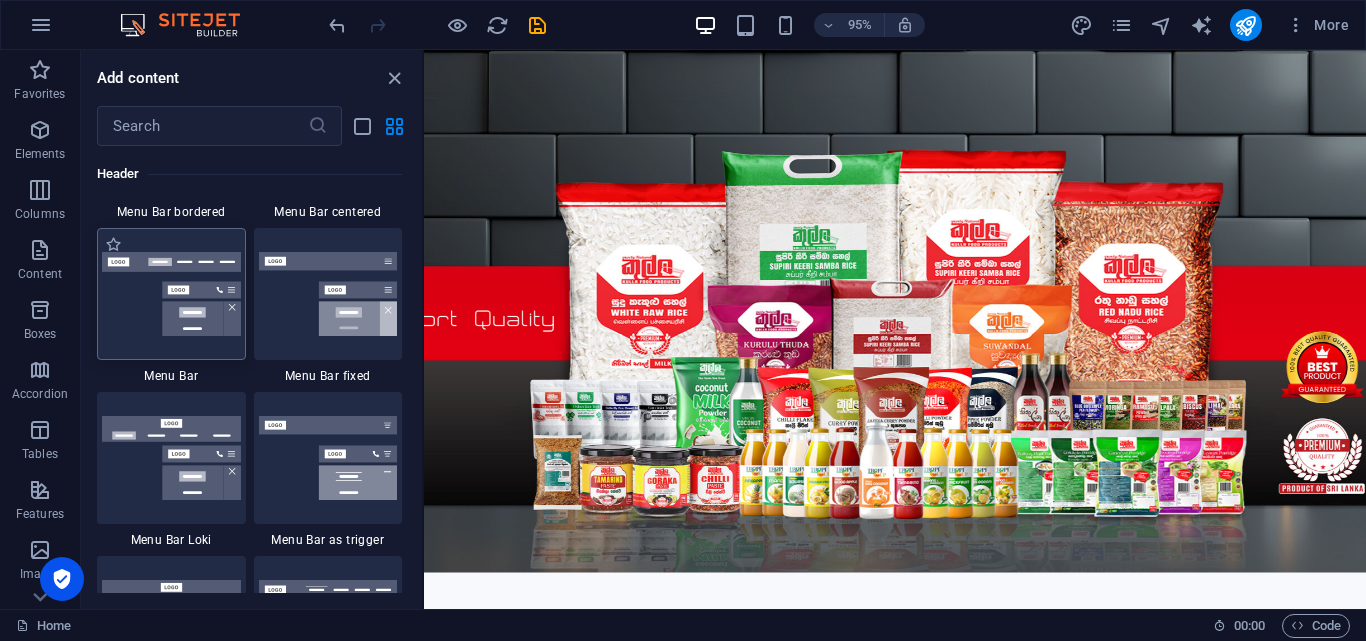 click at bounding box center [171, 294] 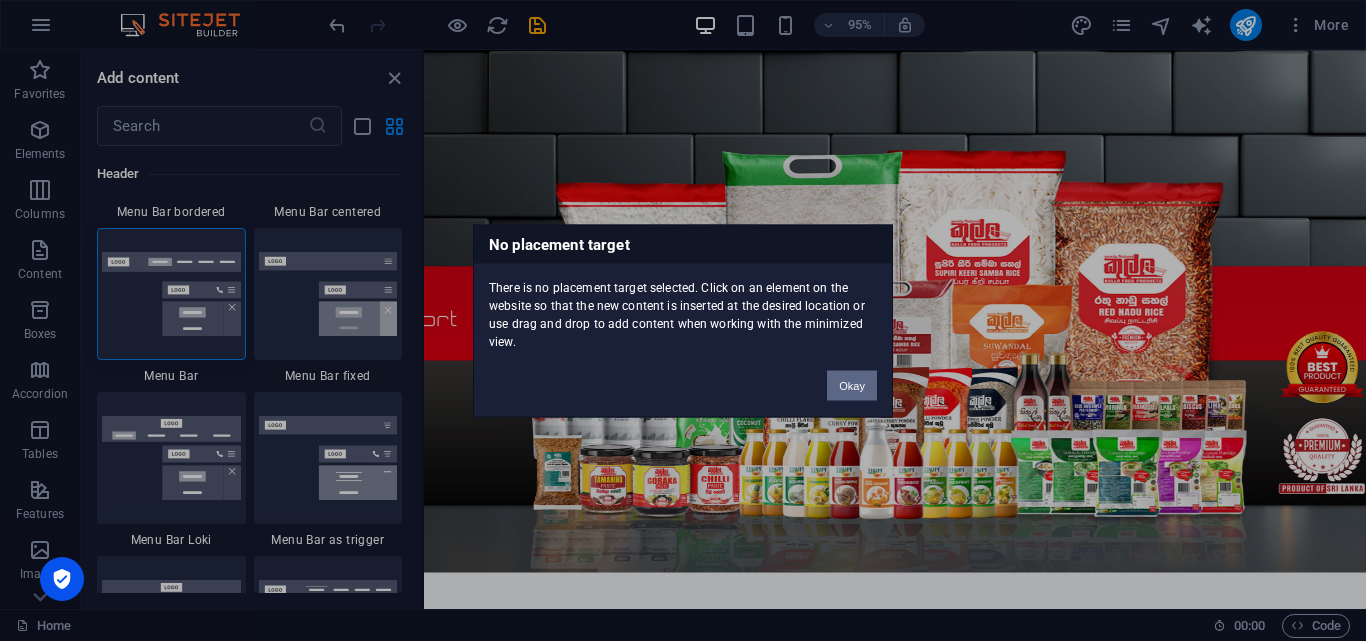 click on "Okay" at bounding box center (852, 385) 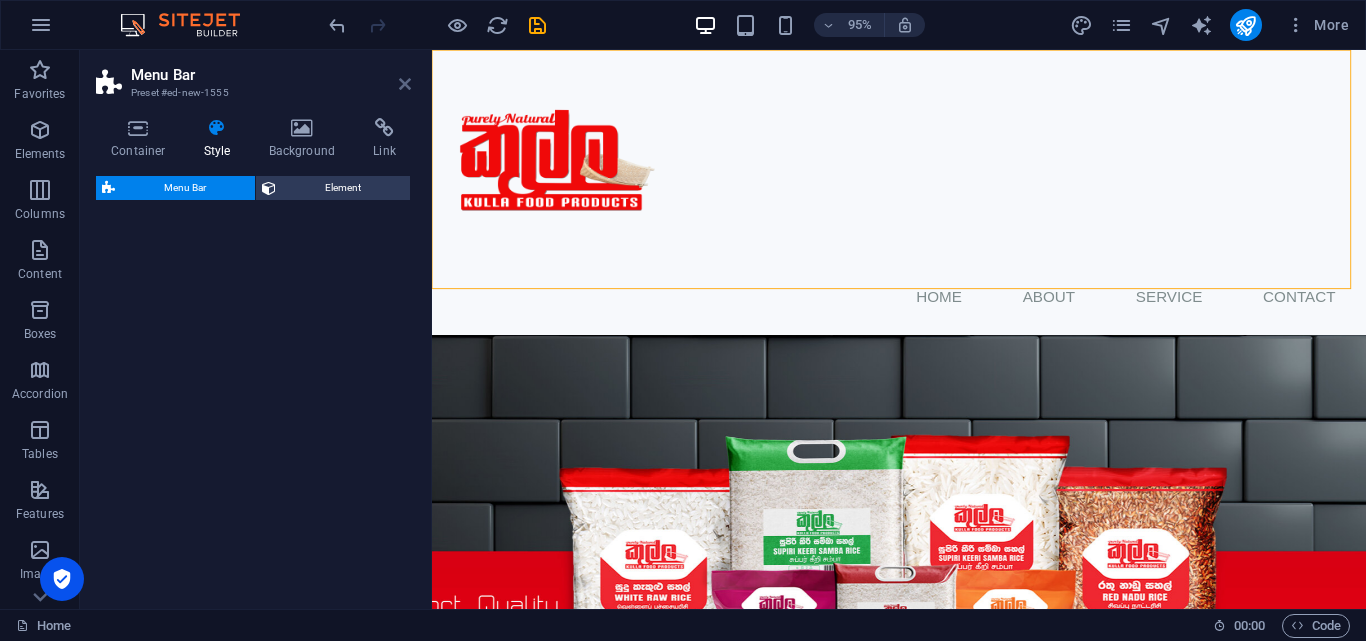 select on "rem" 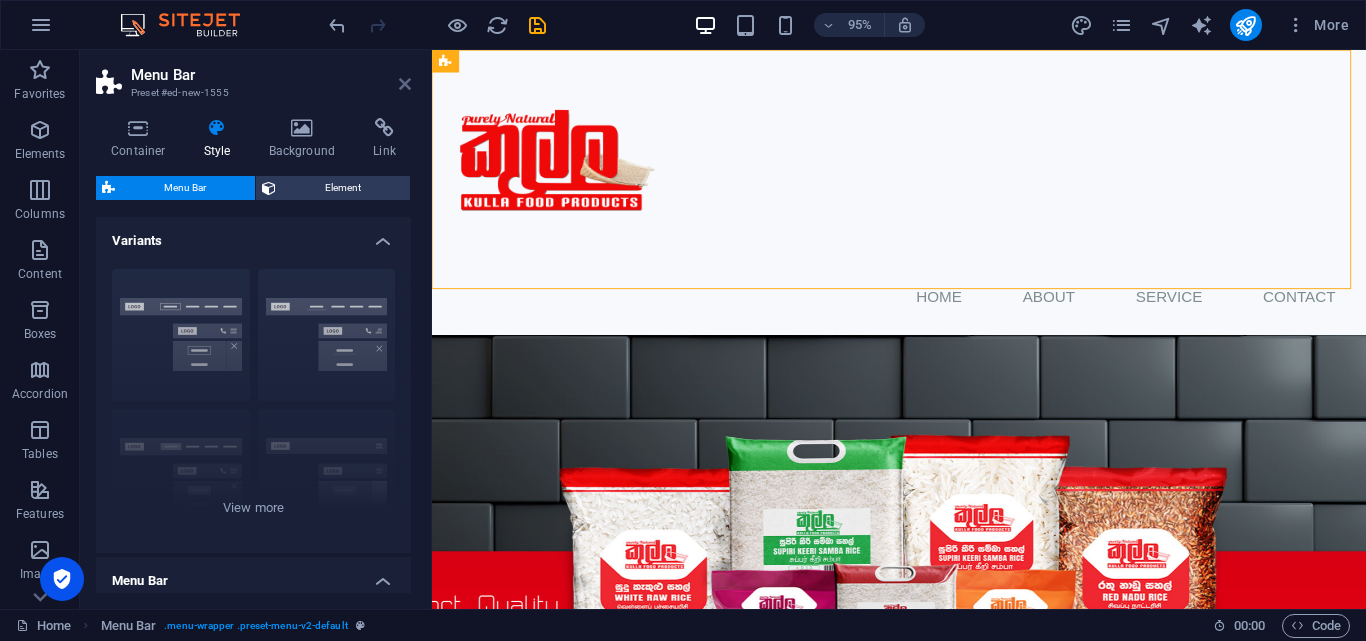 click at bounding box center (405, 84) 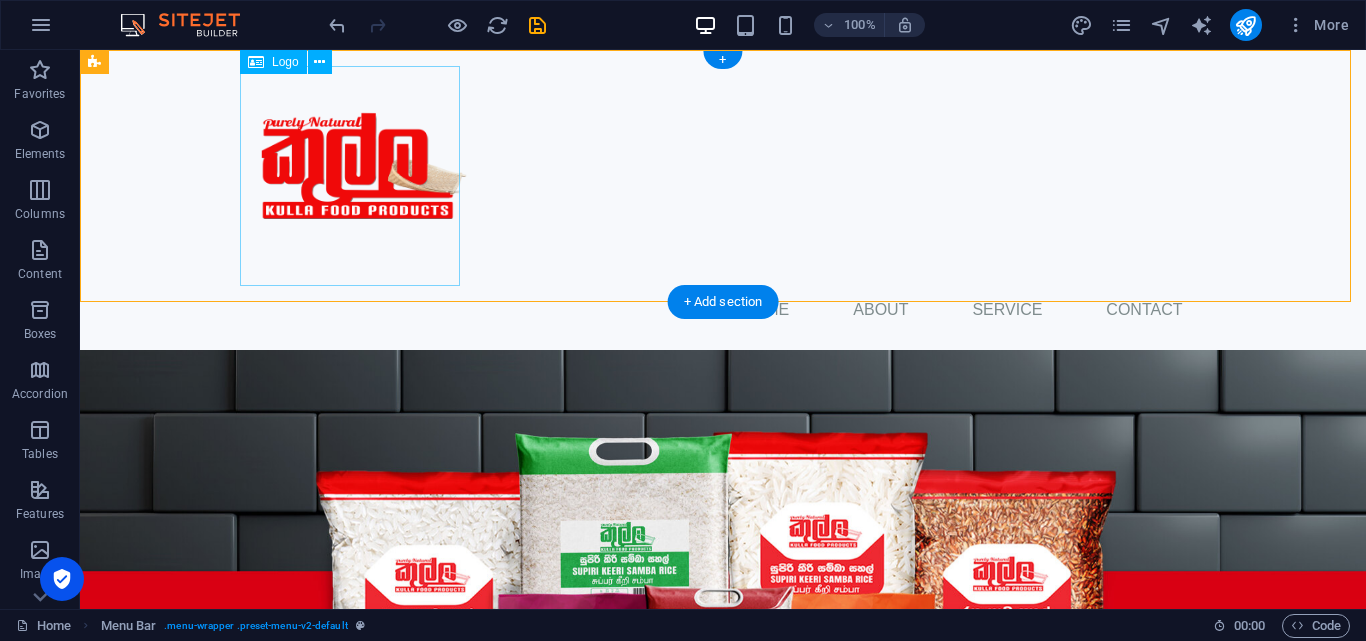 click at bounding box center (723, 176) 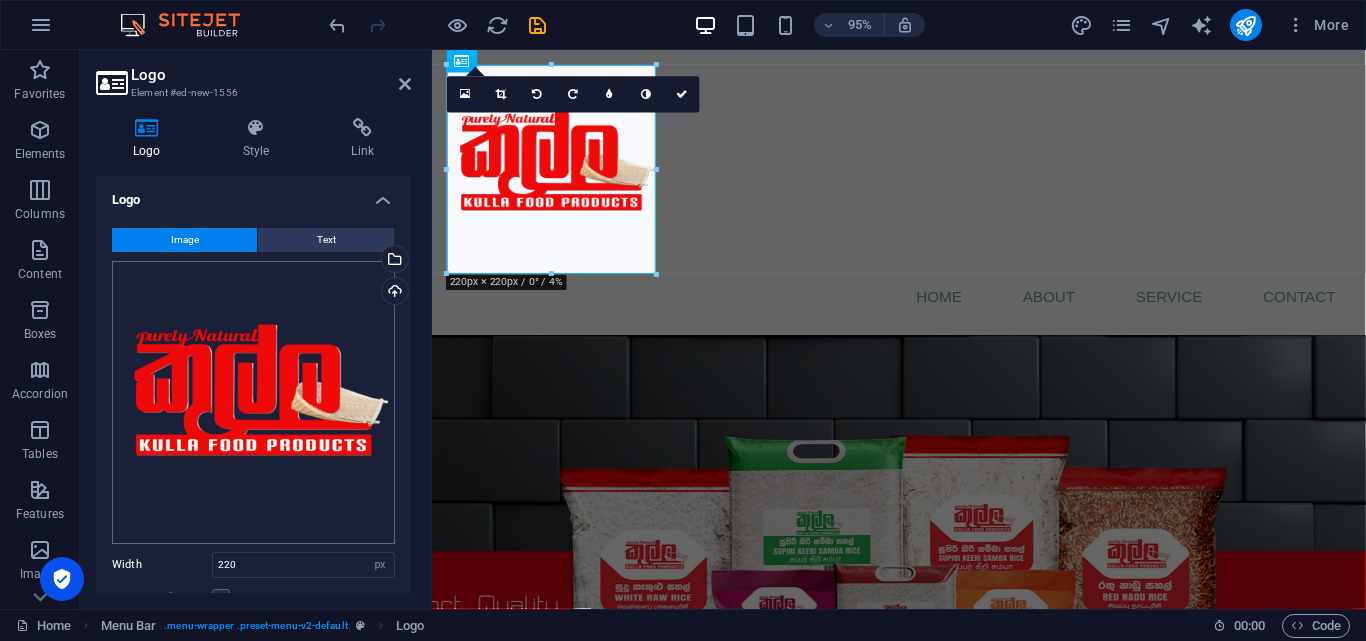 scroll, scrollTop: 44, scrollLeft: 0, axis: vertical 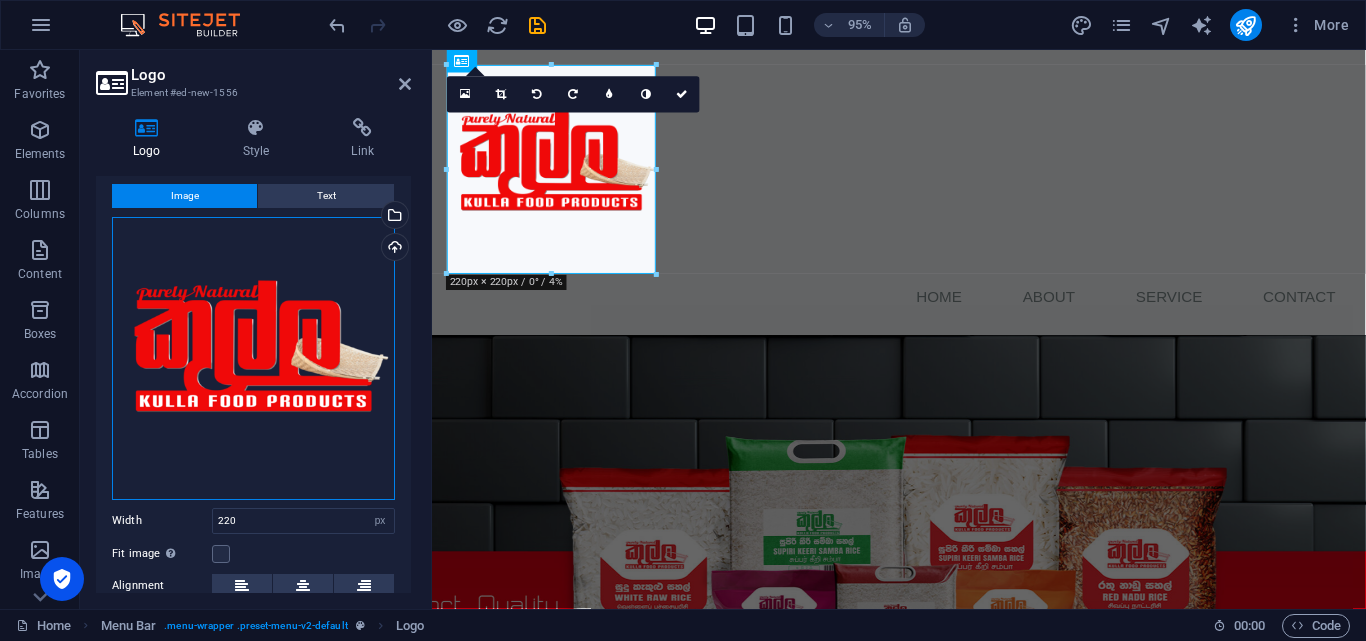 click on "Drag files here, click to choose files or select files from Files or our free stock photos & videos" at bounding box center [253, 358] 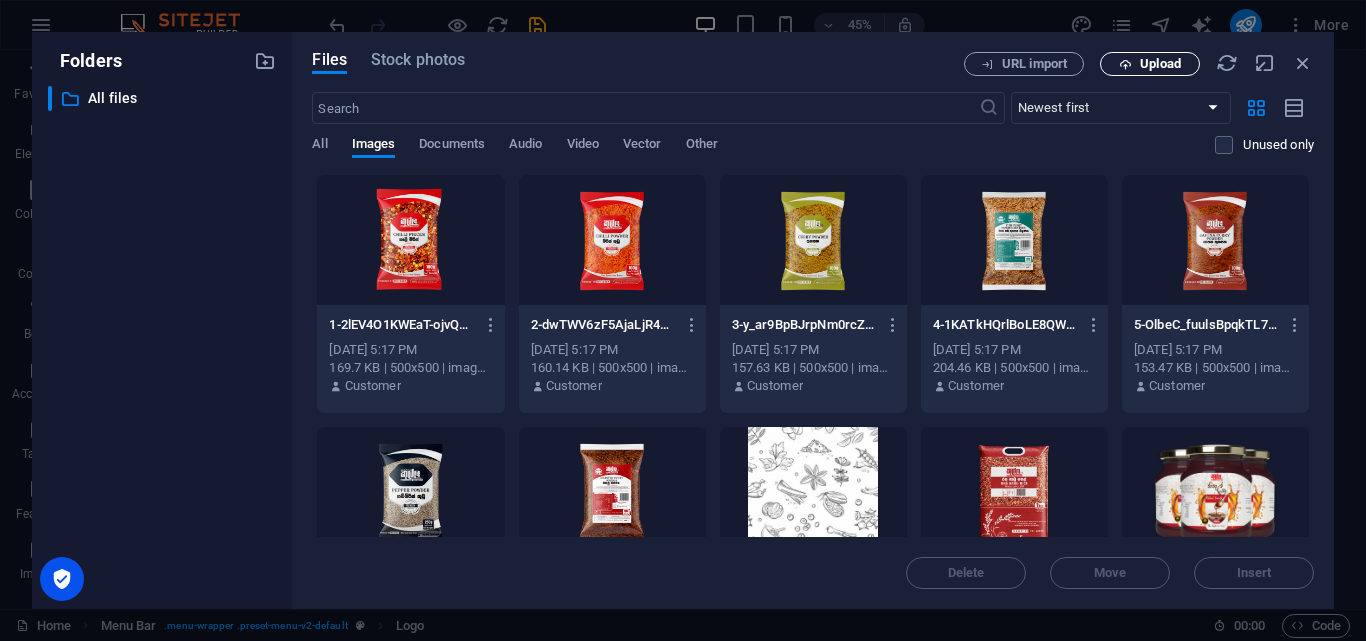 click on "Upload" at bounding box center (1150, 64) 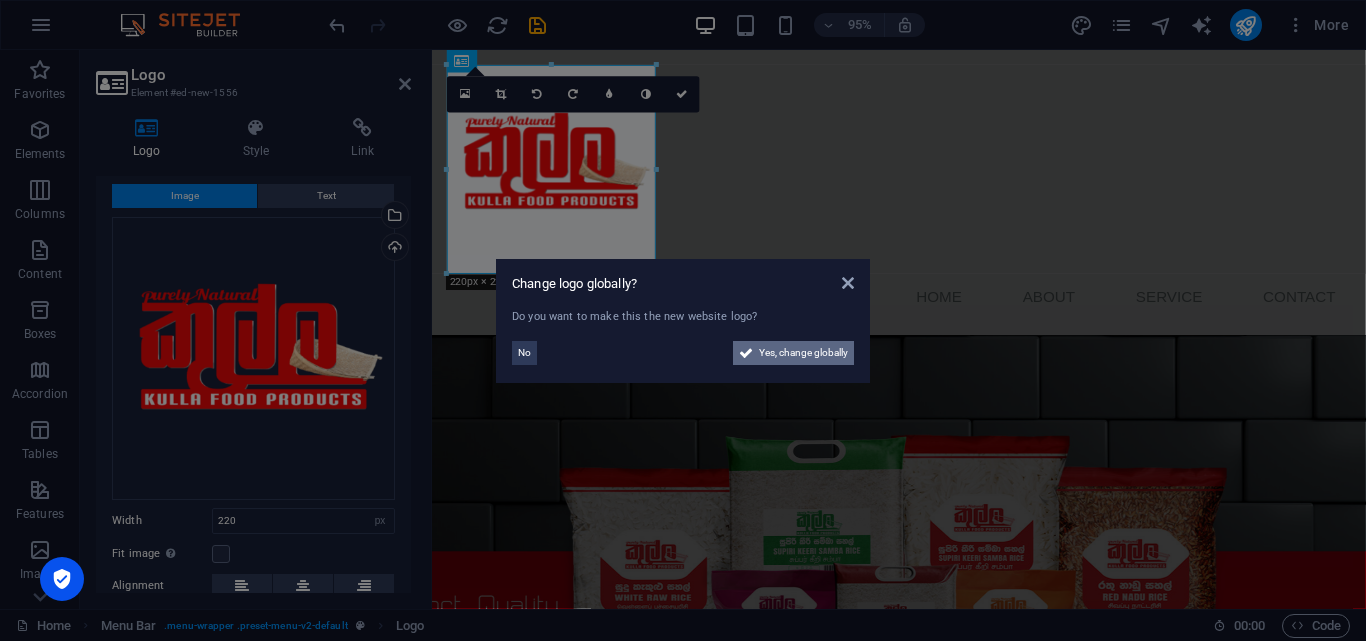 click on "Yes, change globally" at bounding box center (803, 353) 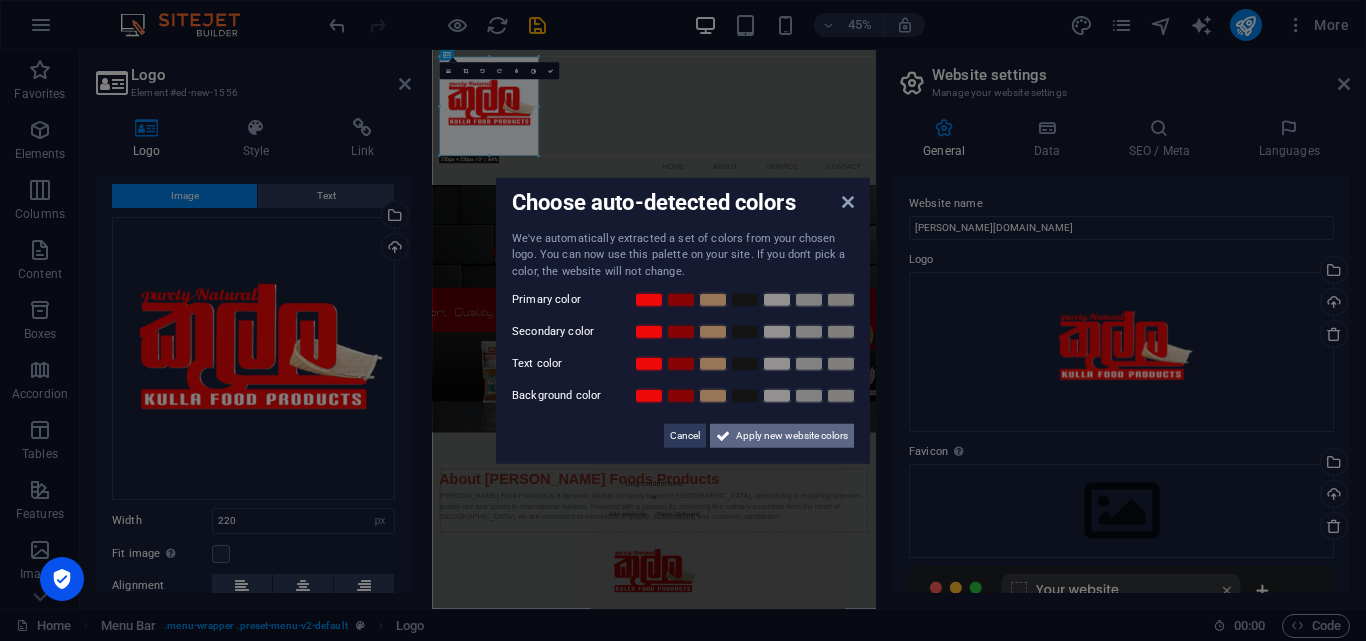 click on "Apply new website colors" at bounding box center (792, 436) 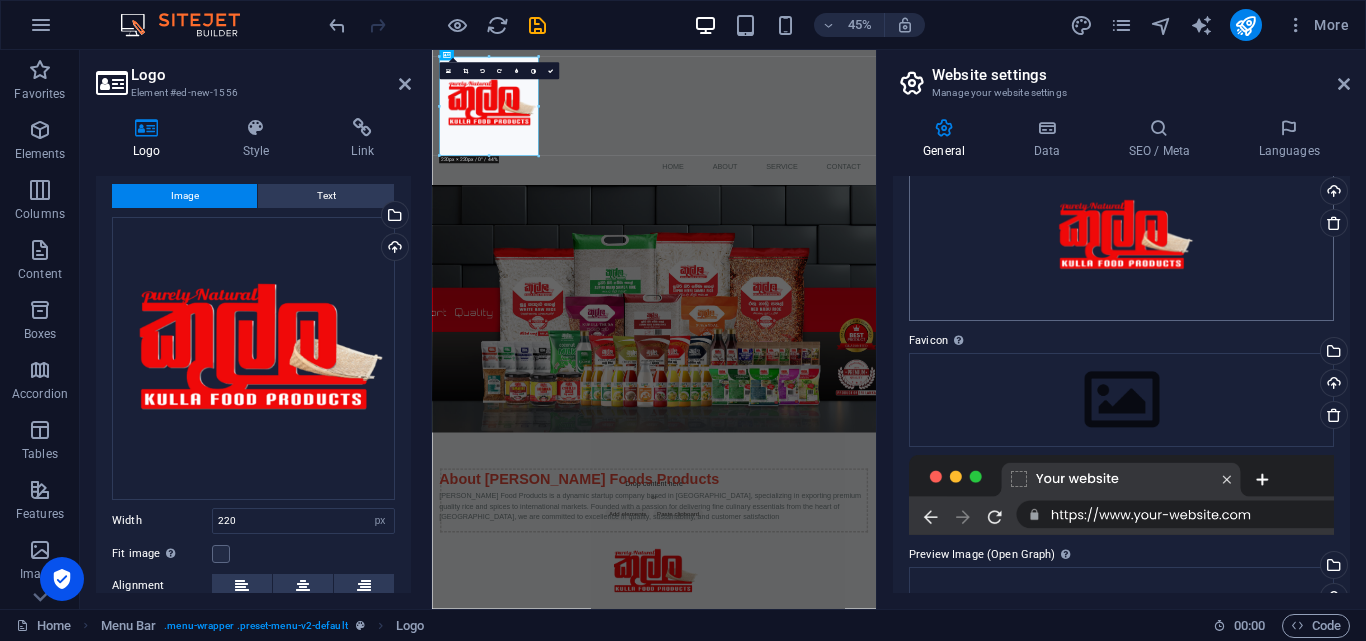 scroll, scrollTop: 0, scrollLeft: 0, axis: both 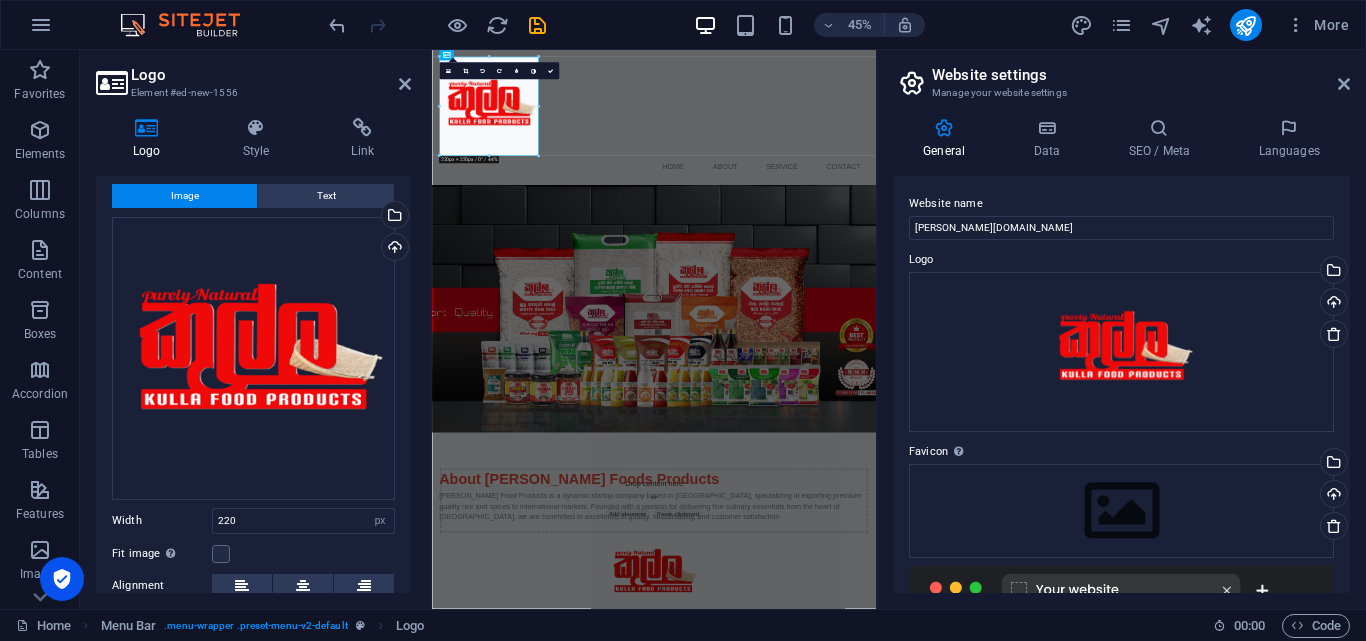 click on "Website settings Manage your website settings" at bounding box center (1123, 76) 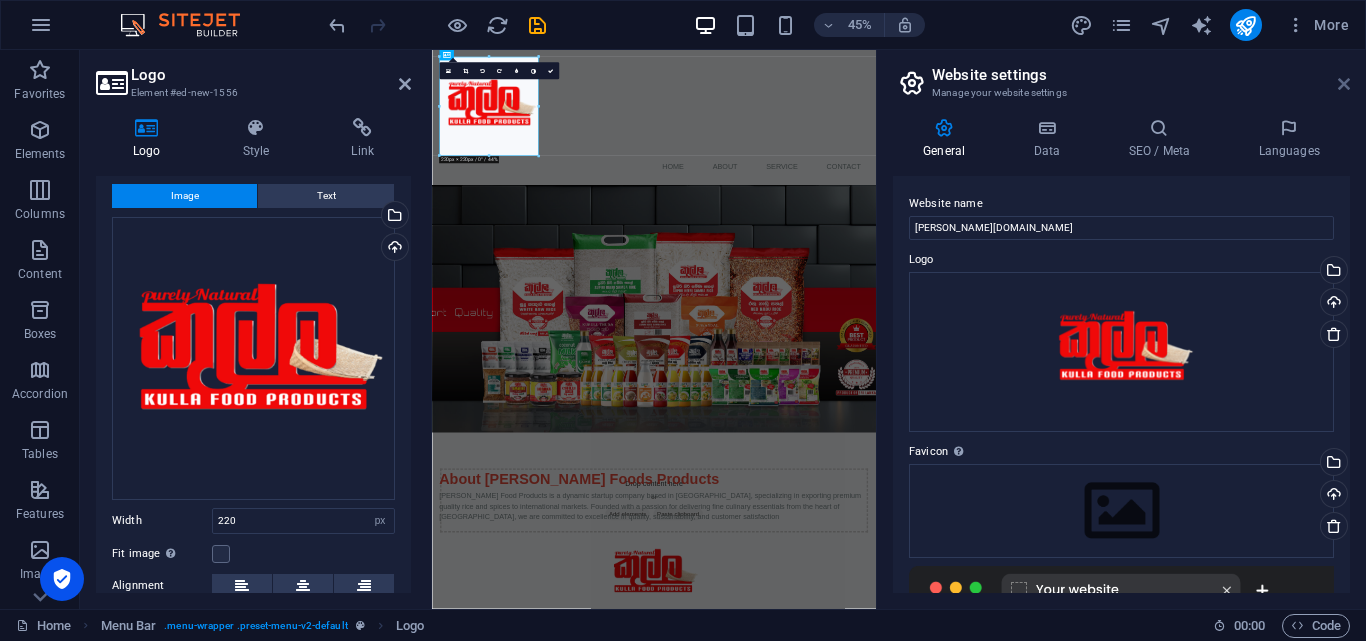 click at bounding box center (1344, 84) 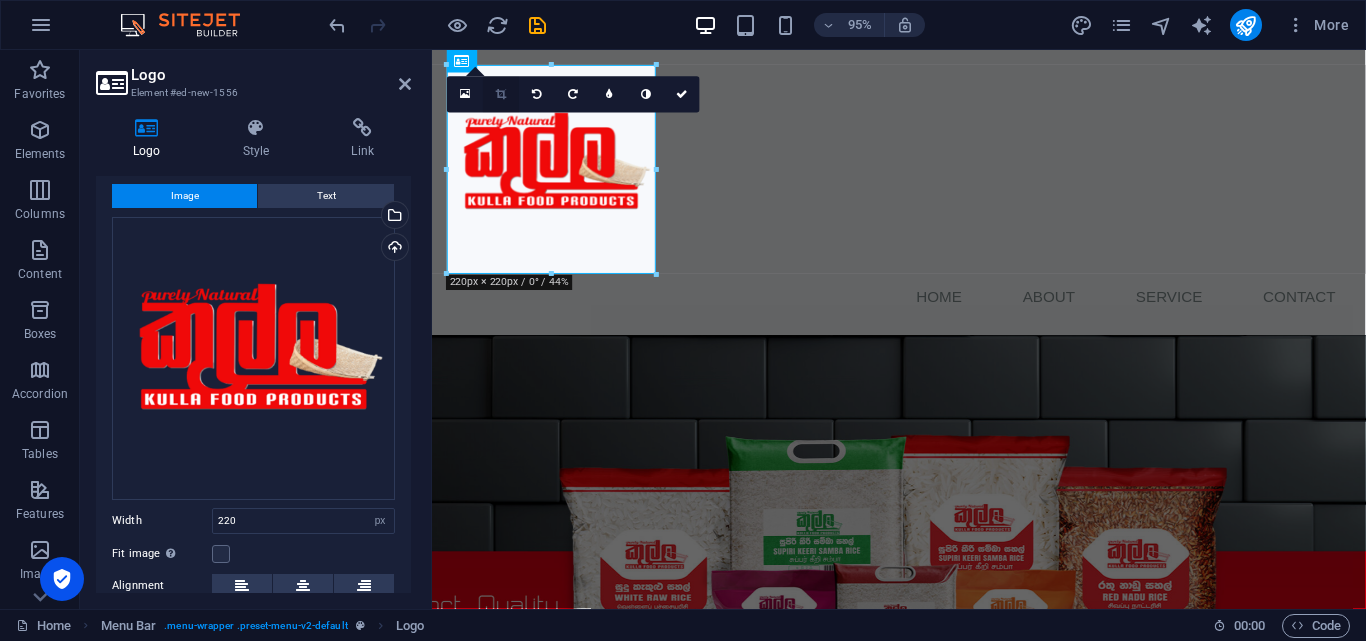 click at bounding box center [501, 95] 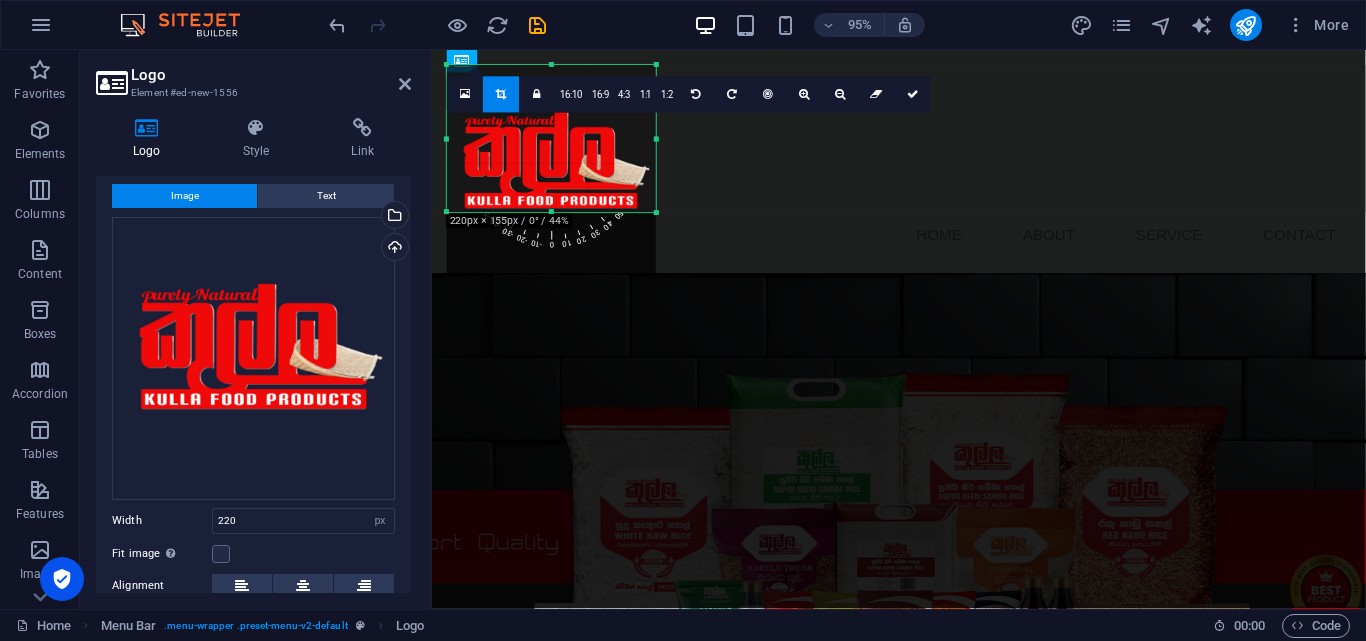 drag, startPoint x: 552, startPoint y: 273, endPoint x: 554, endPoint y: 208, distance: 65.03076 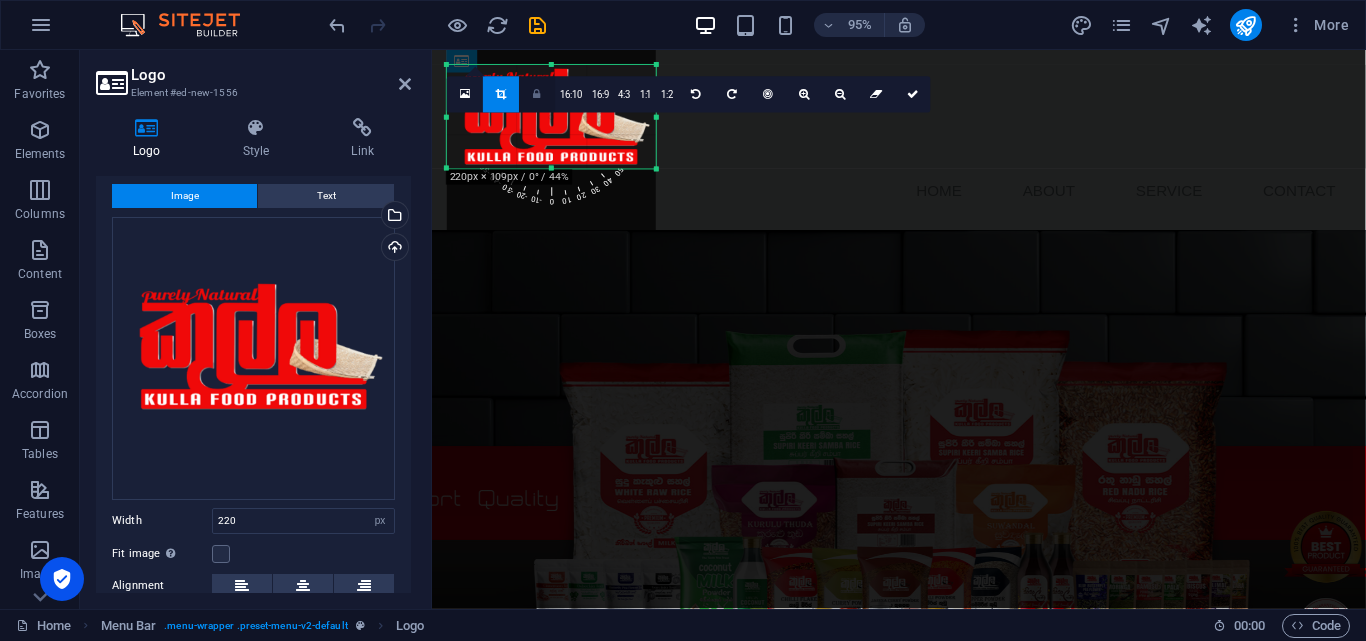drag, startPoint x: 554, startPoint y: 65, endPoint x: 553, endPoint y: 111, distance: 46.010868 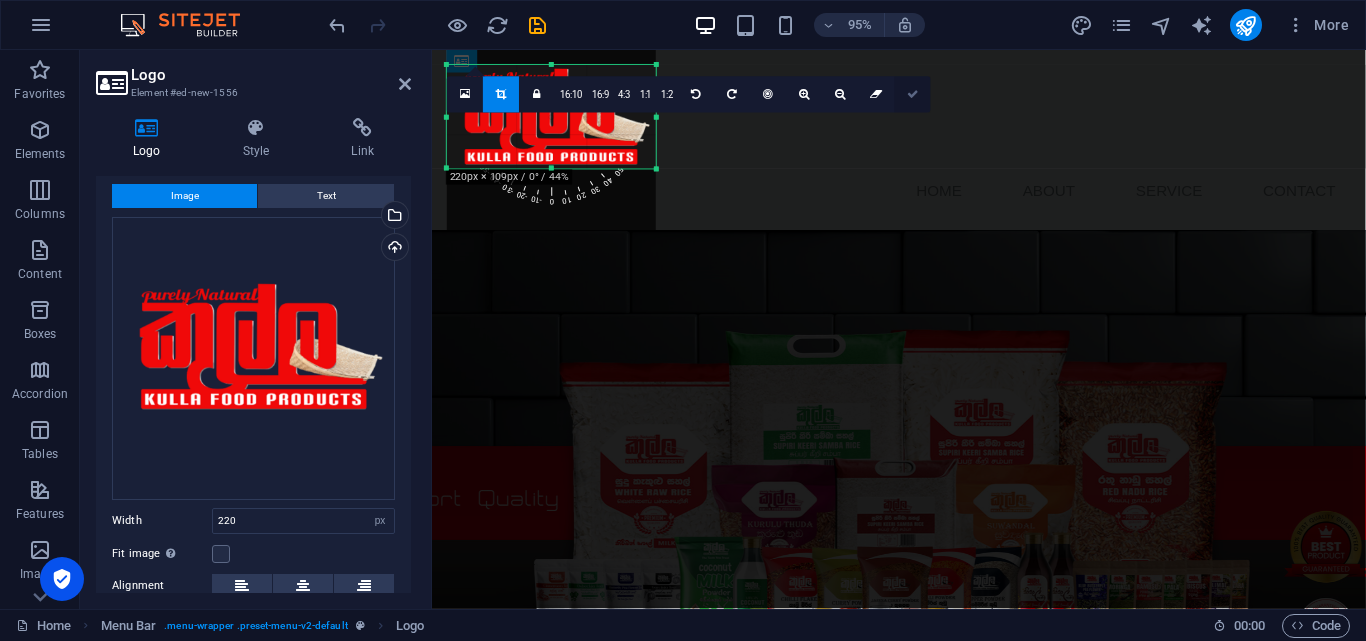 click at bounding box center [913, 94] 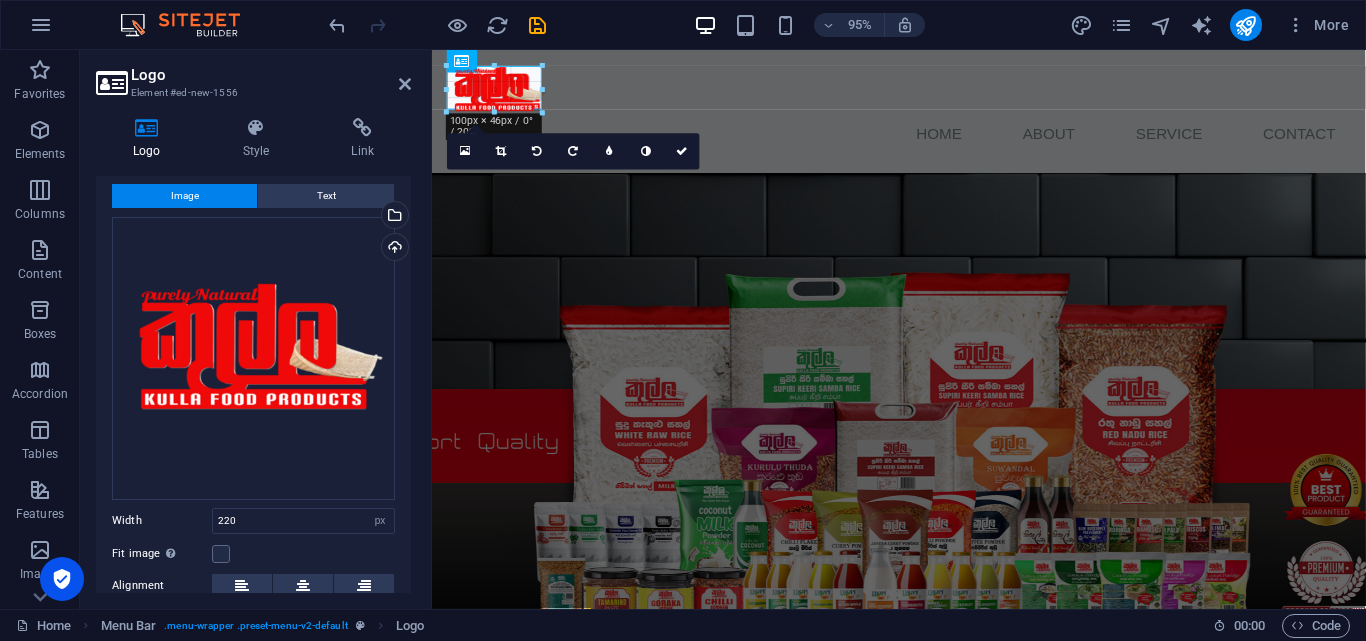 drag, startPoint x: 656, startPoint y: 170, endPoint x: 116, endPoint y: 50, distance: 553.17267 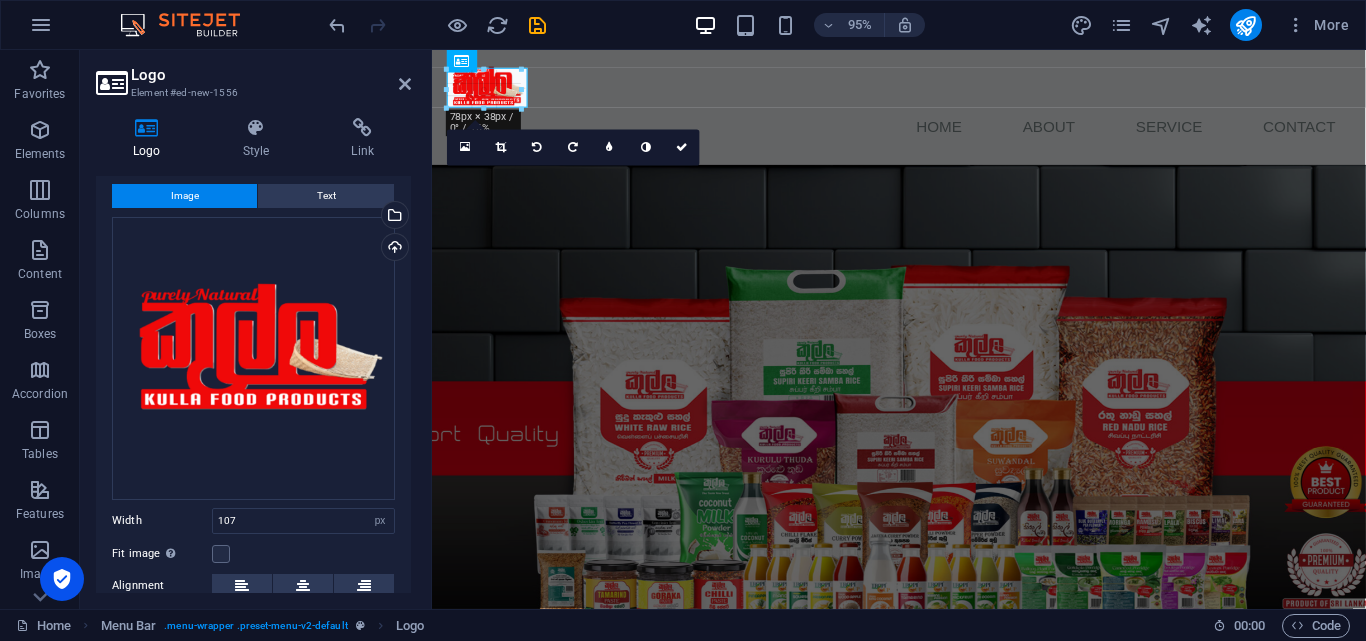 drag, startPoint x: 547, startPoint y: 115, endPoint x: 525, endPoint y: 98, distance: 27.802877 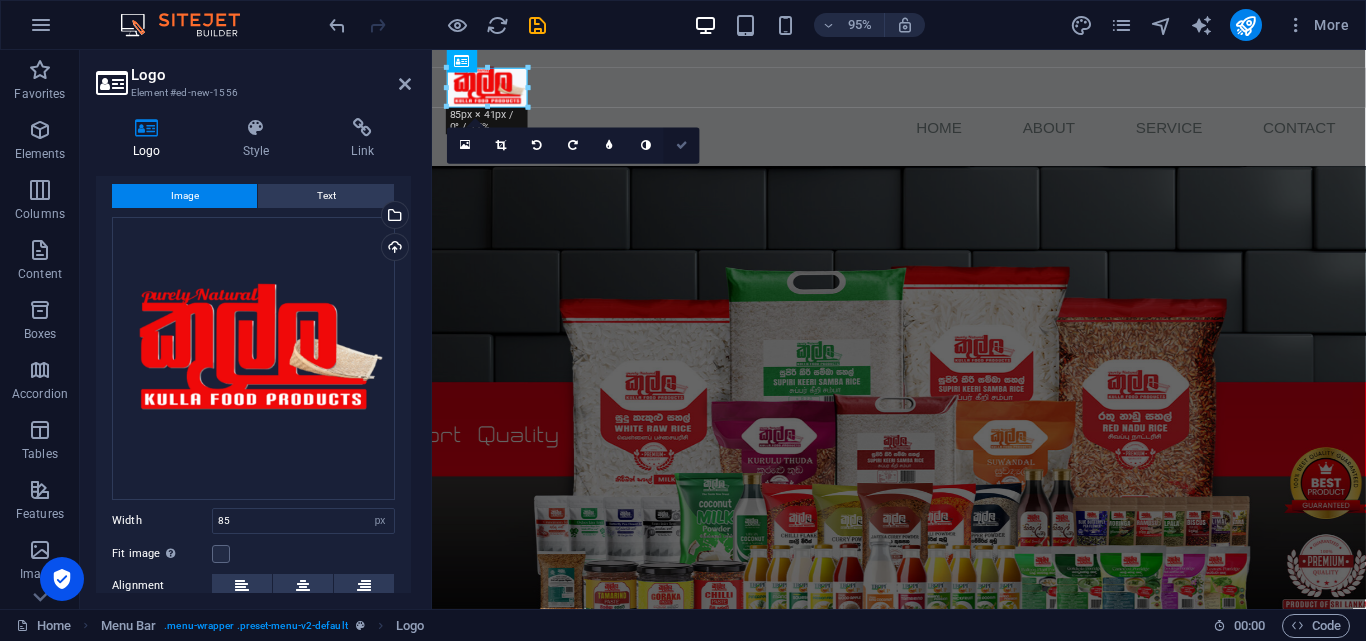click at bounding box center [682, 146] 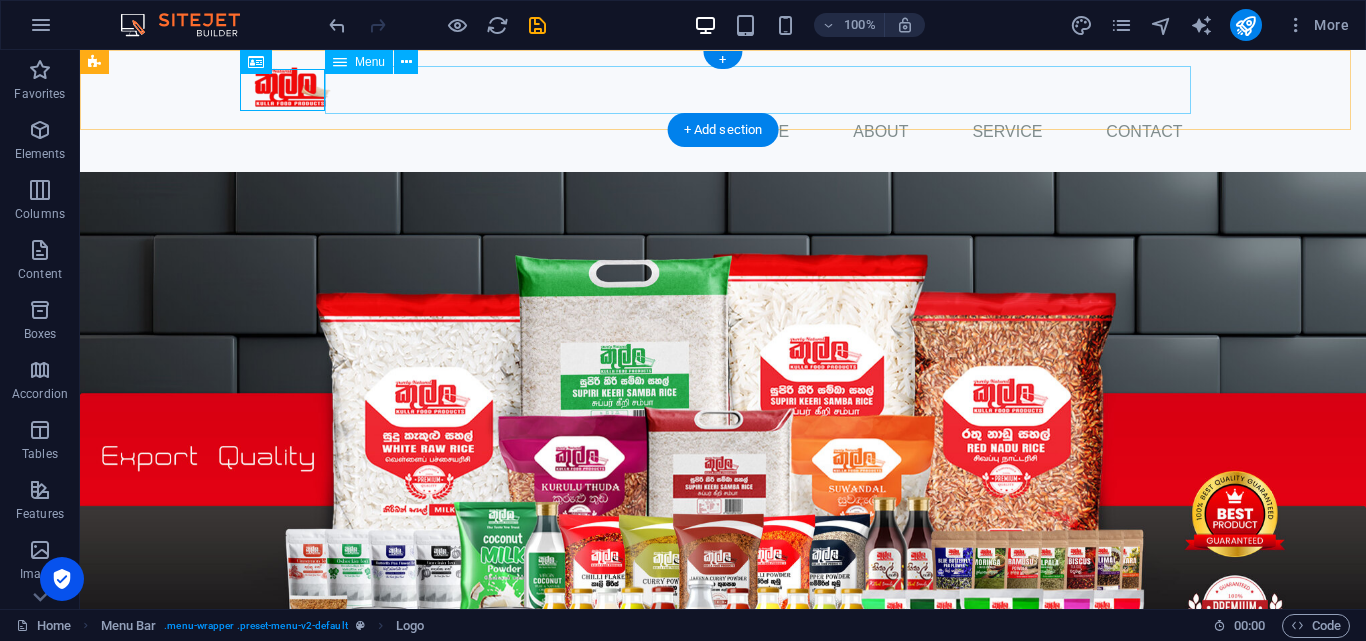 click on "Home About Service Contact" at bounding box center (723, 132) 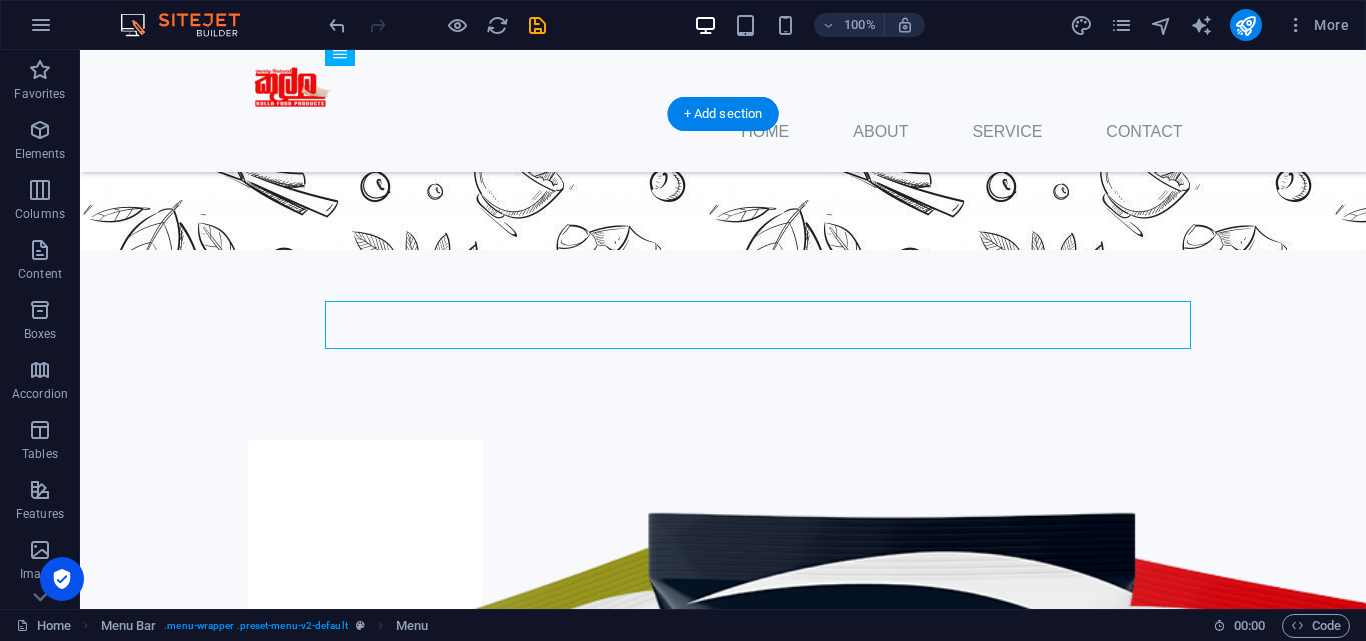 scroll, scrollTop: 1345, scrollLeft: 0, axis: vertical 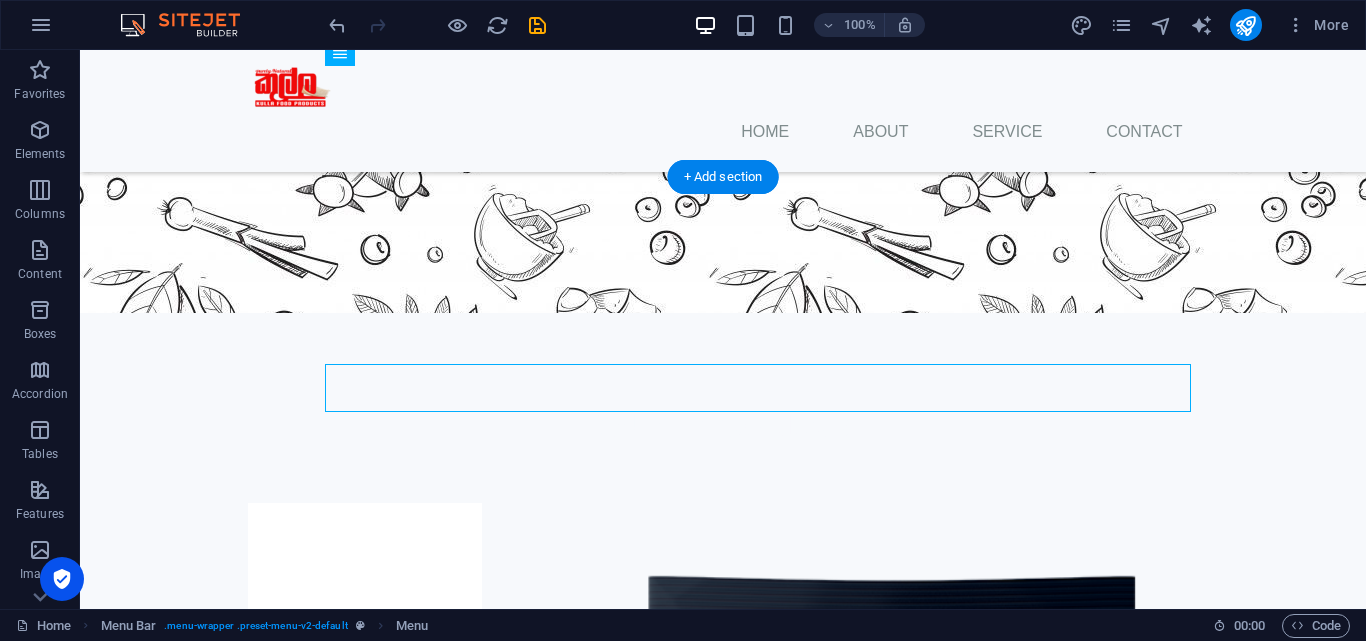 click at bounding box center (723, 3874) 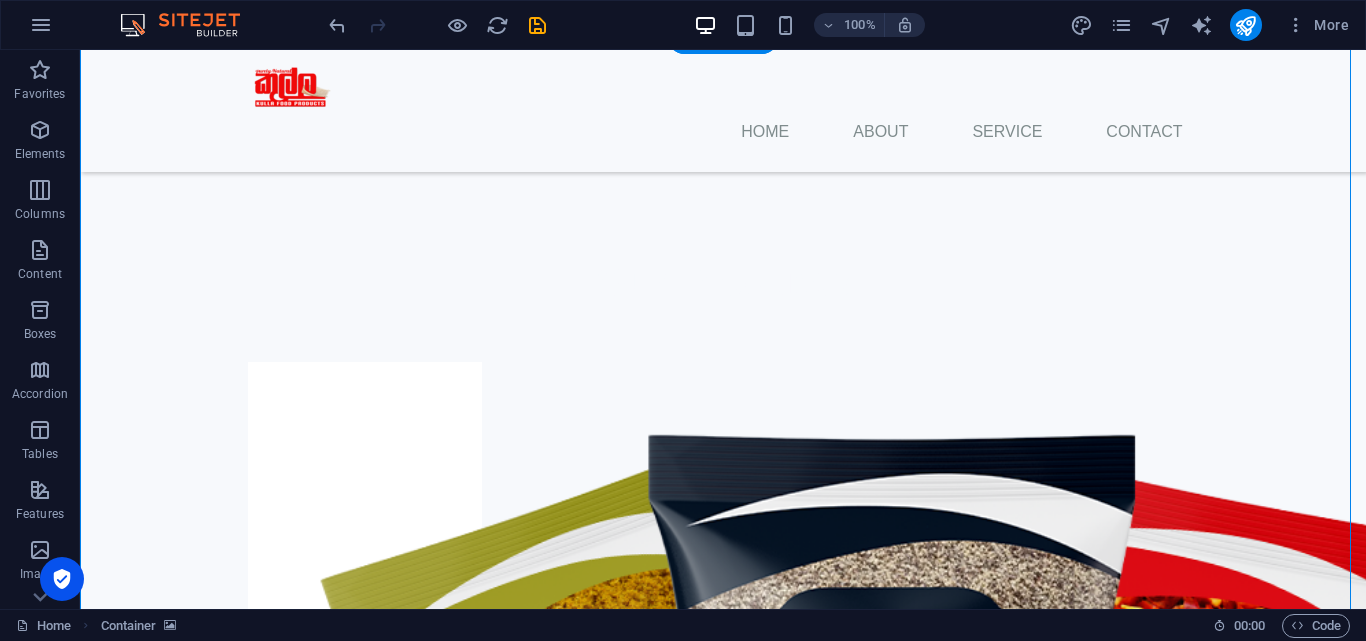 scroll, scrollTop: 1485, scrollLeft: 0, axis: vertical 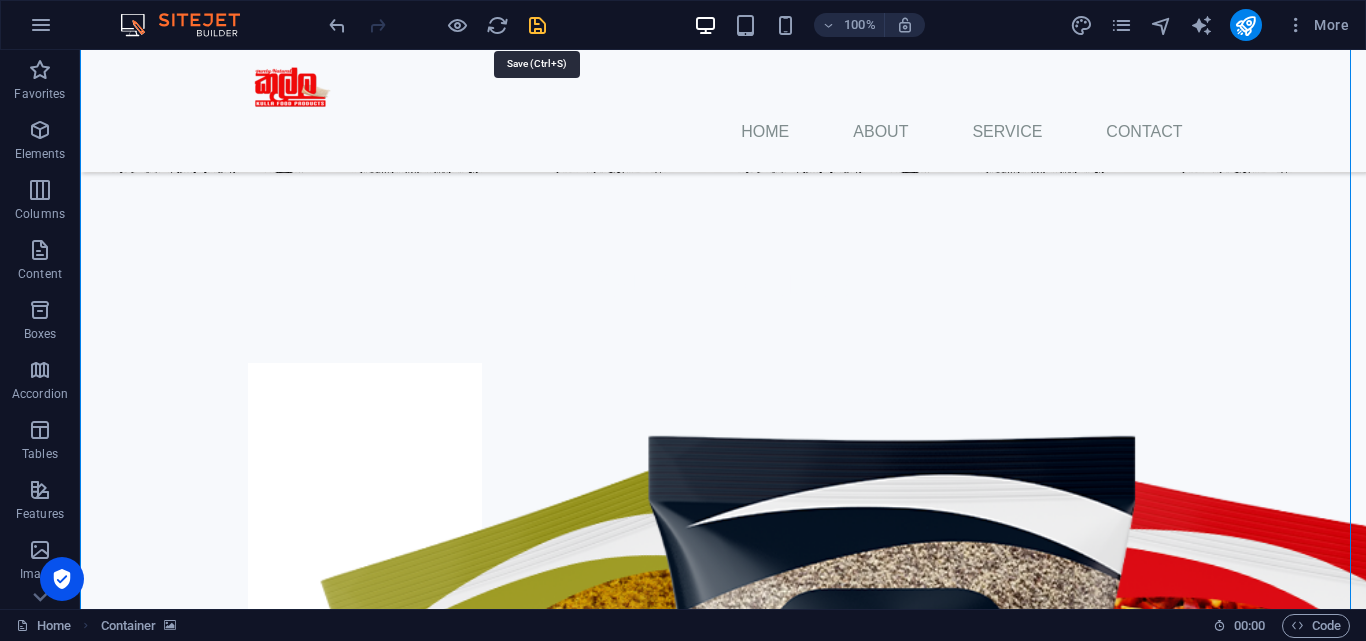 click at bounding box center (537, 25) 